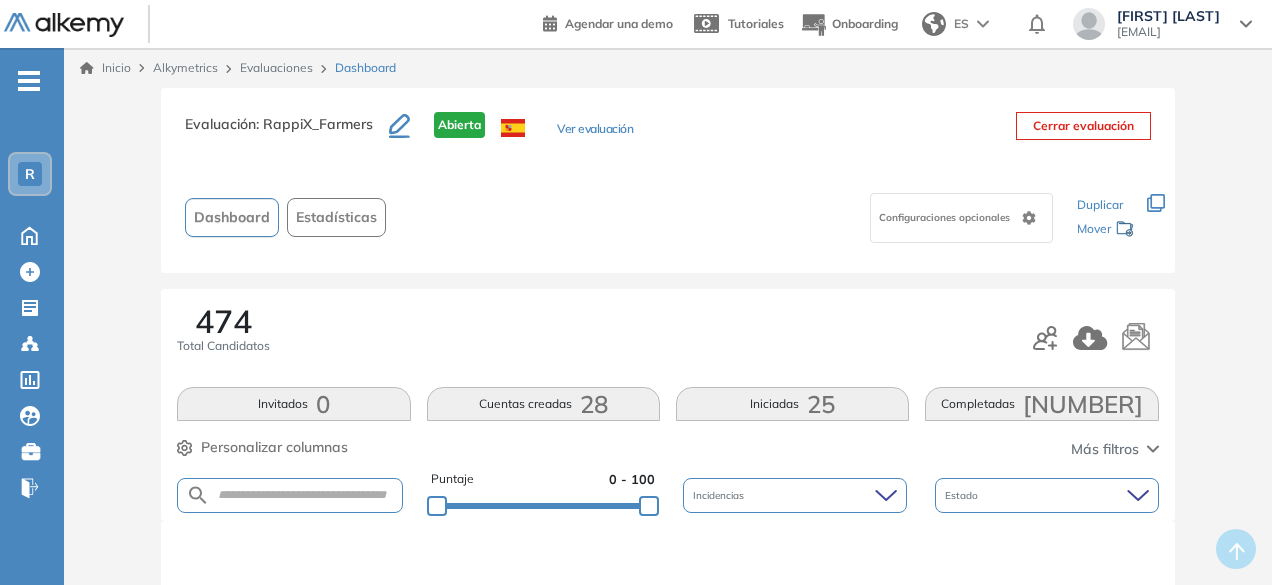 scroll, scrollTop: 0, scrollLeft: 0, axis: both 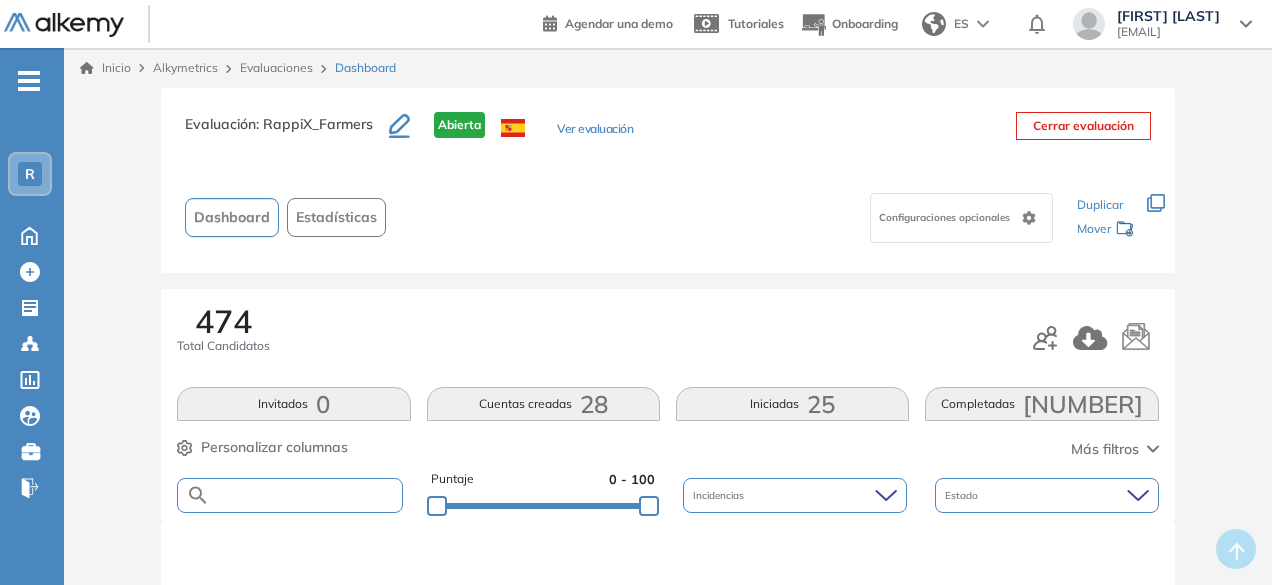 click at bounding box center (305, 495) 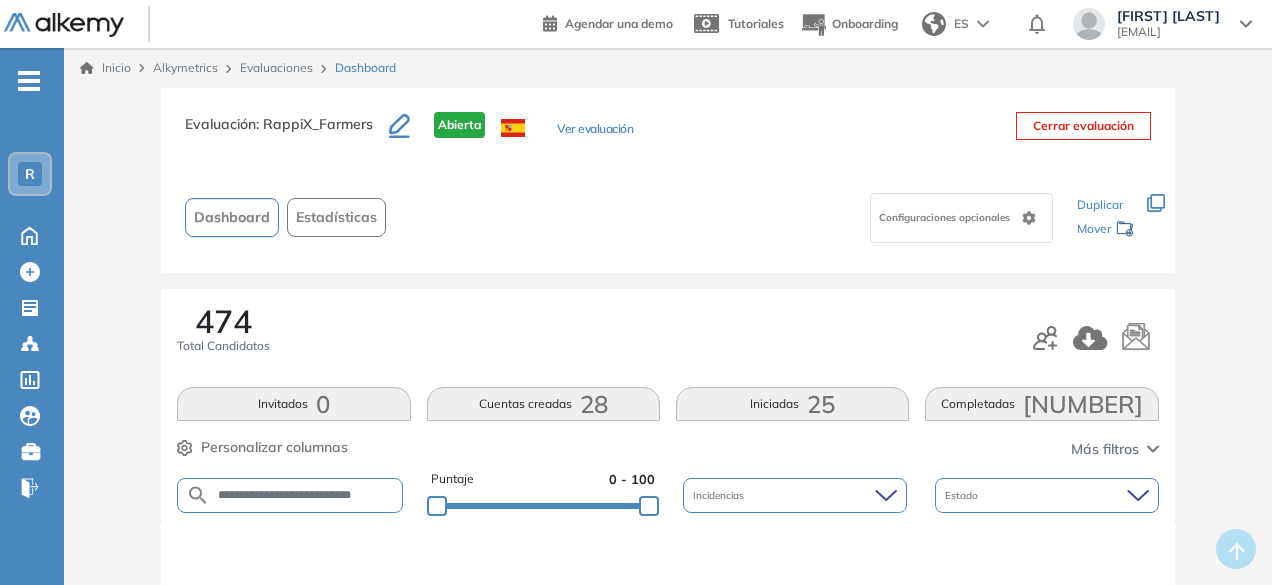 scroll, scrollTop: 0, scrollLeft: 4, axis: horizontal 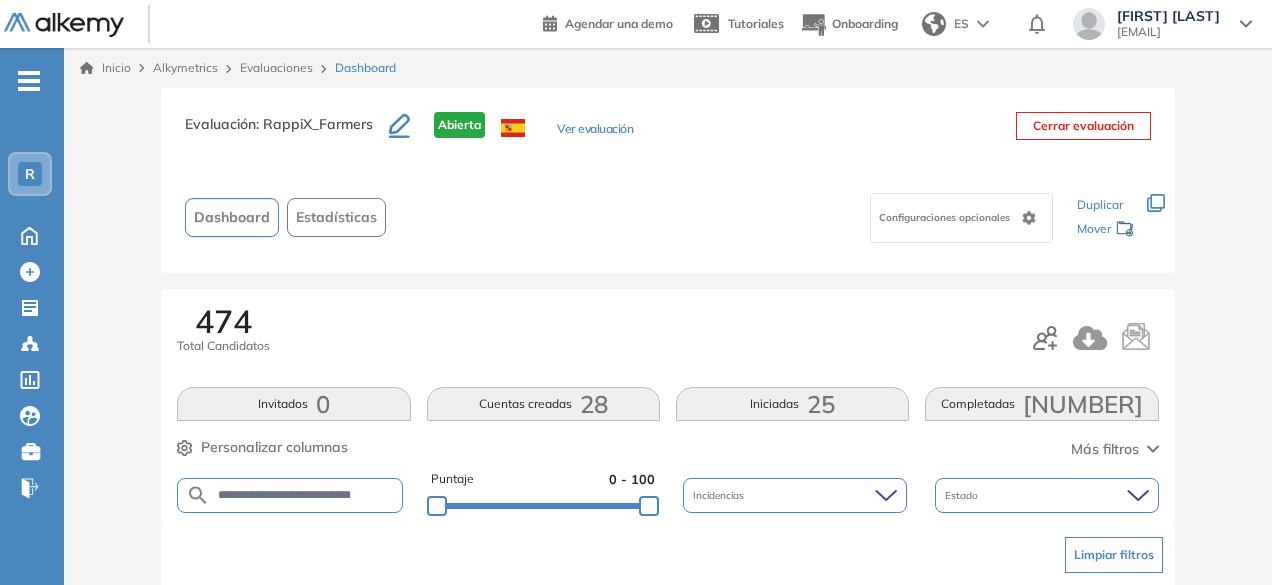 click on "**********" at bounding box center (306, 495) 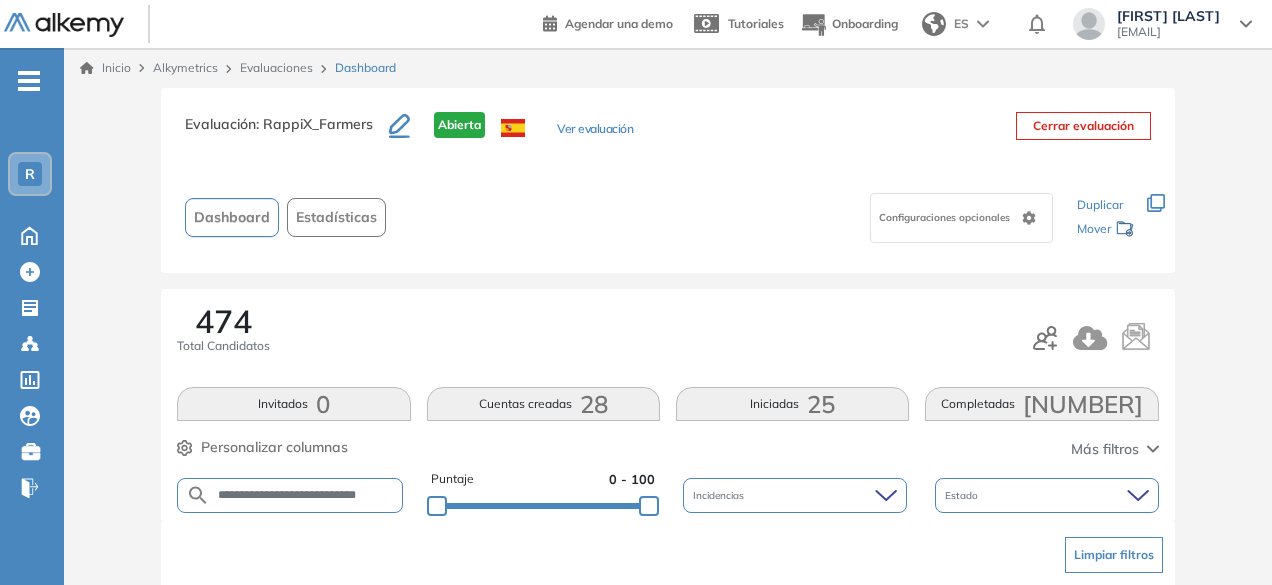 type on "**********" 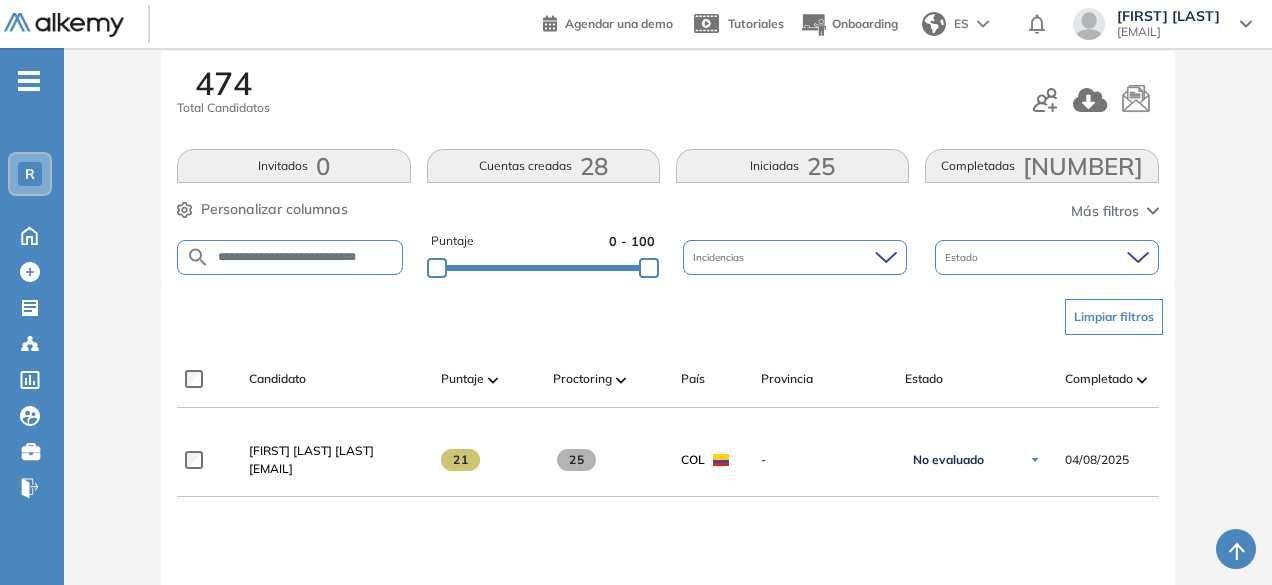 scroll, scrollTop: 244, scrollLeft: 0, axis: vertical 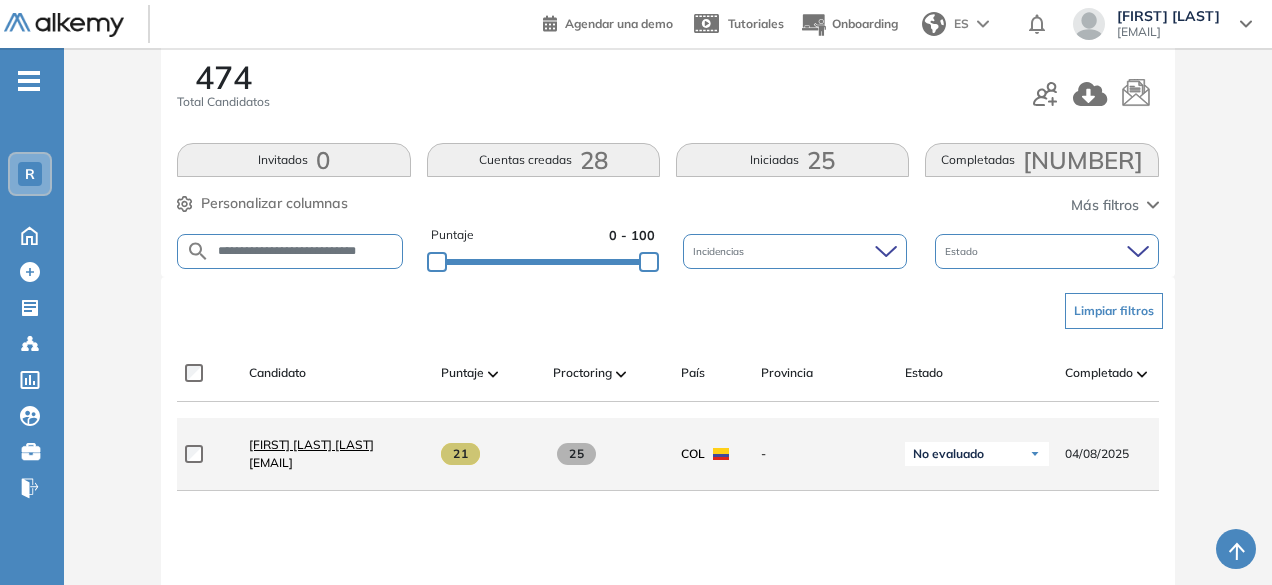 click on "[FIRST] [LAST] [LAST]" at bounding box center (311, 444) 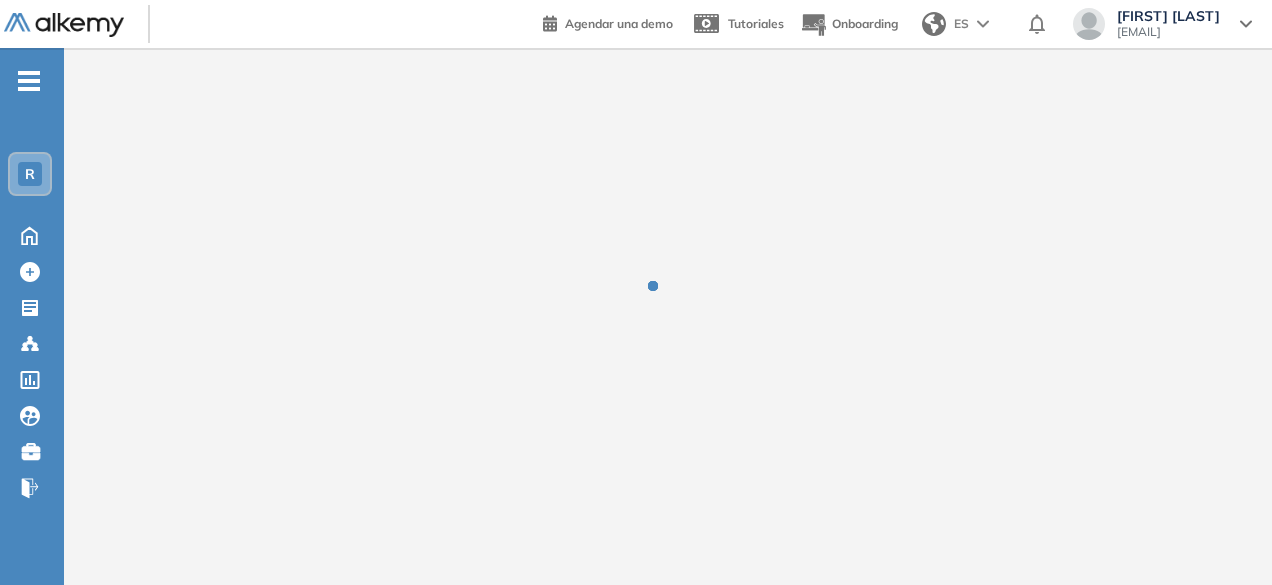 scroll, scrollTop: 0, scrollLeft: 0, axis: both 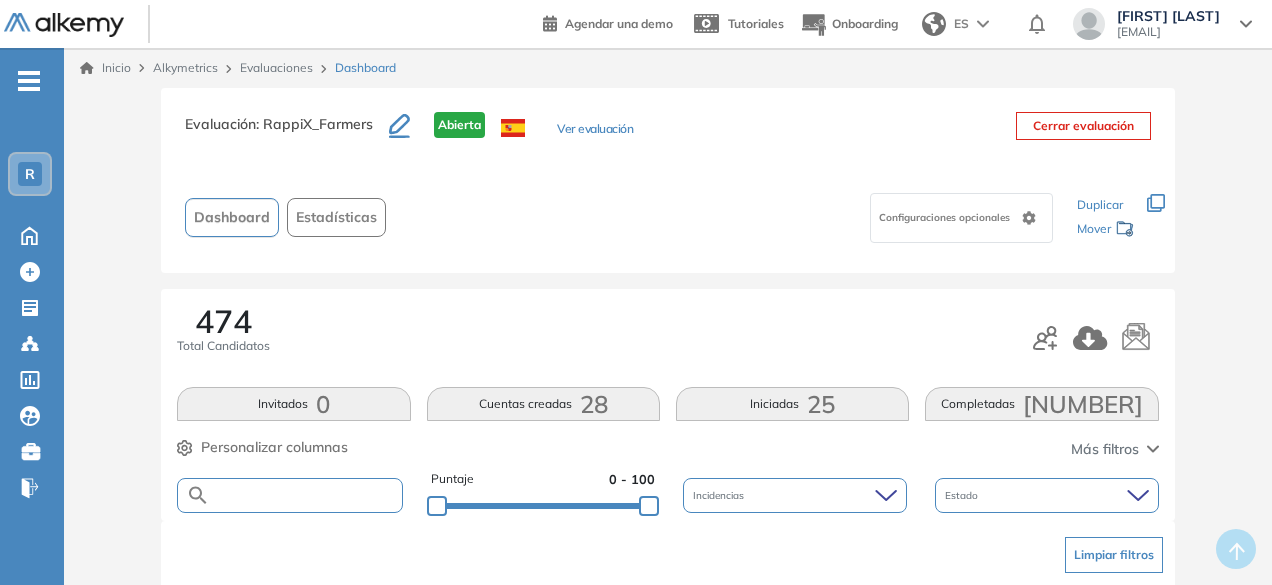 click at bounding box center [305, 495] 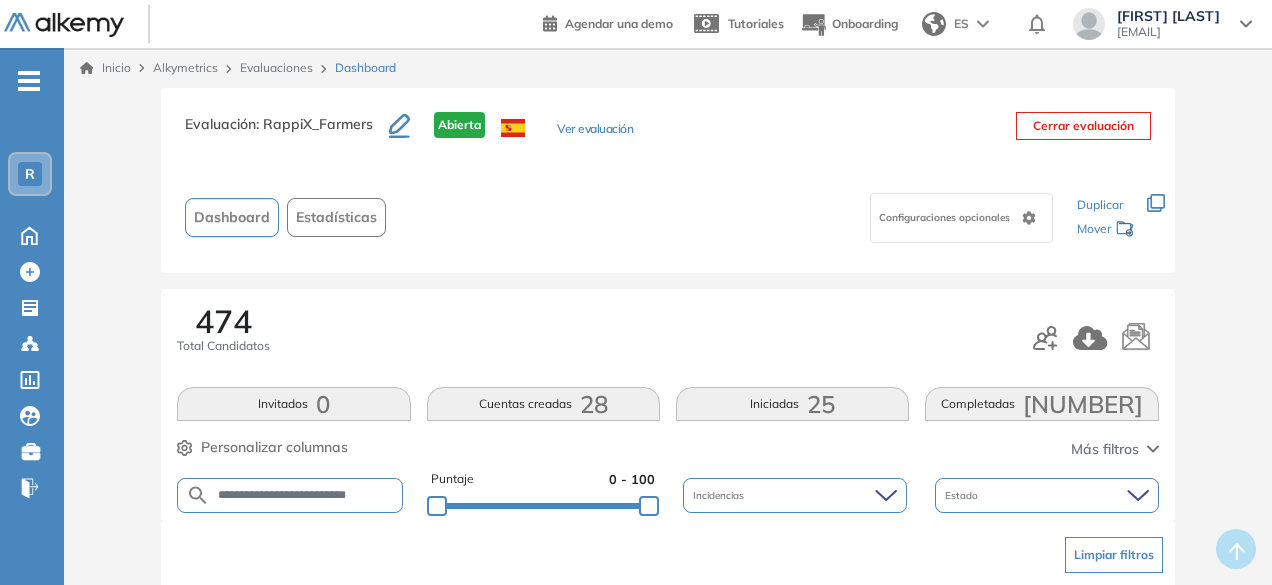 type on "**********" 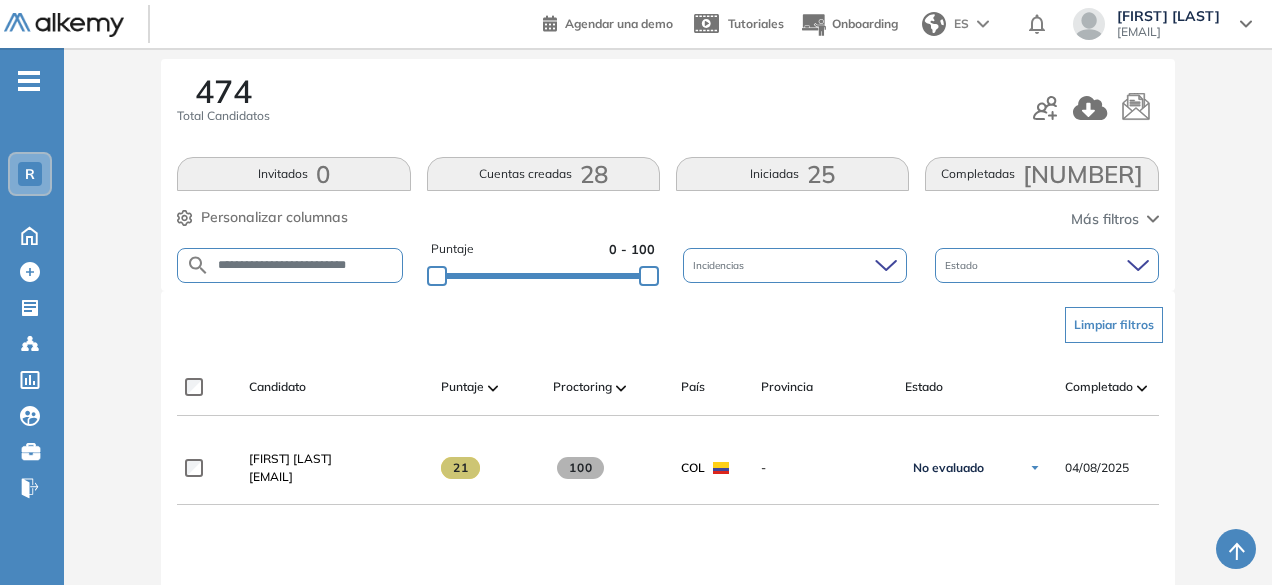 scroll, scrollTop: 232, scrollLeft: 0, axis: vertical 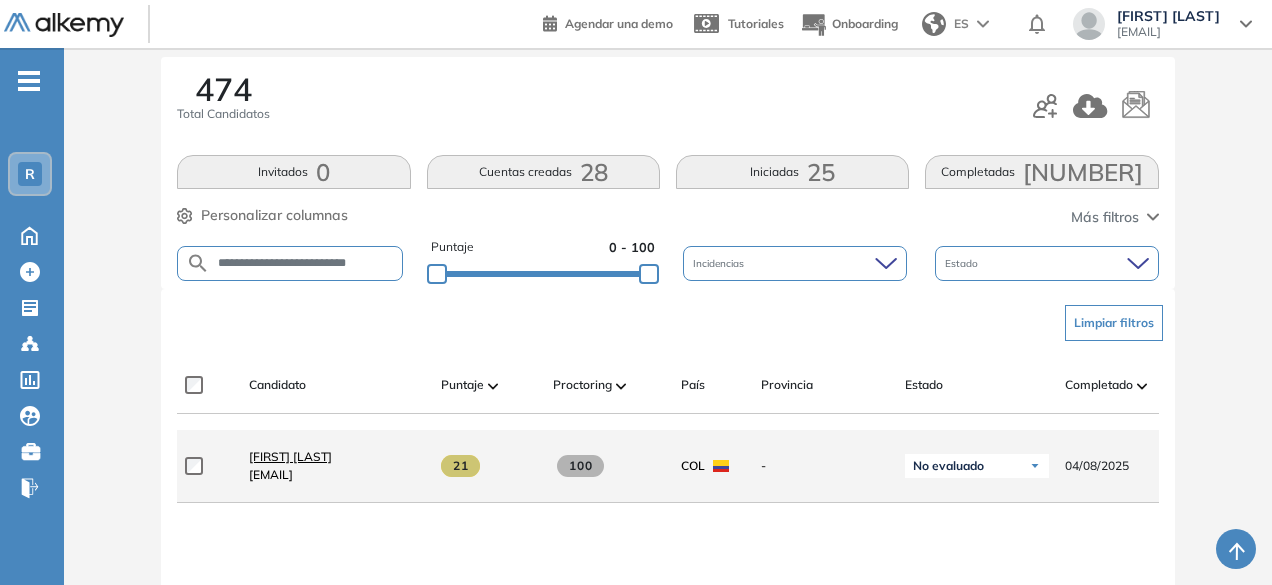 click on "[FIRST] [LAST]" at bounding box center (290, 456) 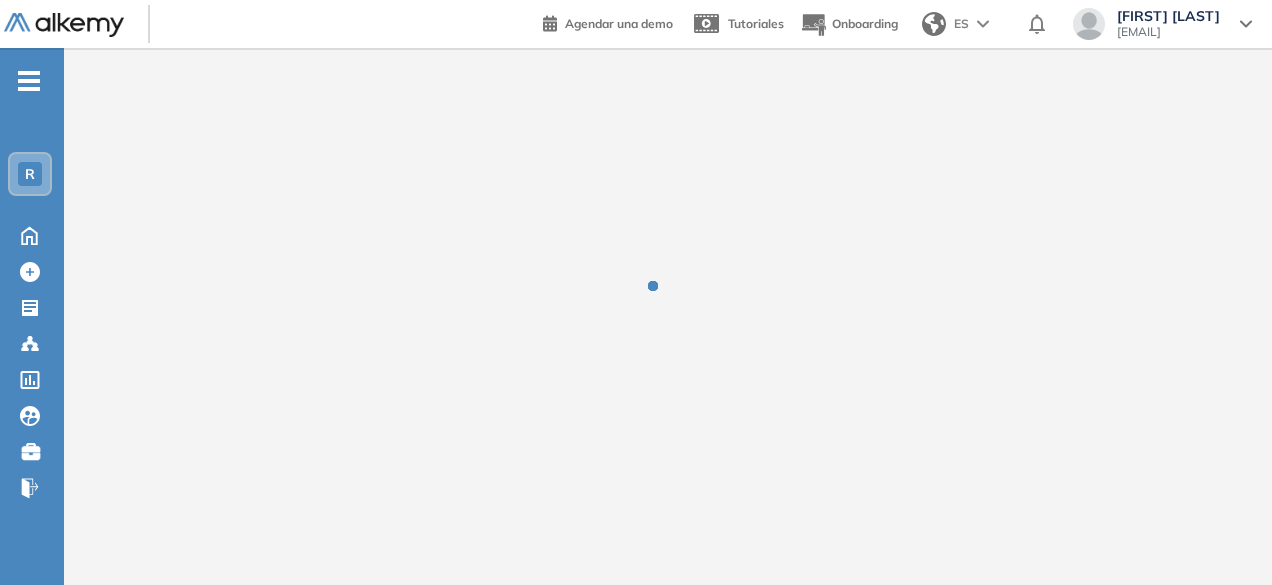 scroll, scrollTop: 0, scrollLeft: 0, axis: both 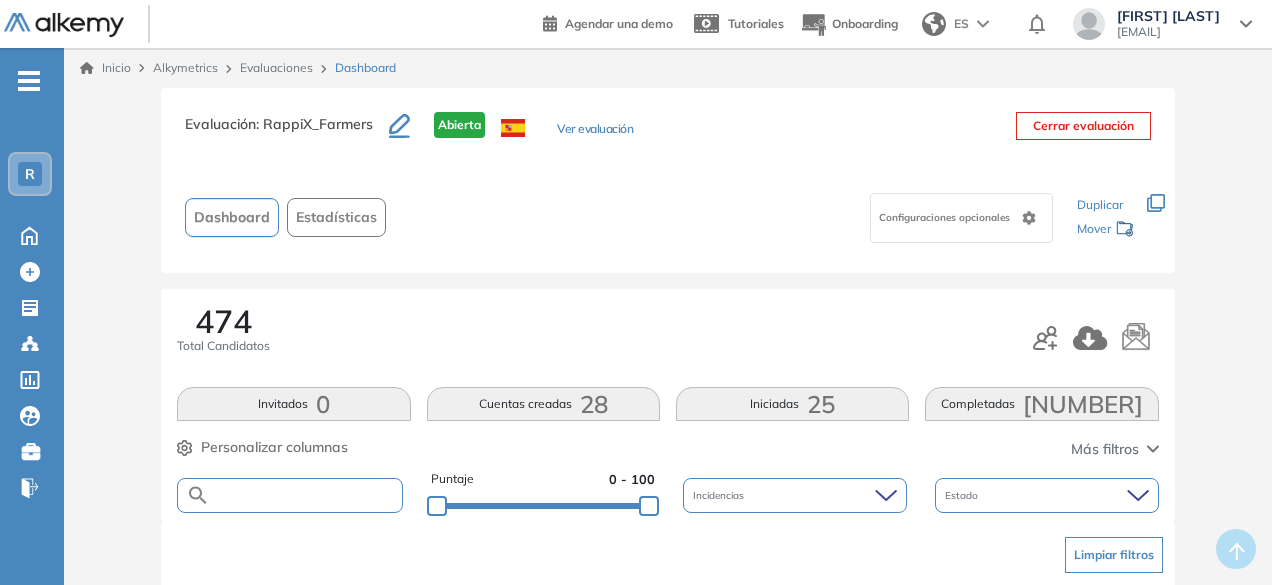 click at bounding box center [305, 495] 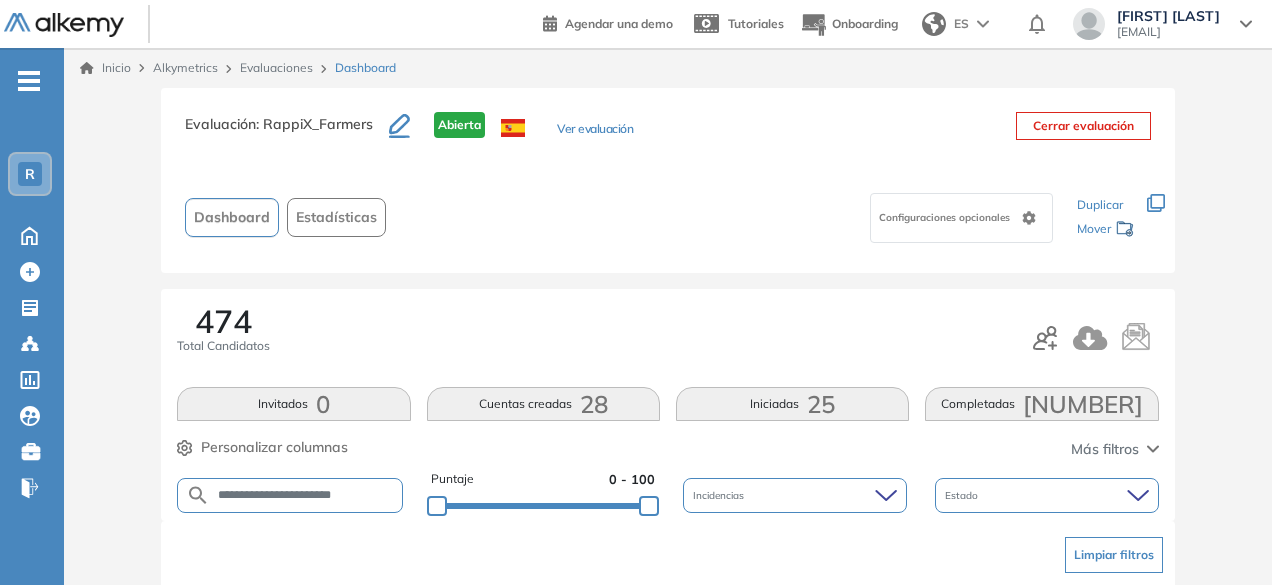 click on "**********" at bounding box center [305, 495] 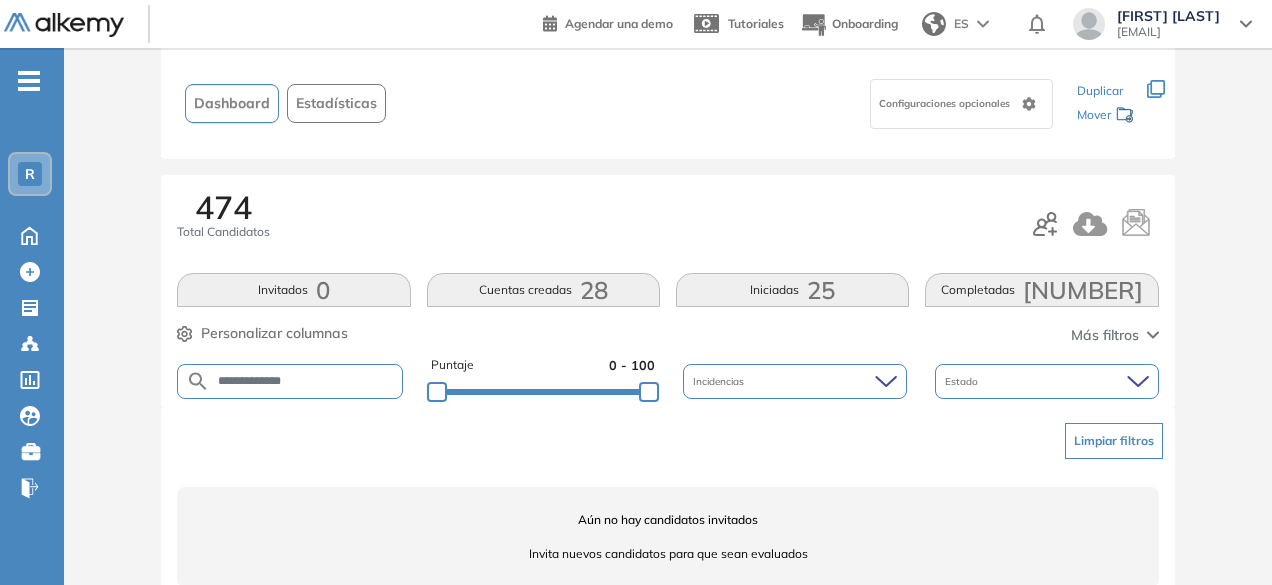 scroll, scrollTop: 154, scrollLeft: 0, axis: vertical 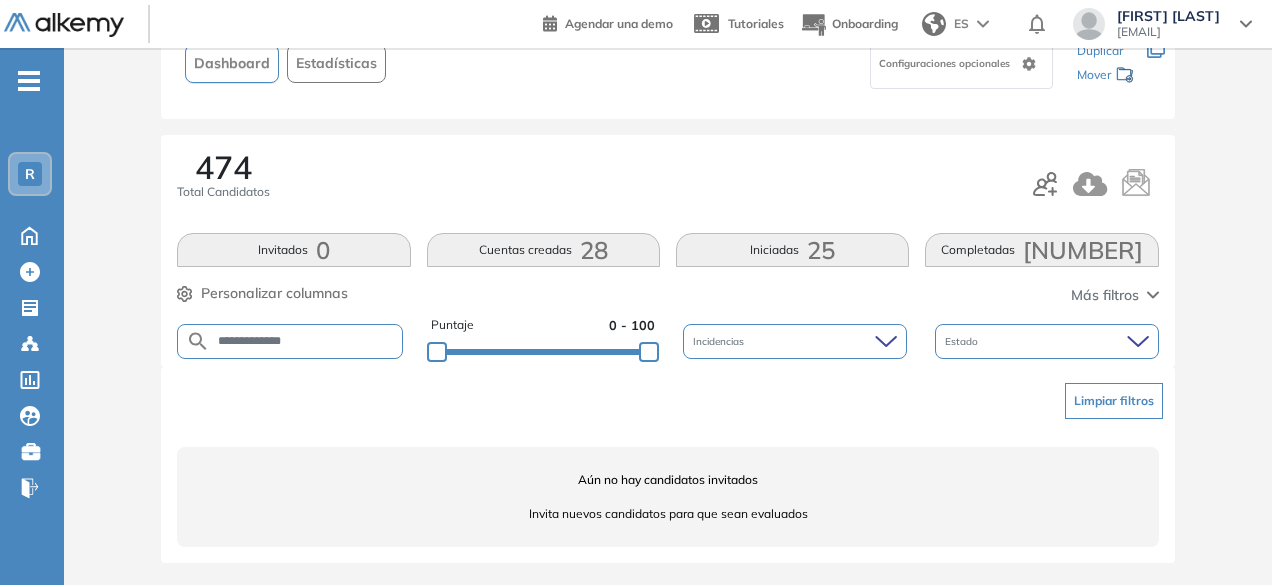 click on "**********" at bounding box center (305, 341) 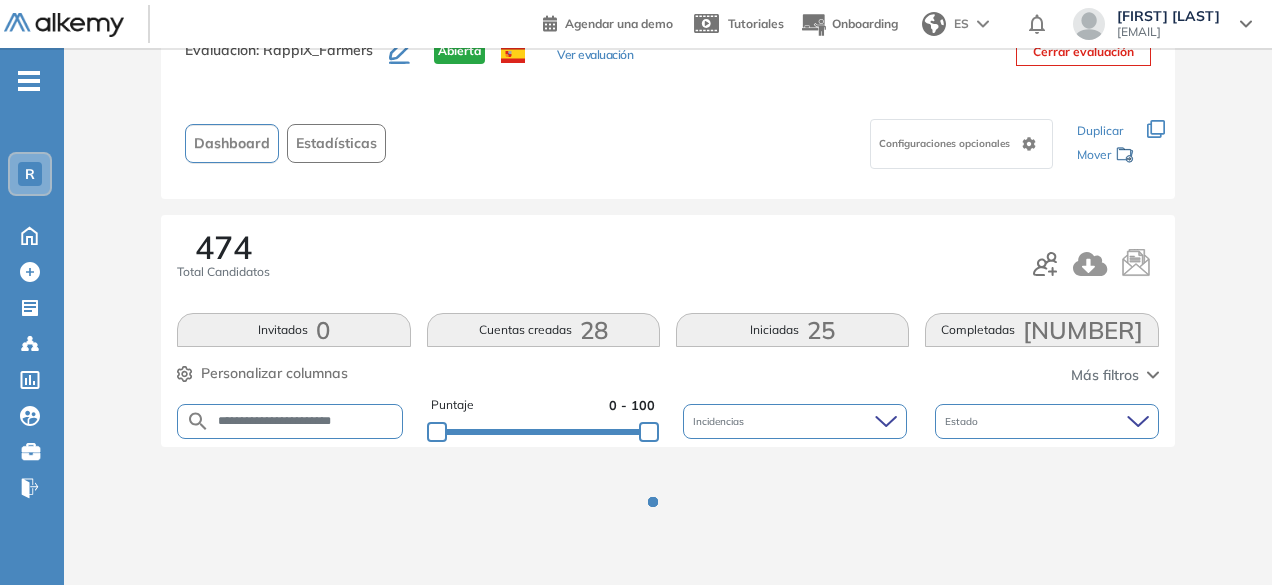 scroll, scrollTop: 154, scrollLeft: 0, axis: vertical 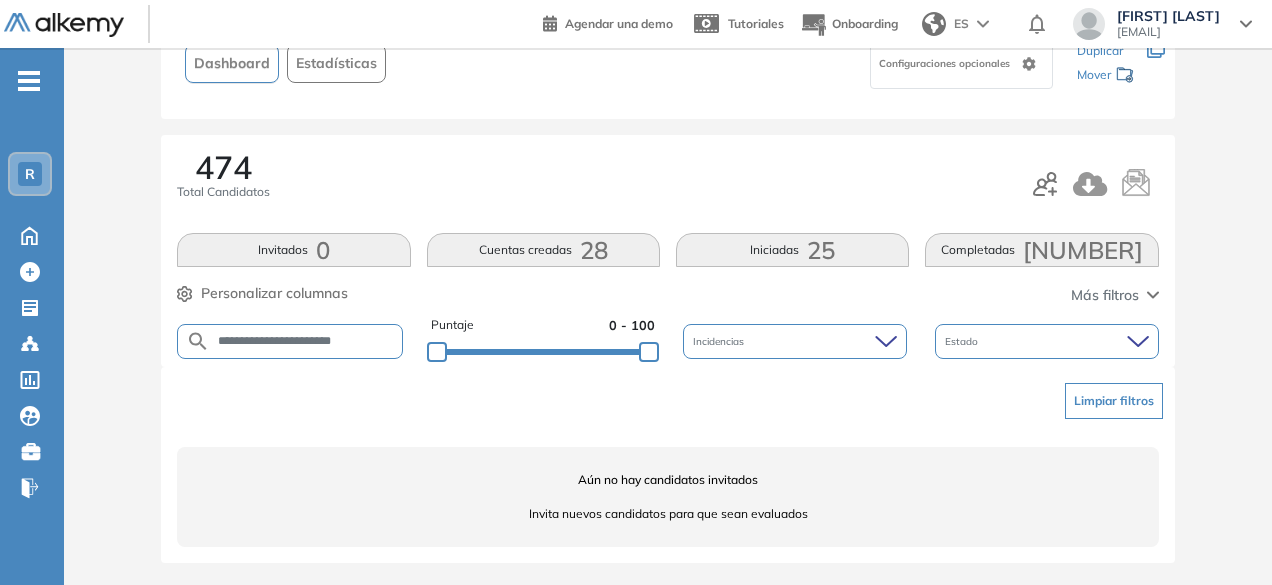 click on "**********" at bounding box center [305, 341] 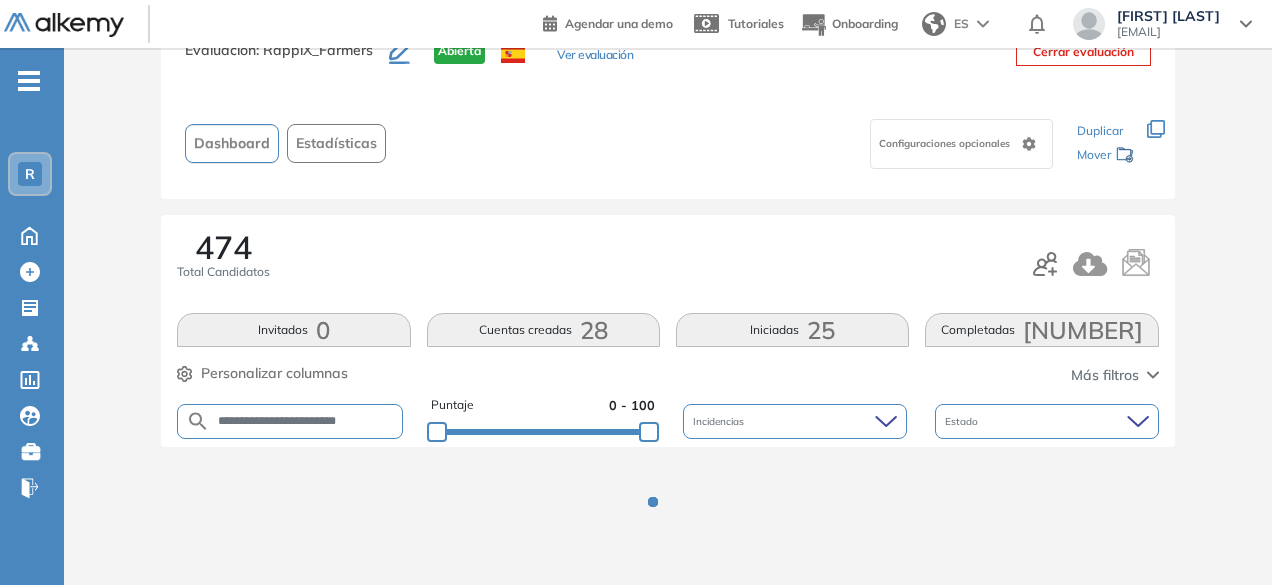 scroll, scrollTop: 154, scrollLeft: 0, axis: vertical 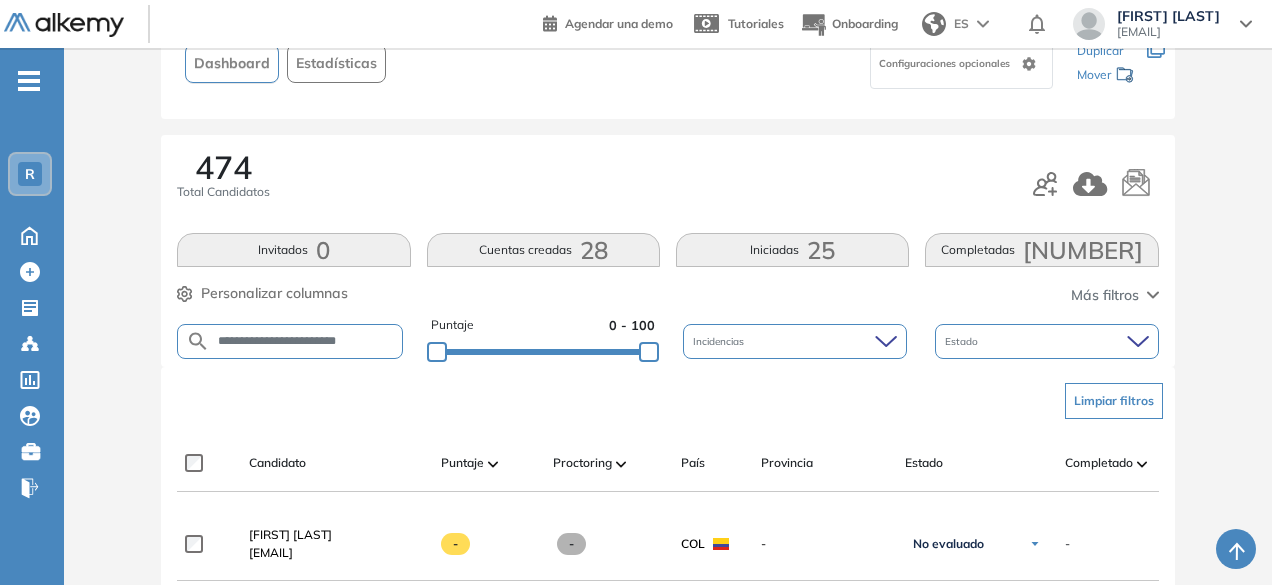 click on "**********" at bounding box center [305, 341] 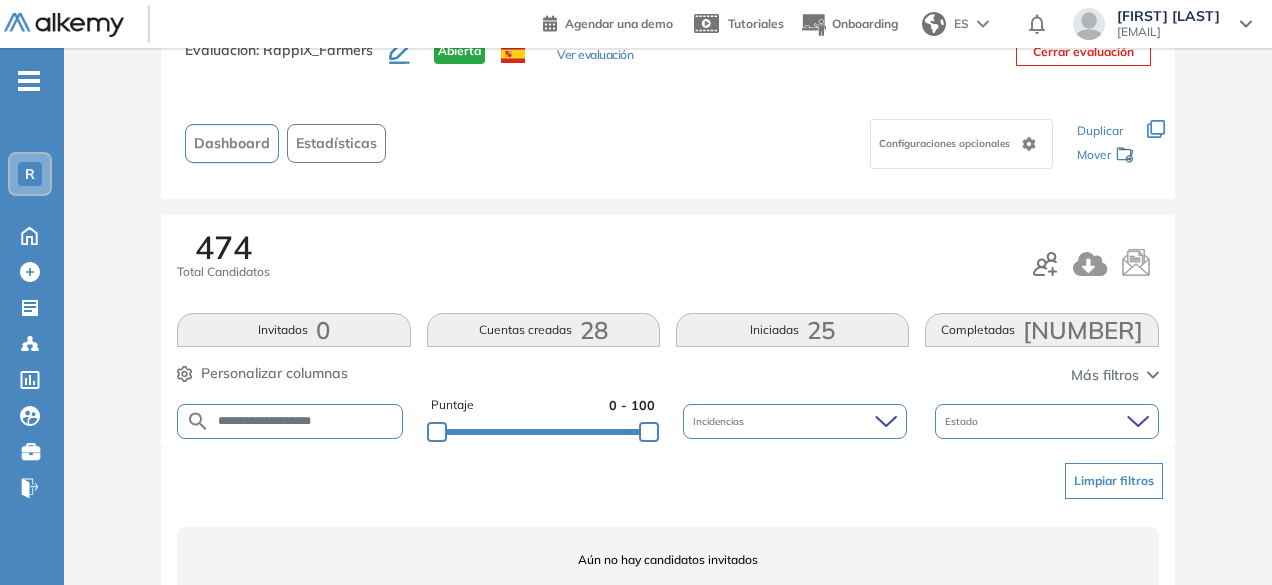 scroll, scrollTop: 154, scrollLeft: 0, axis: vertical 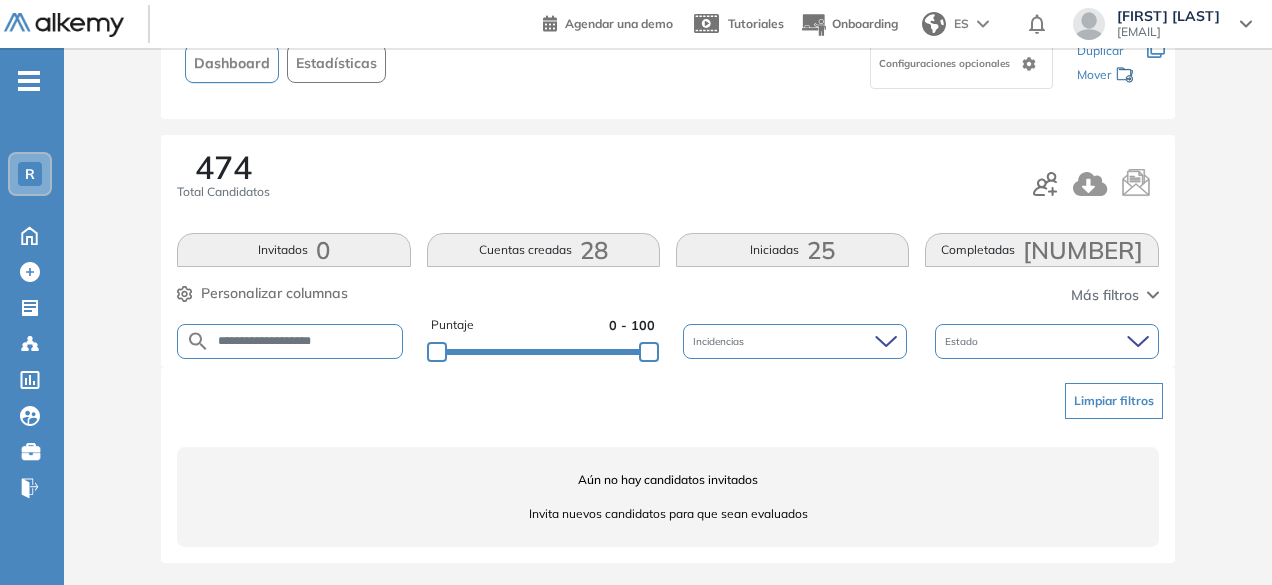 click on "**********" at bounding box center [305, 341] 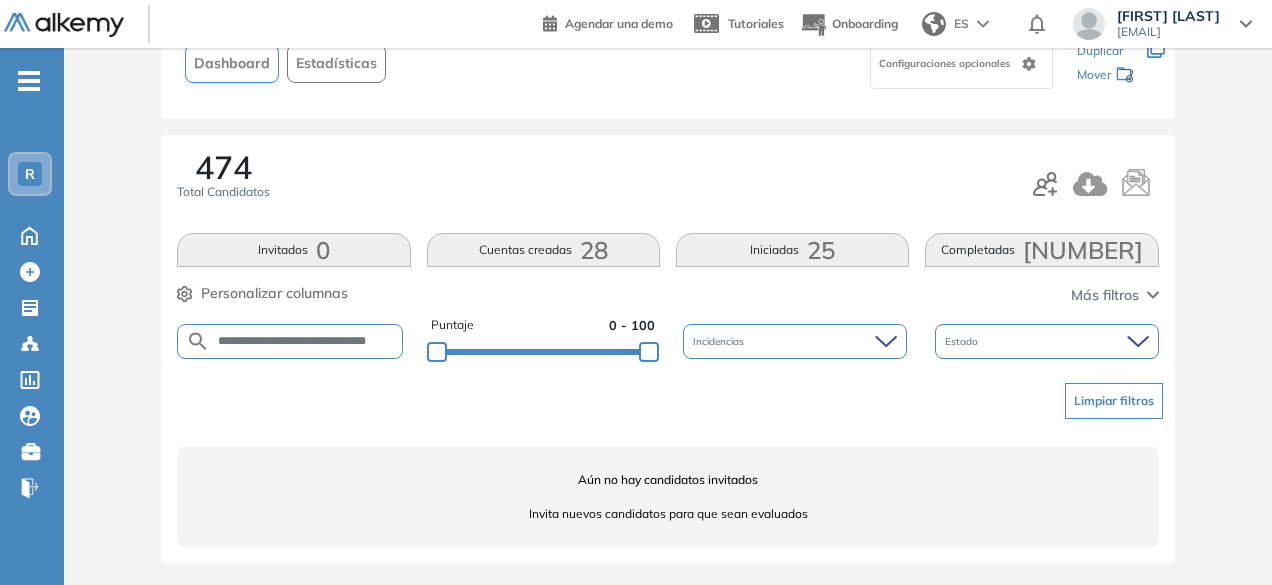 scroll, scrollTop: 0, scrollLeft: 12, axis: horizontal 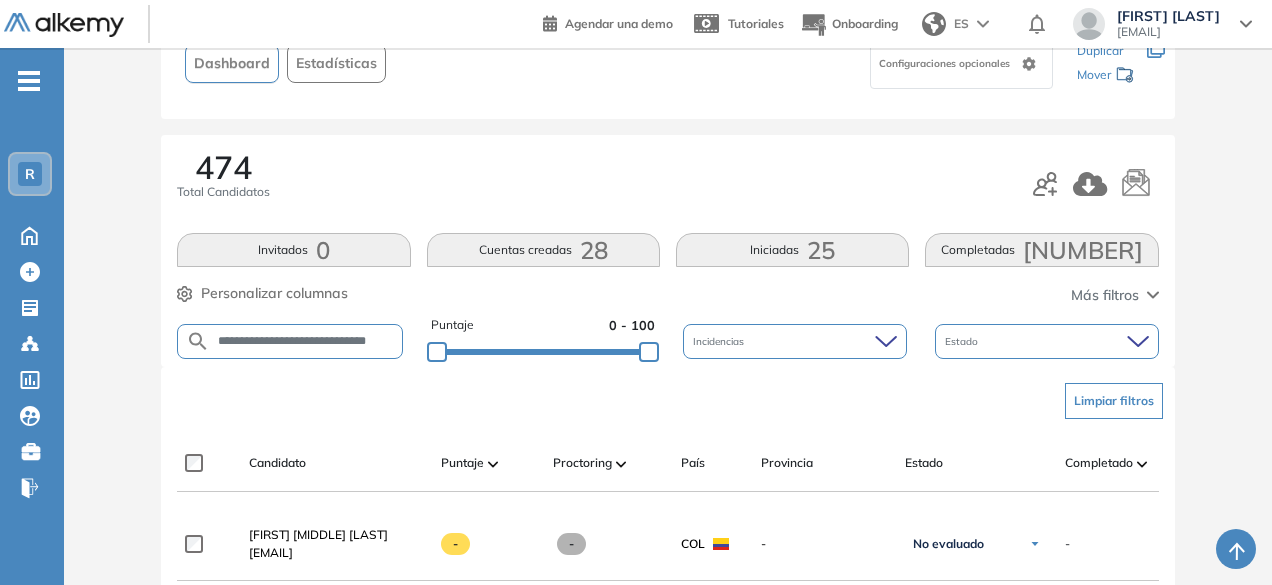 click on "**********" at bounding box center (306, 341) 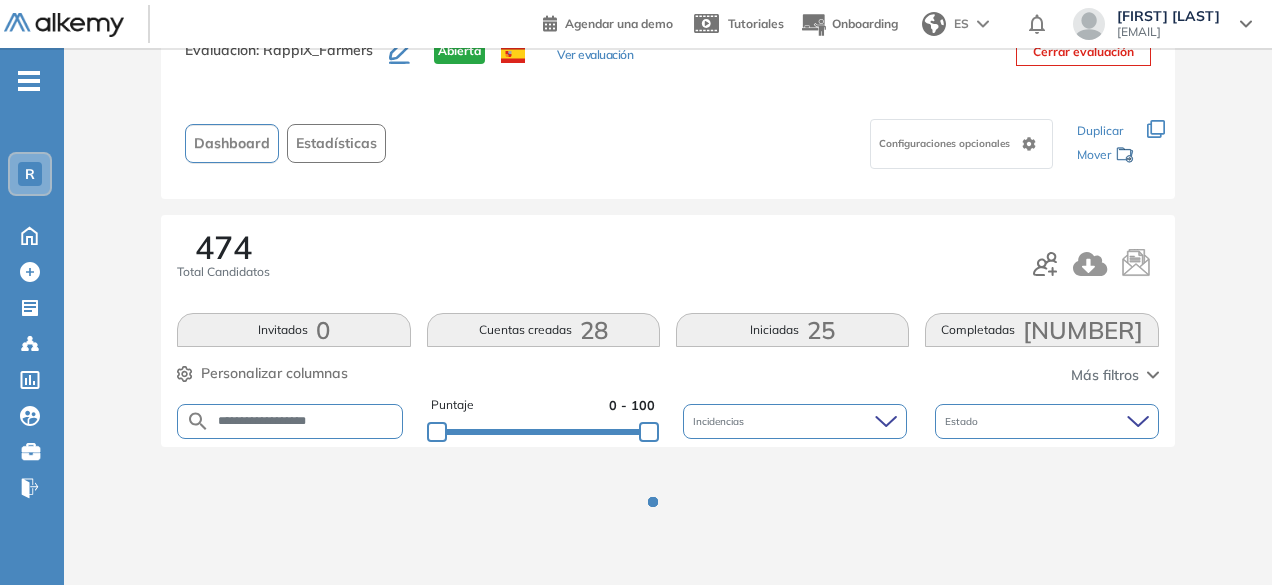 scroll, scrollTop: 154, scrollLeft: 0, axis: vertical 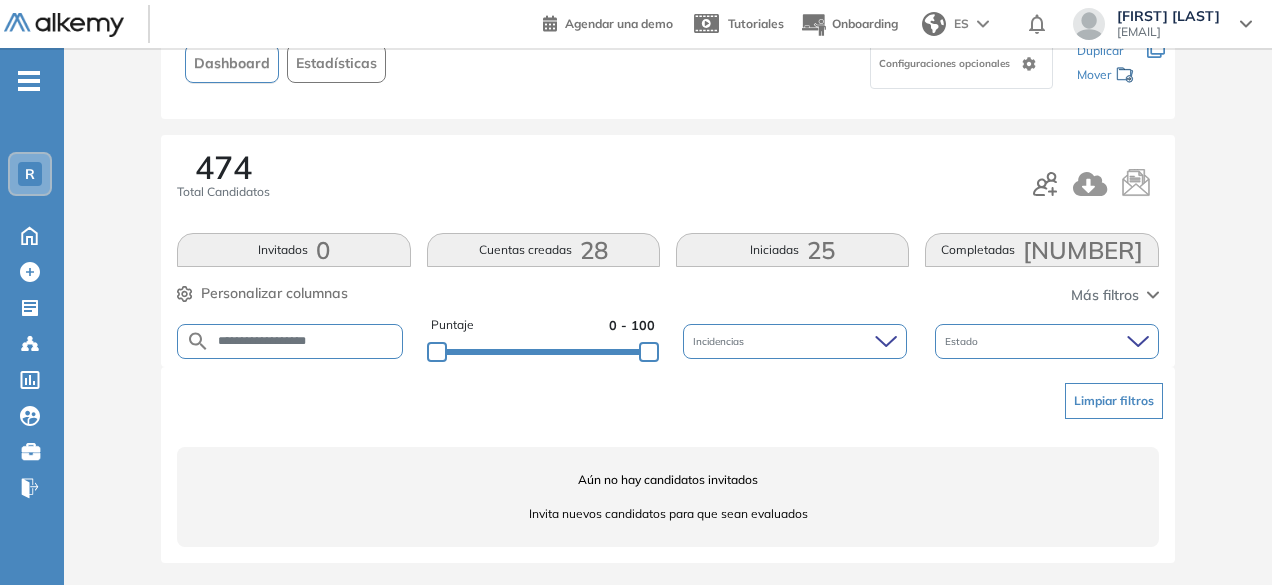 drag, startPoint x: 282, startPoint y: 343, endPoint x: 245, endPoint y: 344, distance: 37.01351 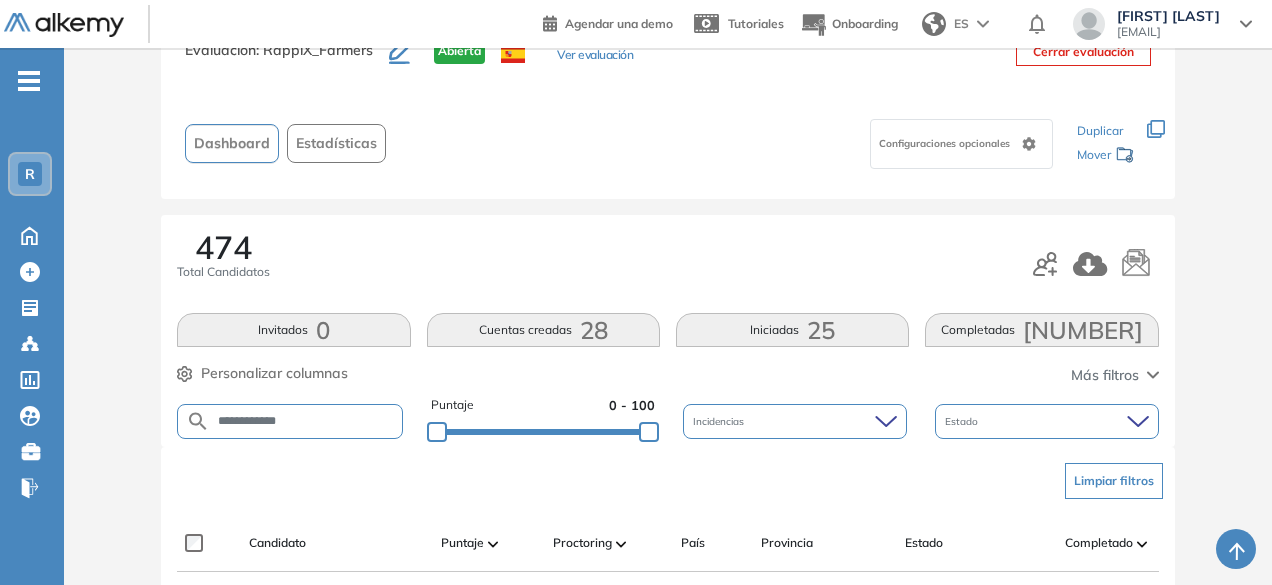 scroll, scrollTop: 154, scrollLeft: 0, axis: vertical 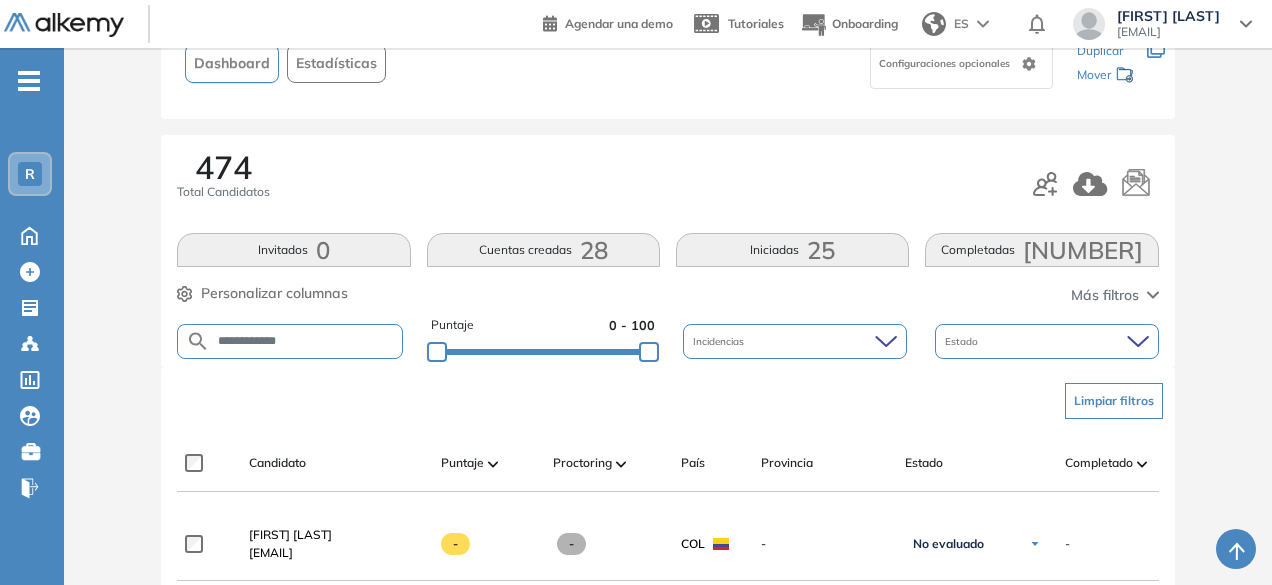drag, startPoint x: 328, startPoint y: 355, endPoint x: 322, endPoint y: 345, distance: 11.661903 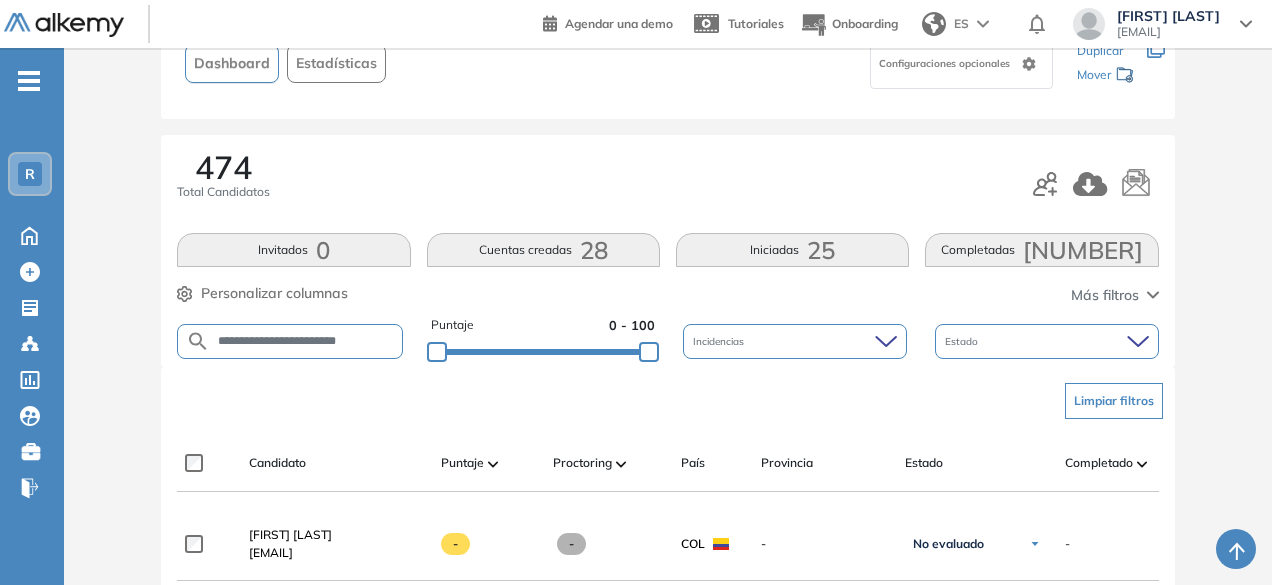 scroll, scrollTop: 0, scrollLeft: 3, axis: horizontal 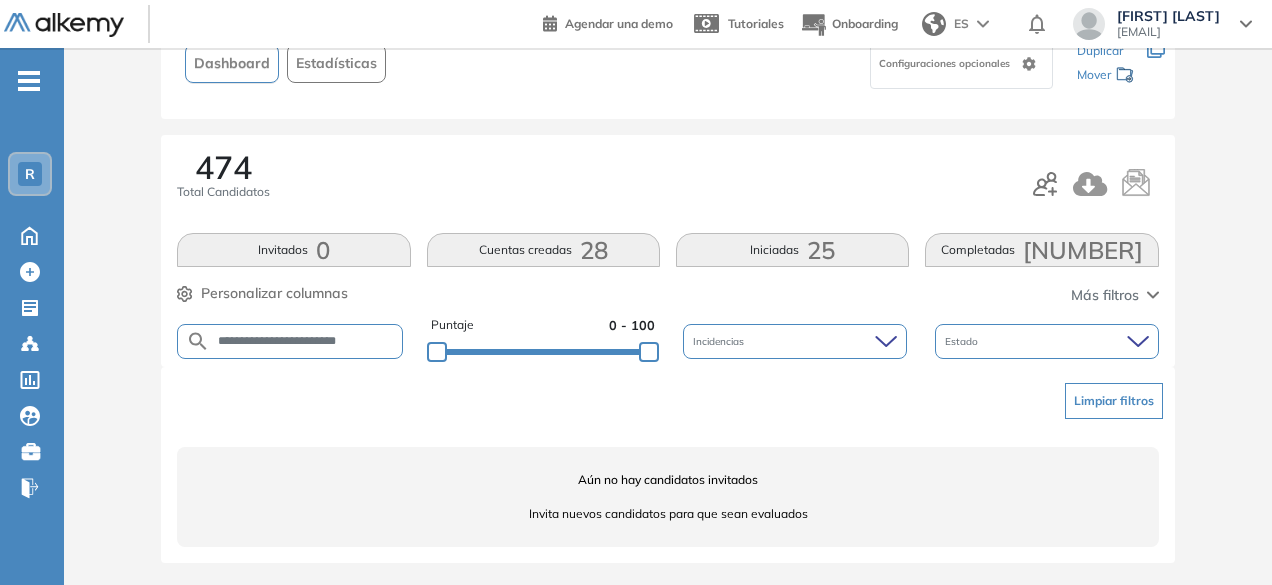 click on "**********" at bounding box center [306, 341] 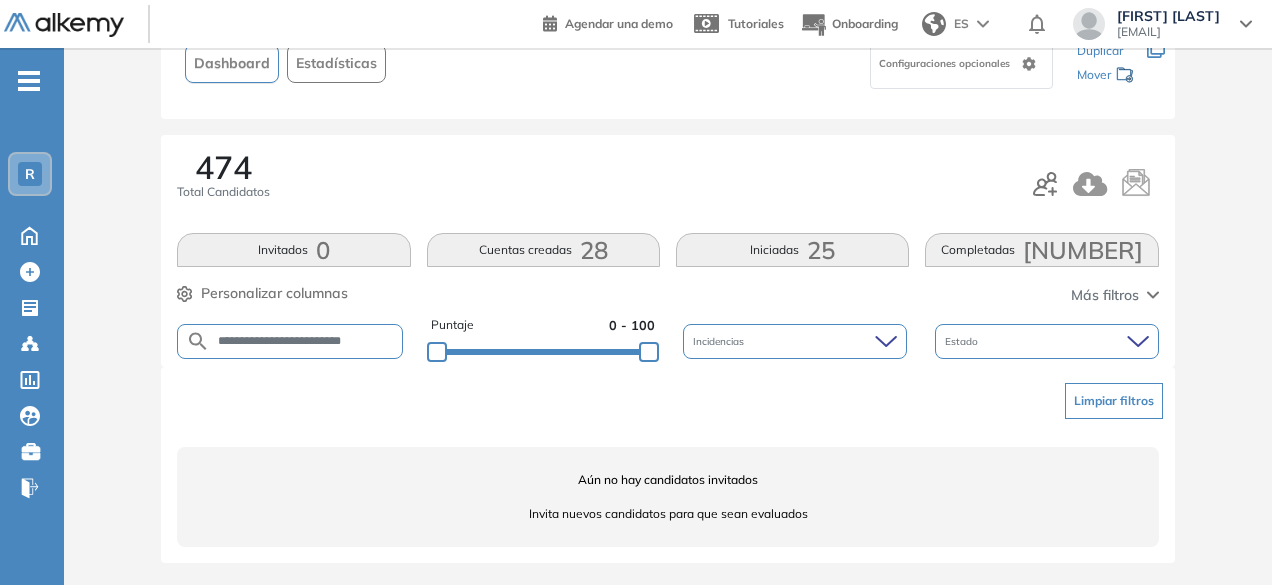 scroll, scrollTop: 0, scrollLeft: 26, axis: horizontal 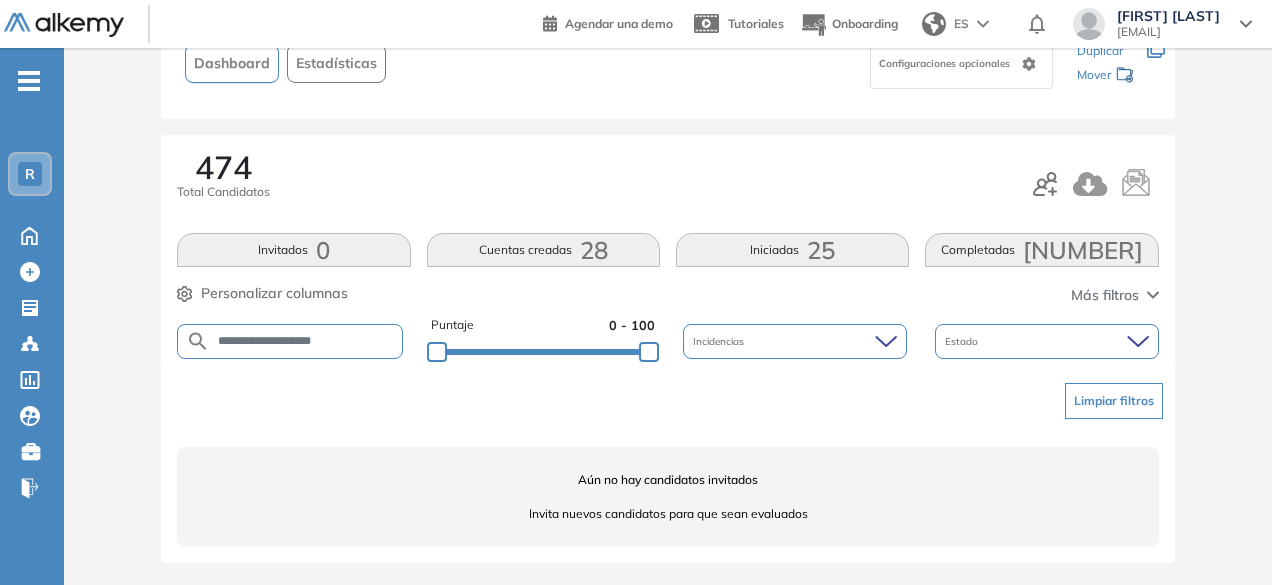drag, startPoint x: 308, startPoint y: 343, endPoint x: 252, endPoint y: 335, distance: 56.568542 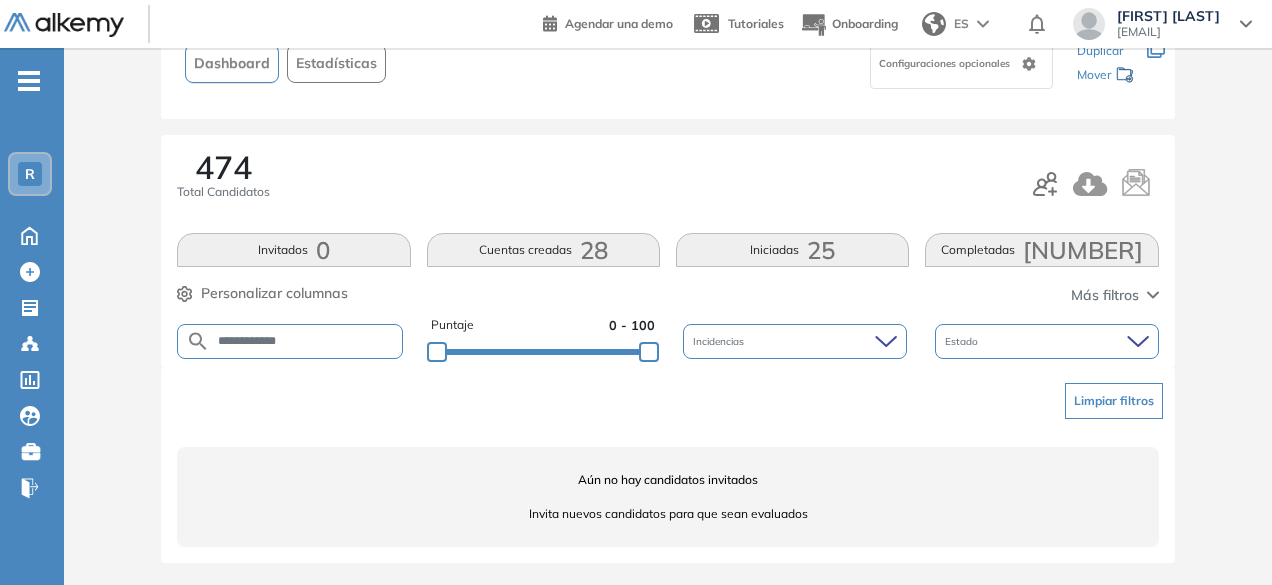 type on "**********" 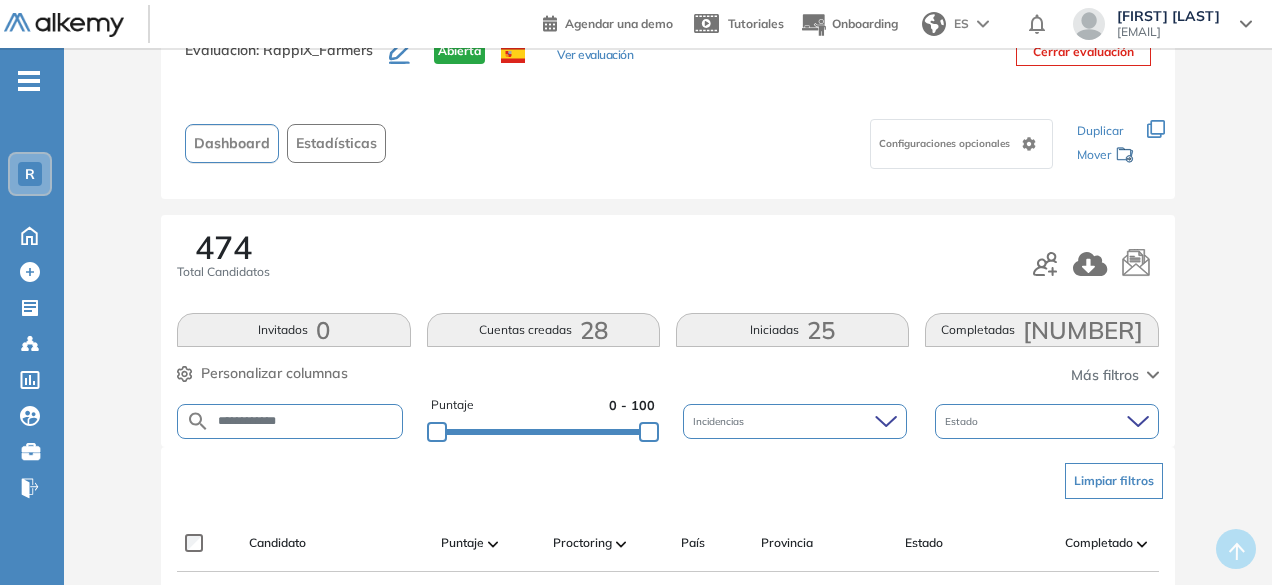 scroll, scrollTop: 154, scrollLeft: 0, axis: vertical 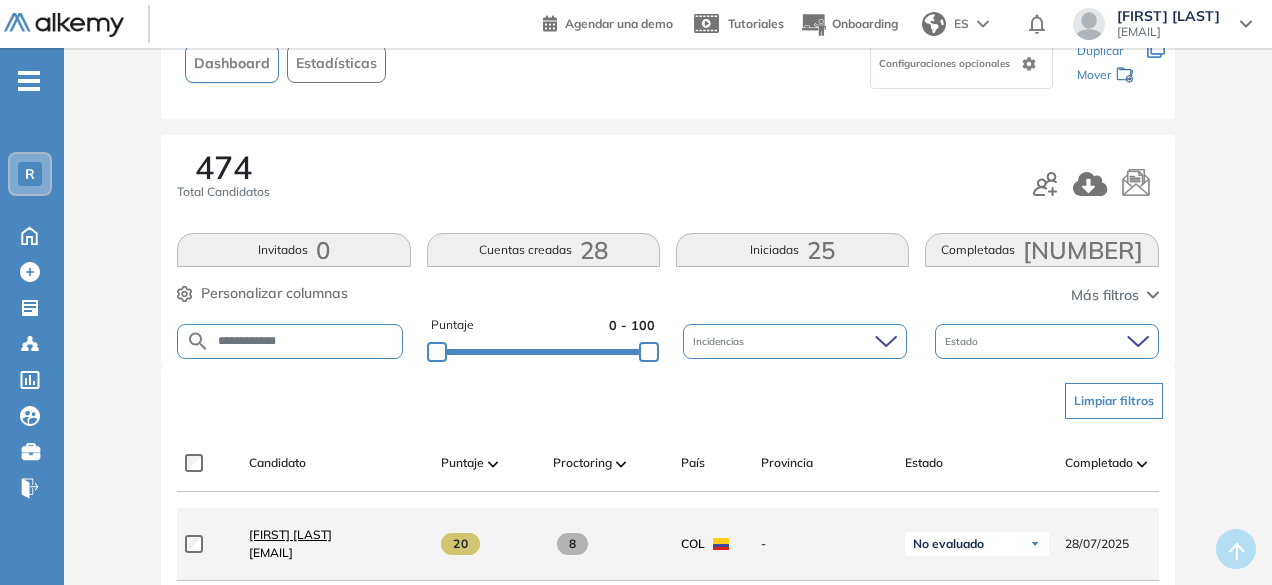 click on "[FIRST] [LAST]" at bounding box center [290, 534] 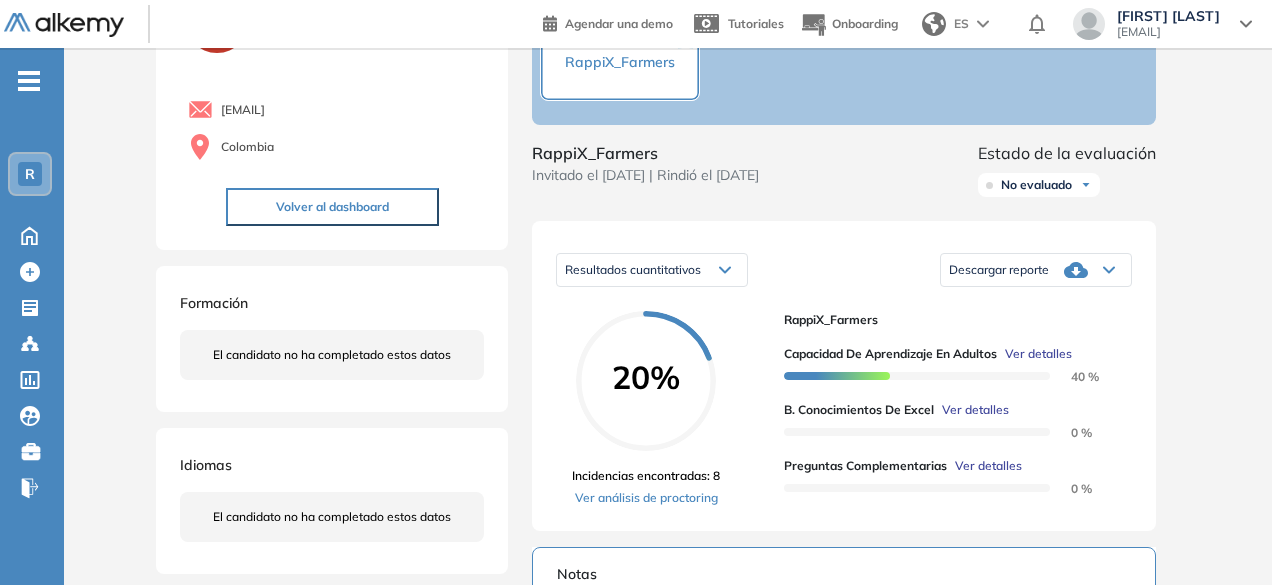 scroll, scrollTop: 140, scrollLeft: 0, axis: vertical 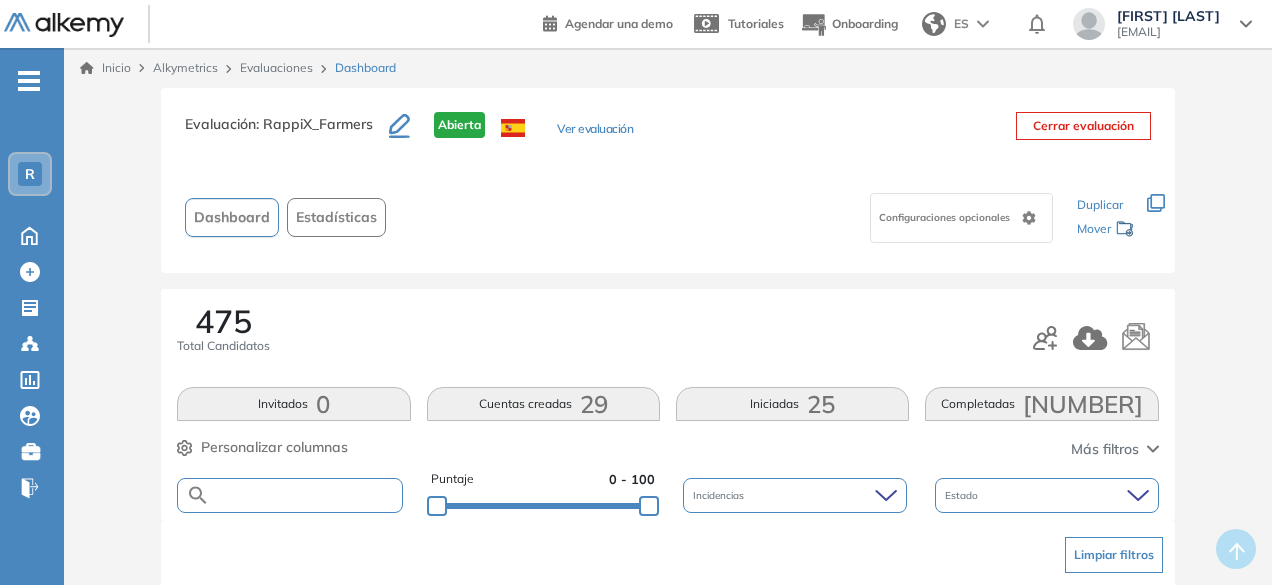 click at bounding box center (305, 495) 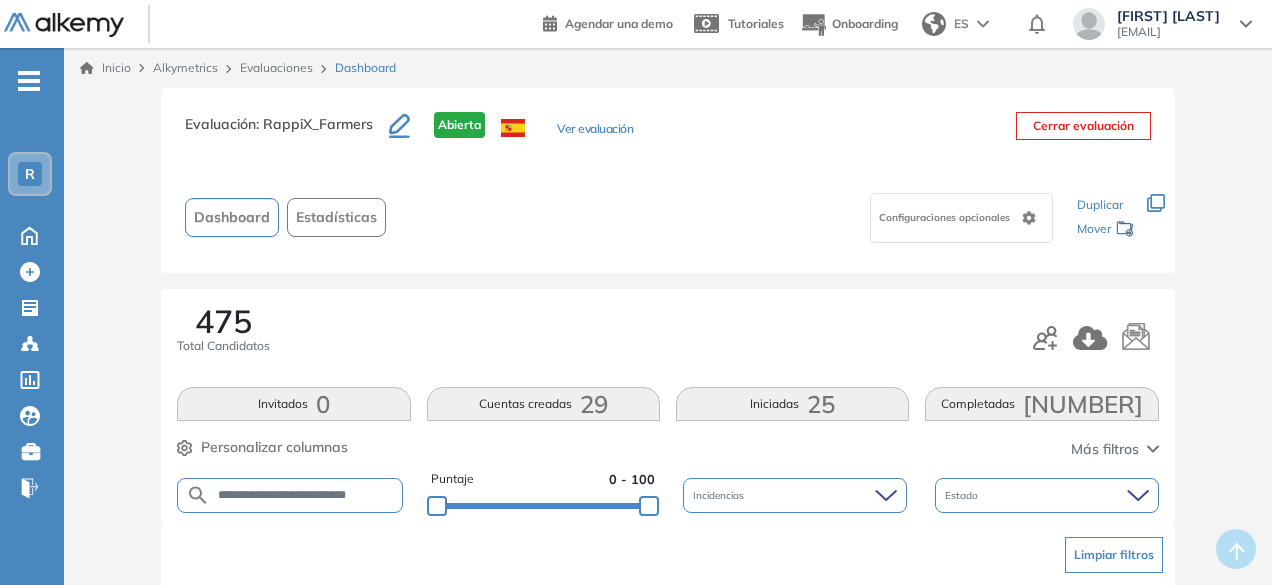 type on "**********" 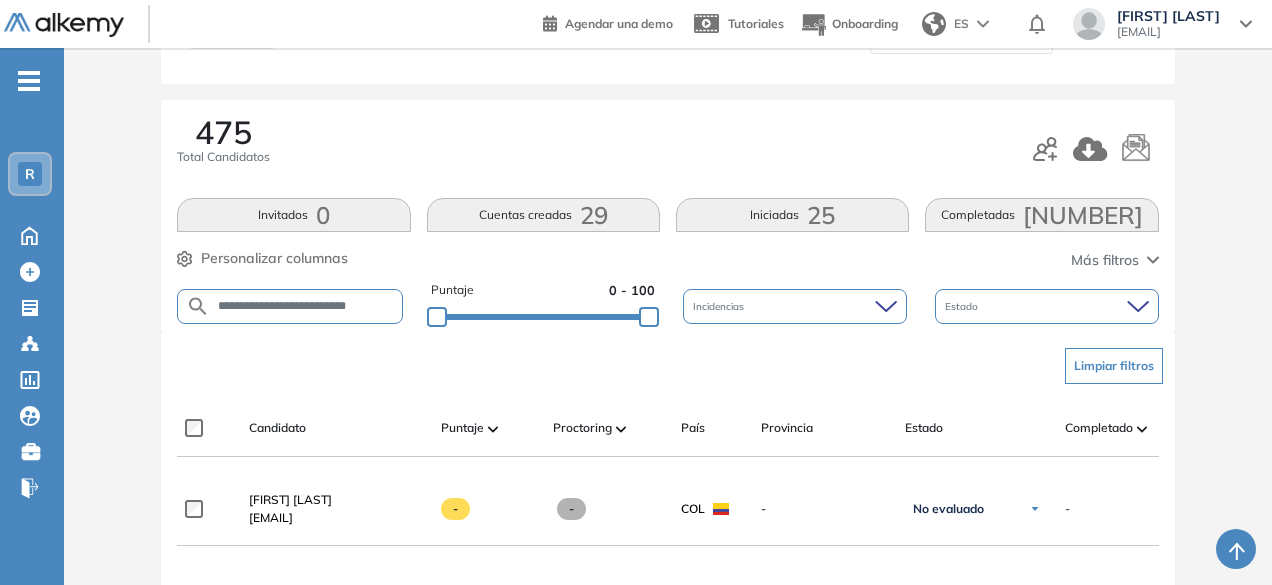 scroll, scrollTop: 193, scrollLeft: 0, axis: vertical 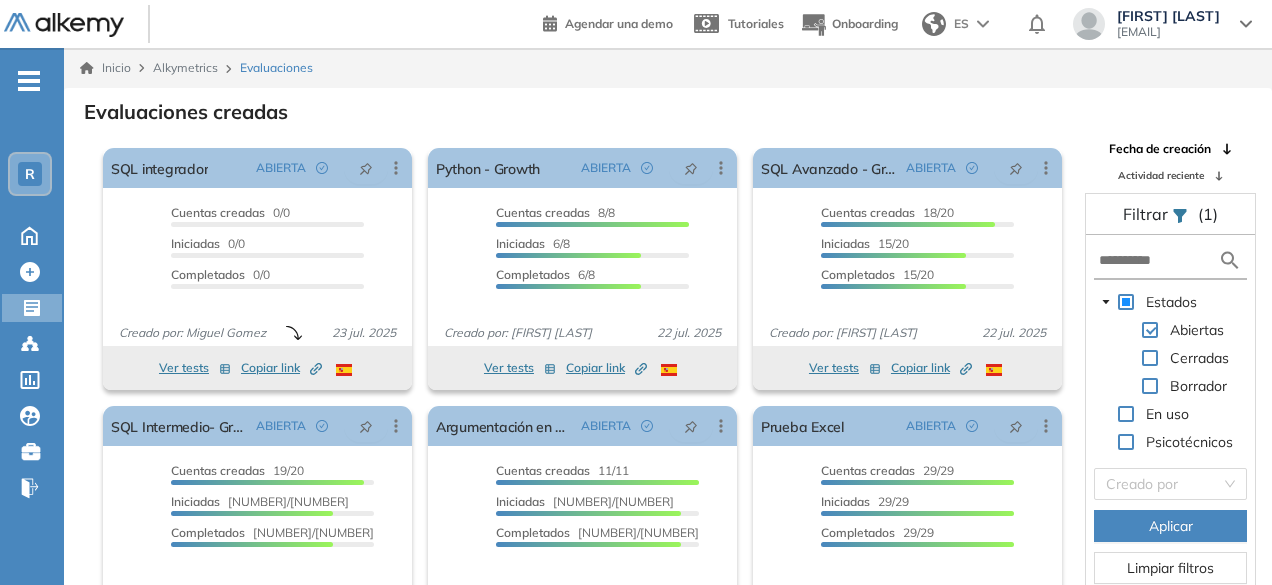 click on "R" at bounding box center (30, 174) 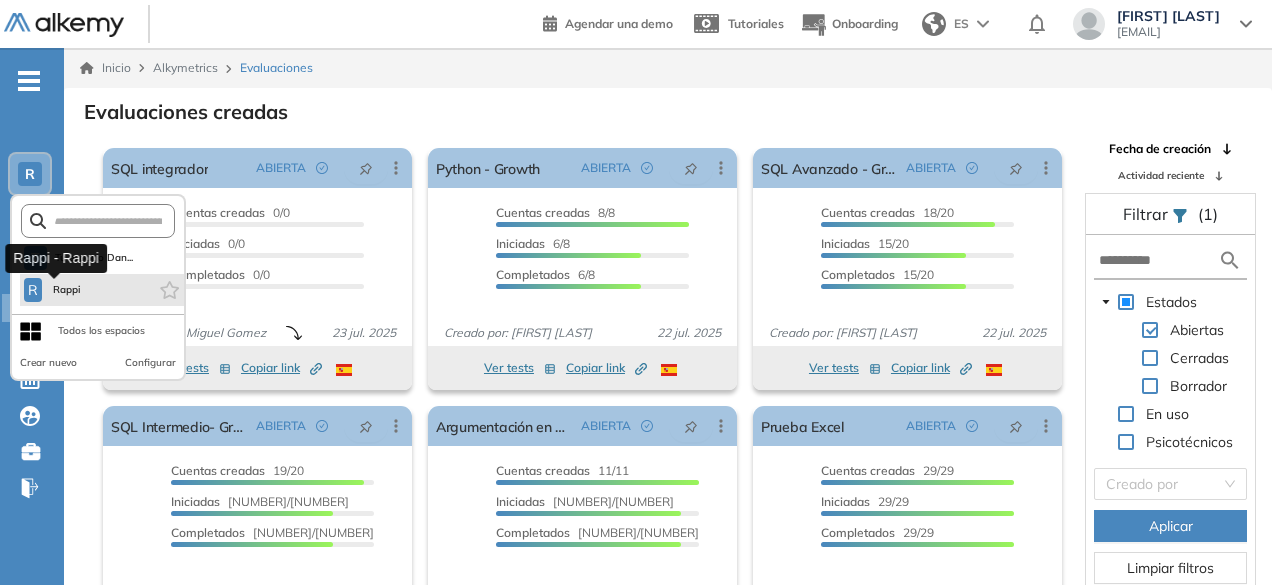 click on "R" at bounding box center (33, 290) 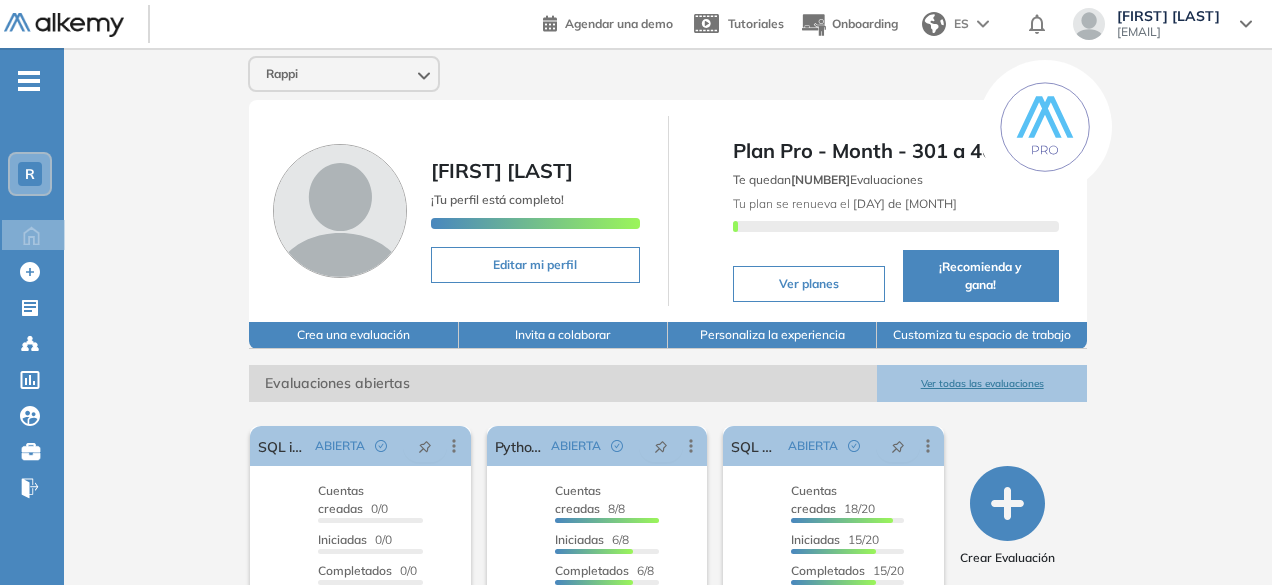 click on "Ver todas las evaluaciones" at bounding box center (981, 383) 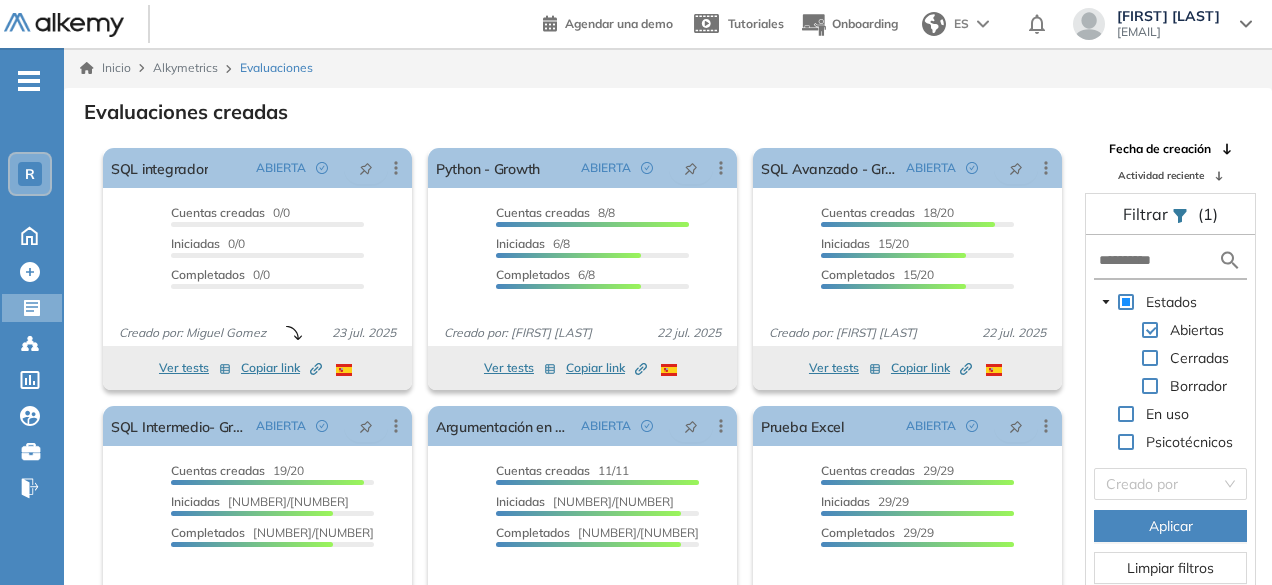 scroll, scrollTop: 48, scrollLeft: 0, axis: vertical 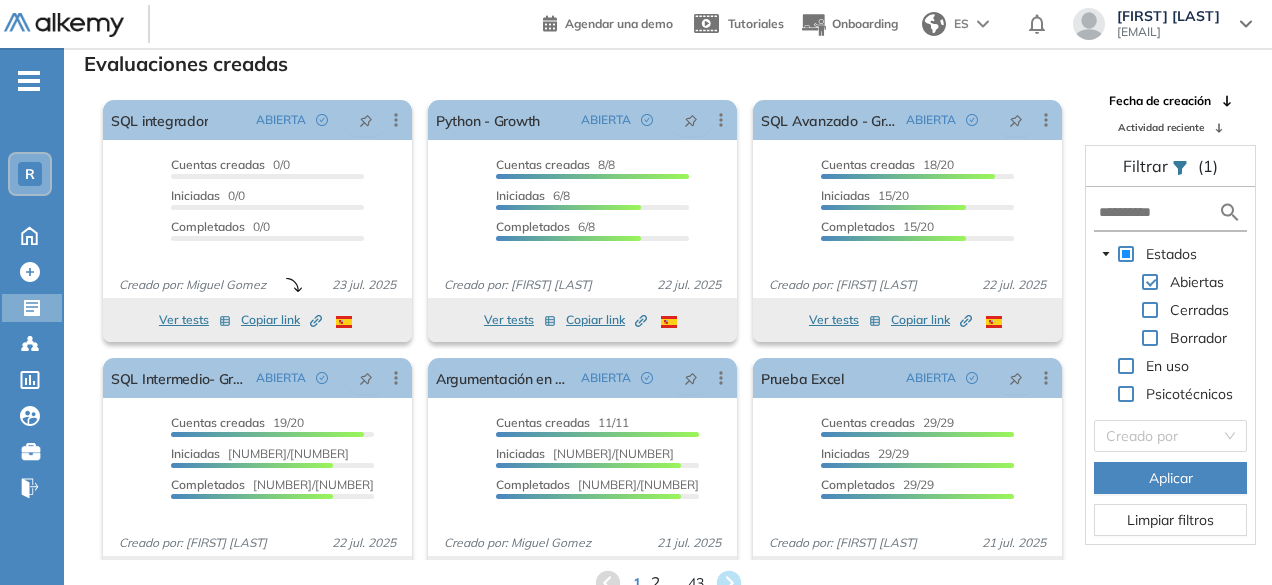 click on "2" at bounding box center [654, 582] 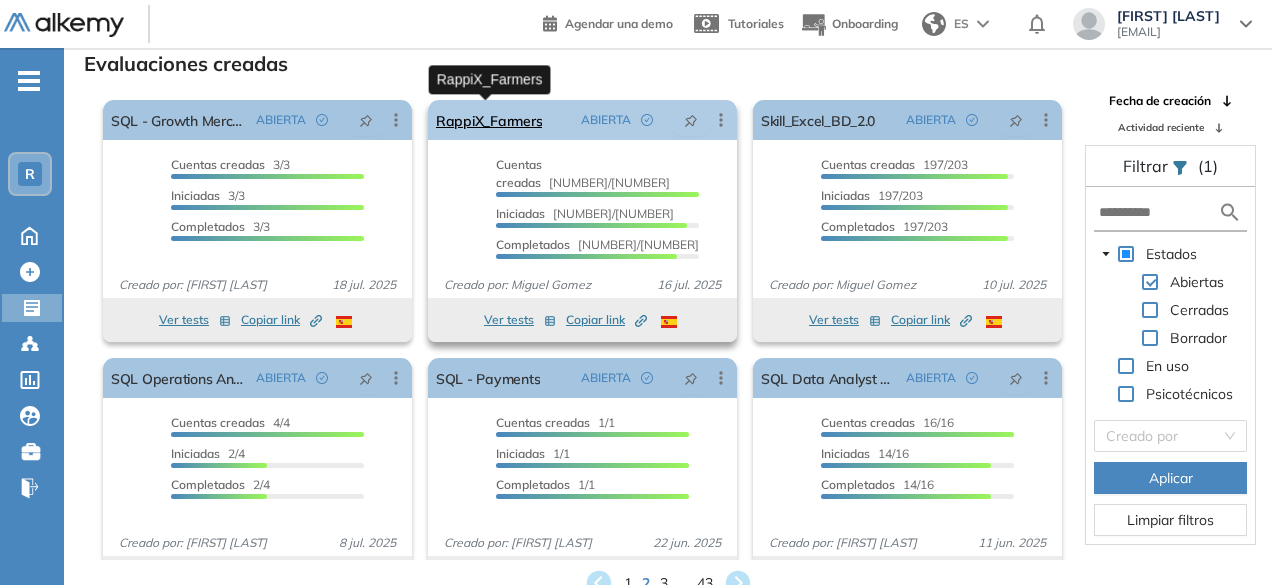 click on "RappiX_Farmers" at bounding box center (489, 120) 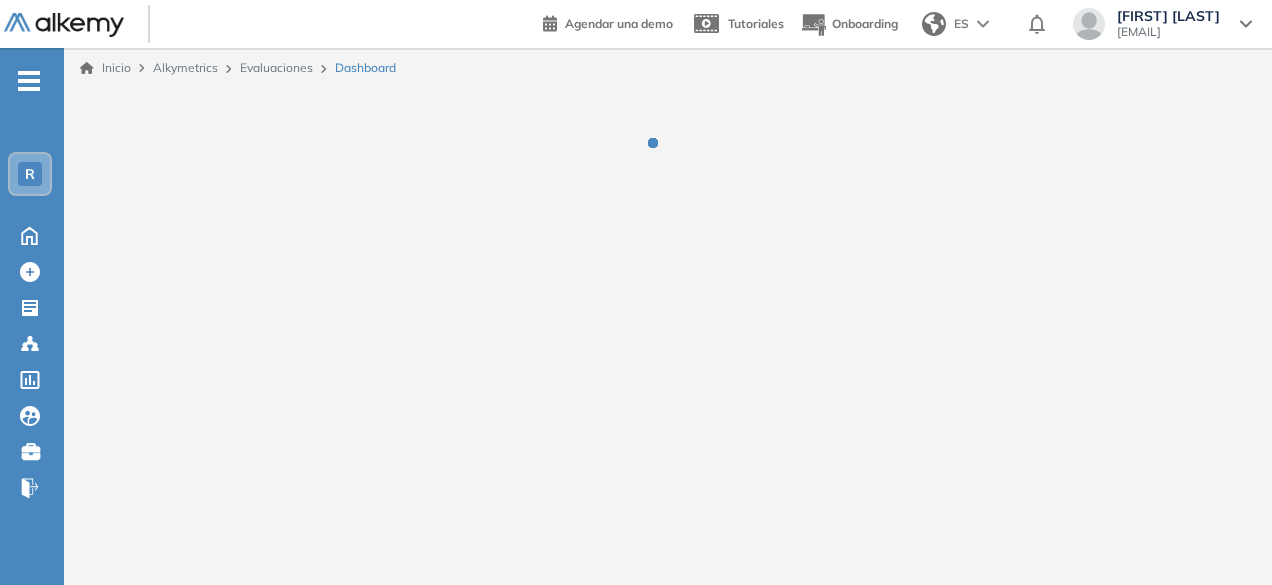 scroll, scrollTop: 0, scrollLeft: 0, axis: both 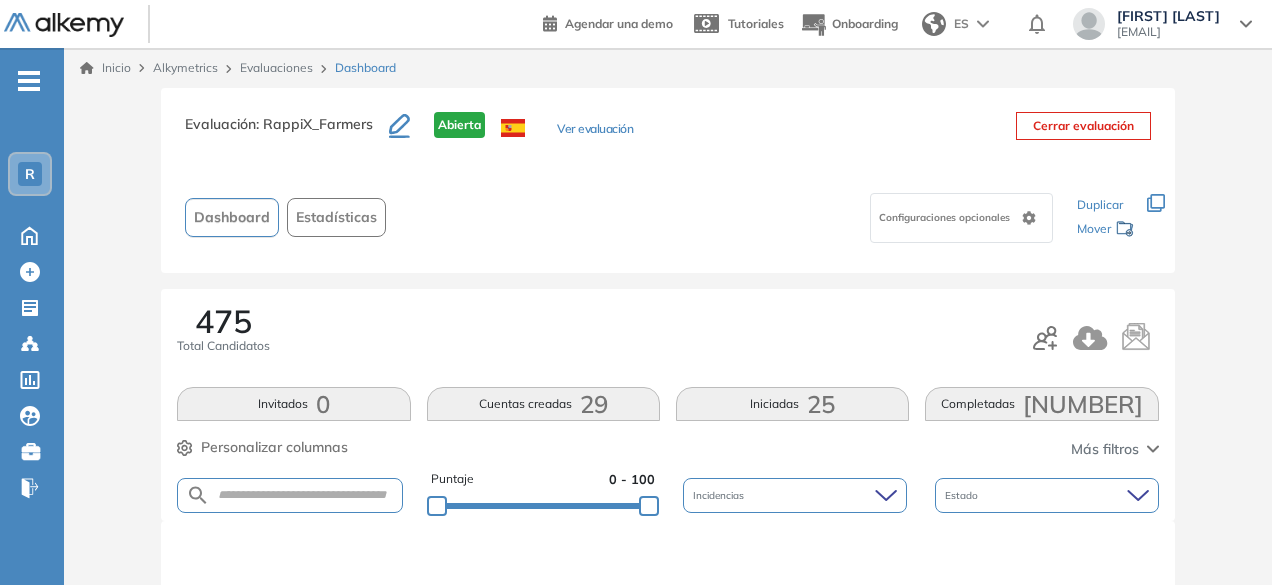 click at bounding box center [289, 495] 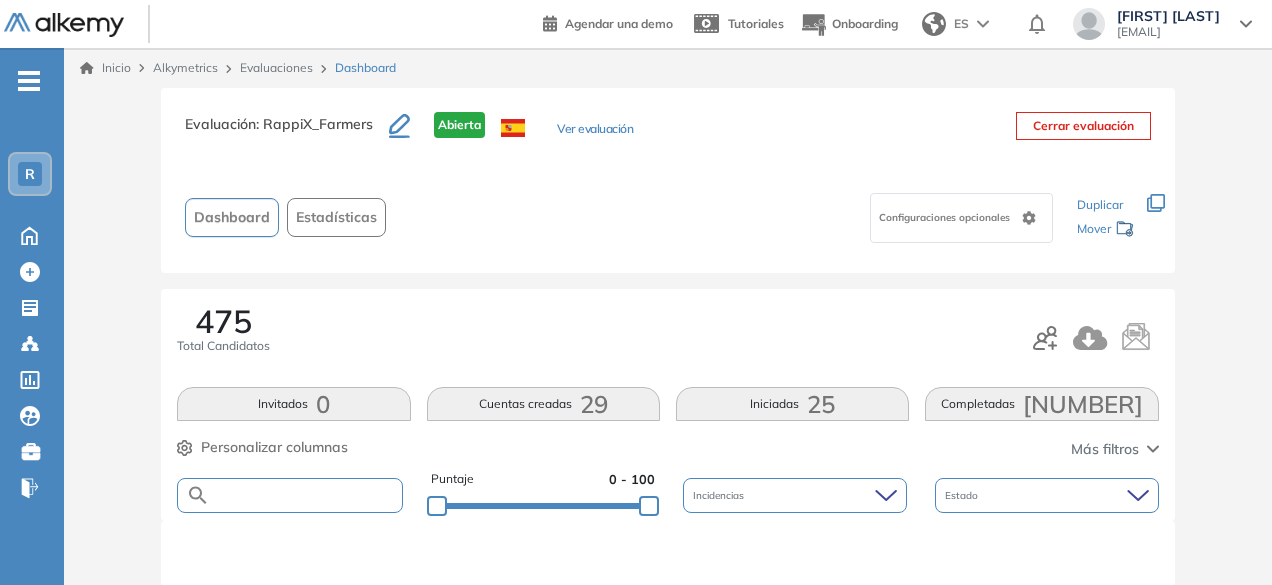 click at bounding box center (305, 495) 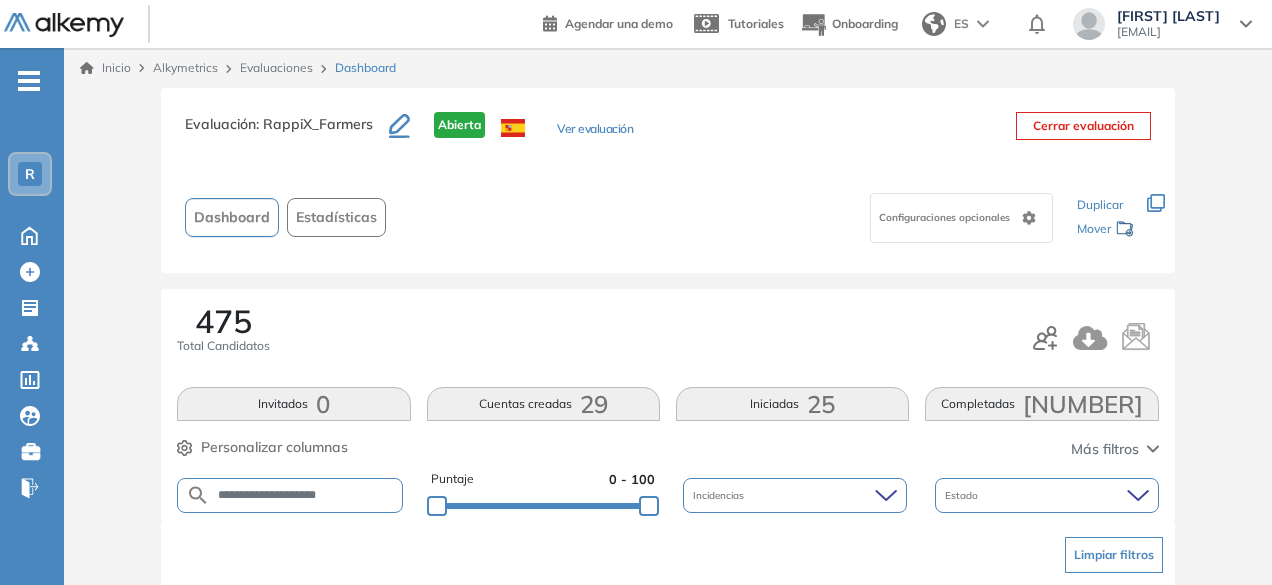 click on "**********" at bounding box center (305, 495) 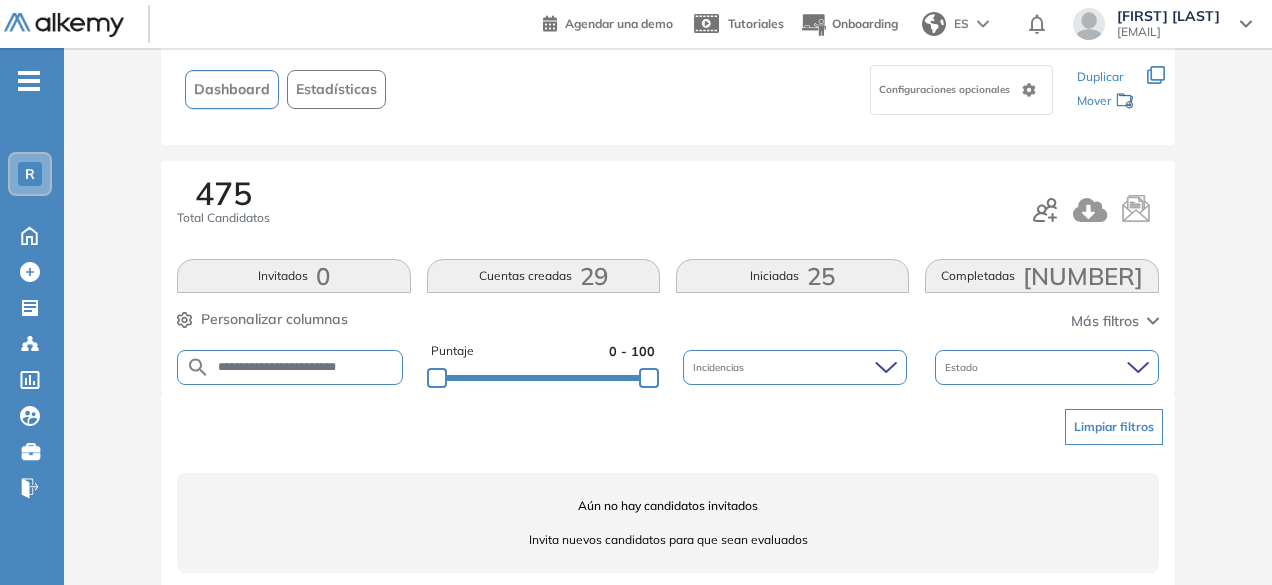 scroll, scrollTop: 136, scrollLeft: 0, axis: vertical 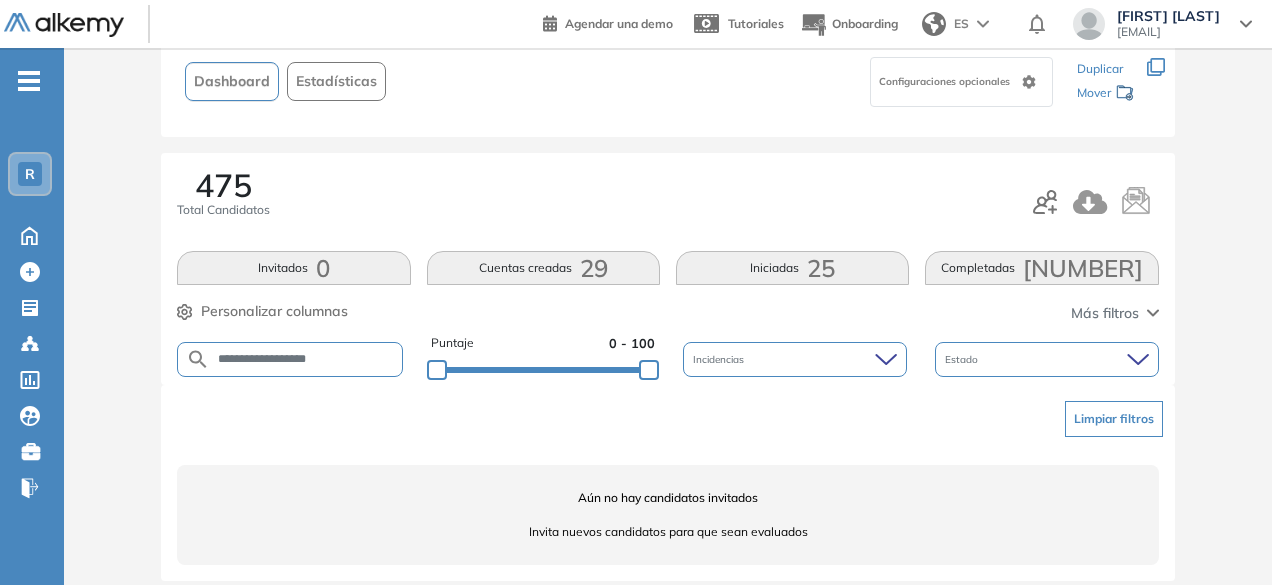 drag, startPoint x: 282, startPoint y: 352, endPoint x: 248, endPoint y: 351, distance: 34.0147 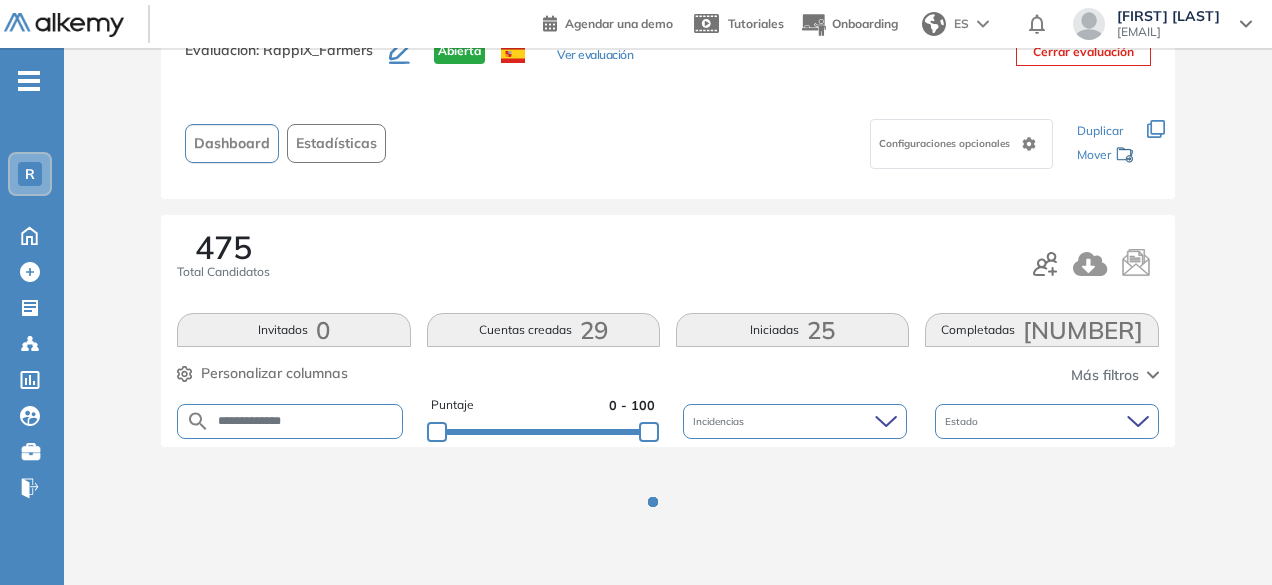 scroll, scrollTop: 136, scrollLeft: 0, axis: vertical 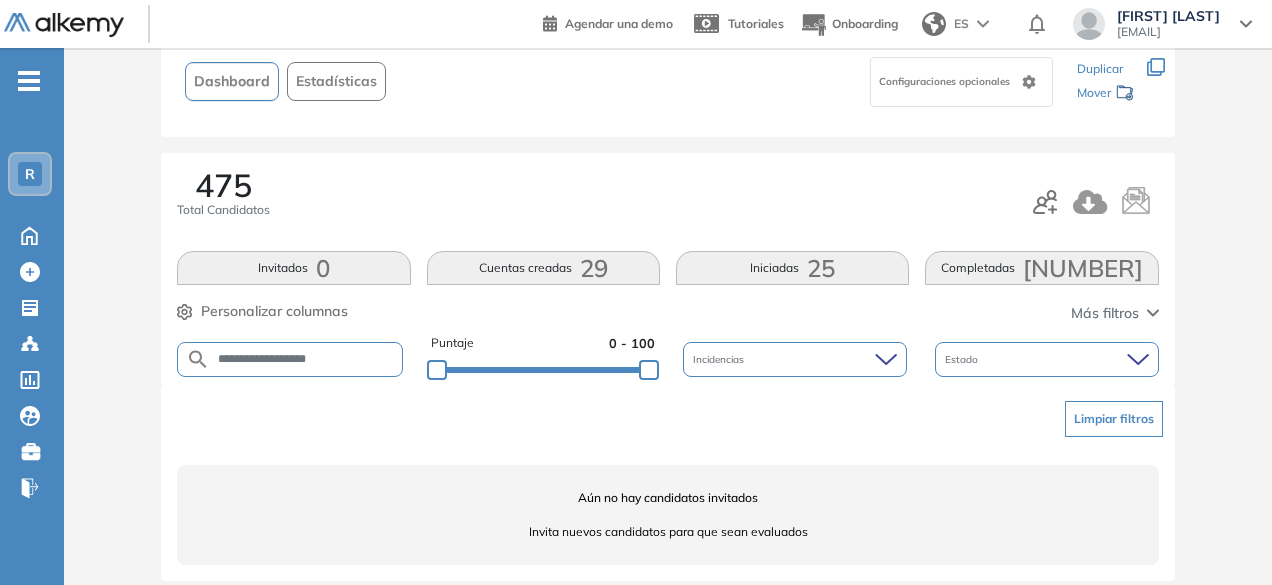 click on "**********" at bounding box center [305, 359] 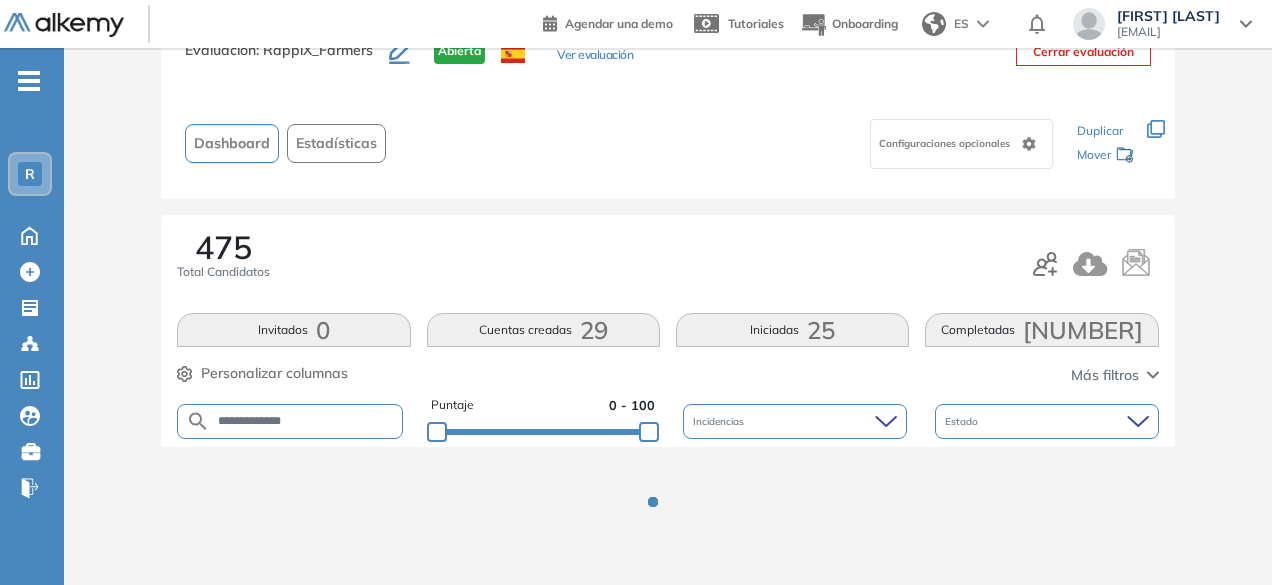 scroll, scrollTop: 136, scrollLeft: 0, axis: vertical 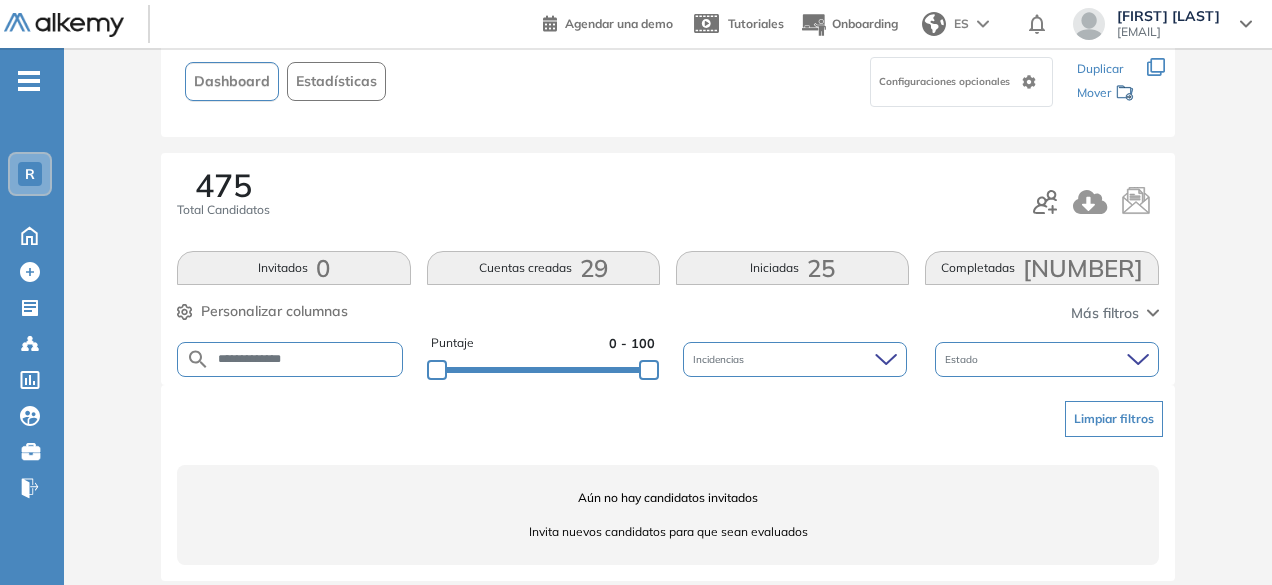 click on "**********" at bounding box center [305, 359] 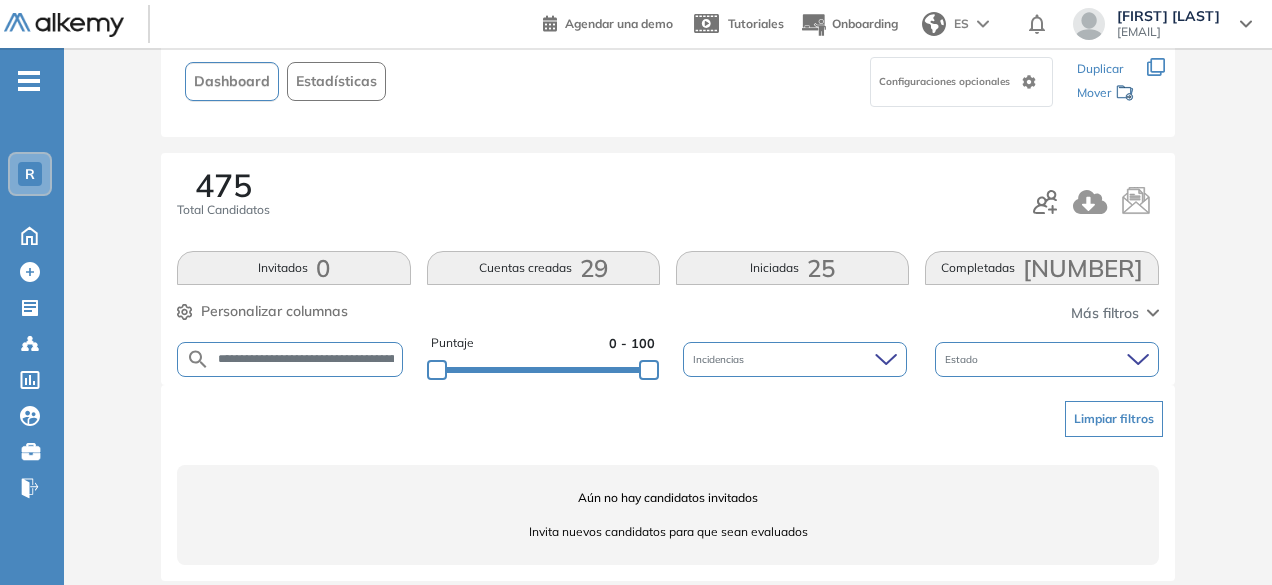 scroll, scrollTop: 0, scrollLeft: 62, axis: horizontal 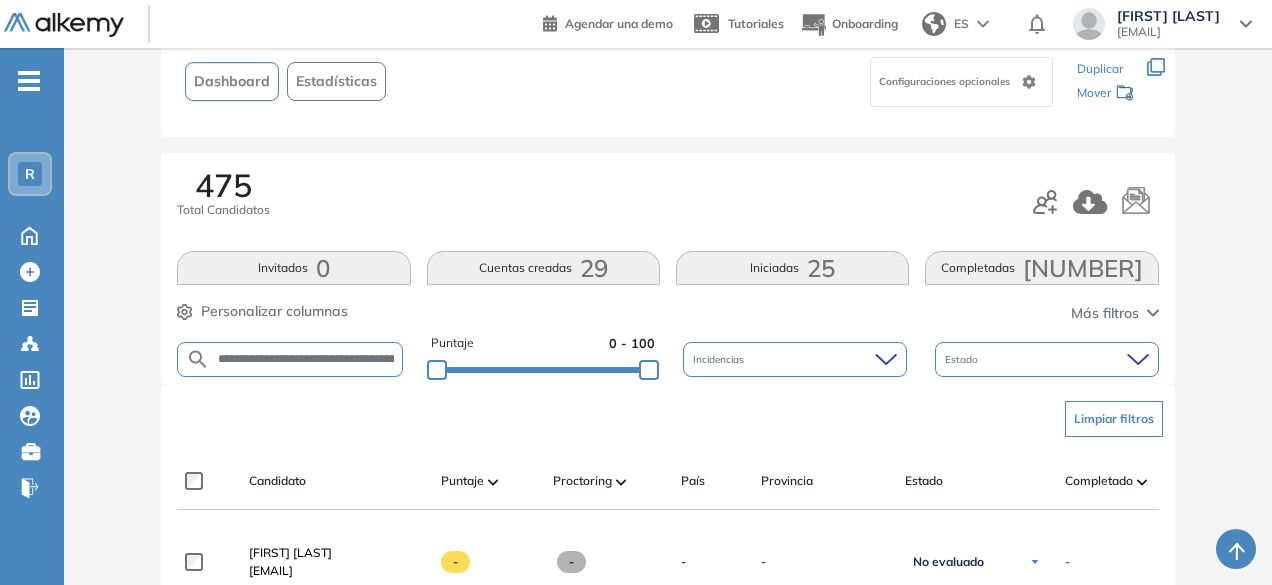 click on "**********" at bounding box center (306, 359) 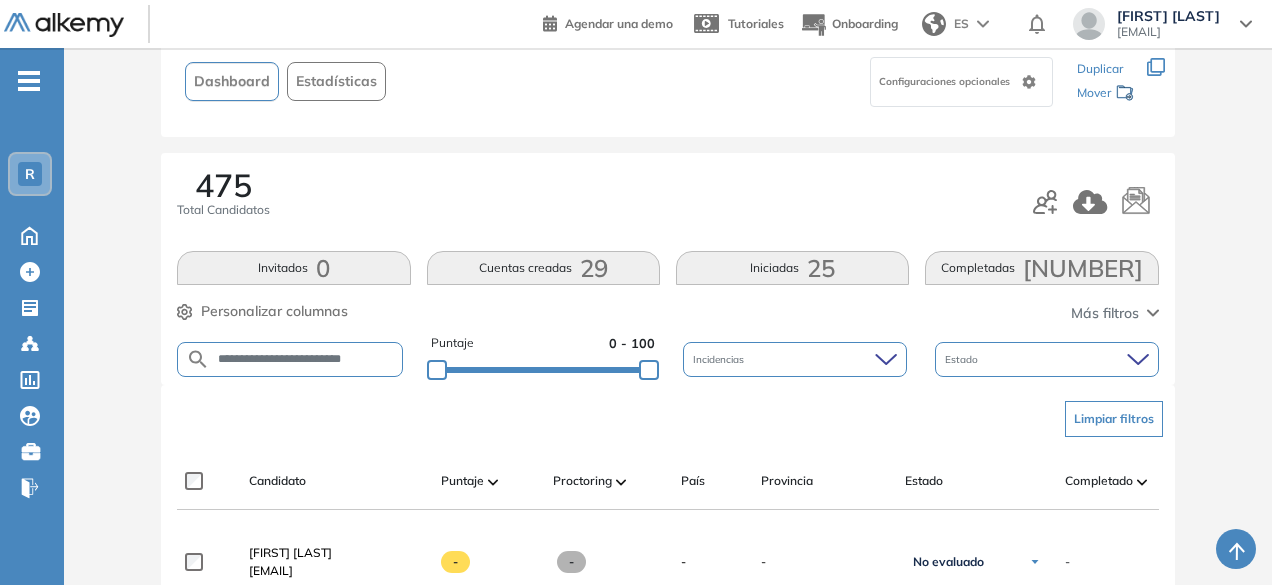 scroll, scrollTop: 0, scrollLeft: 4, axis: horizontal 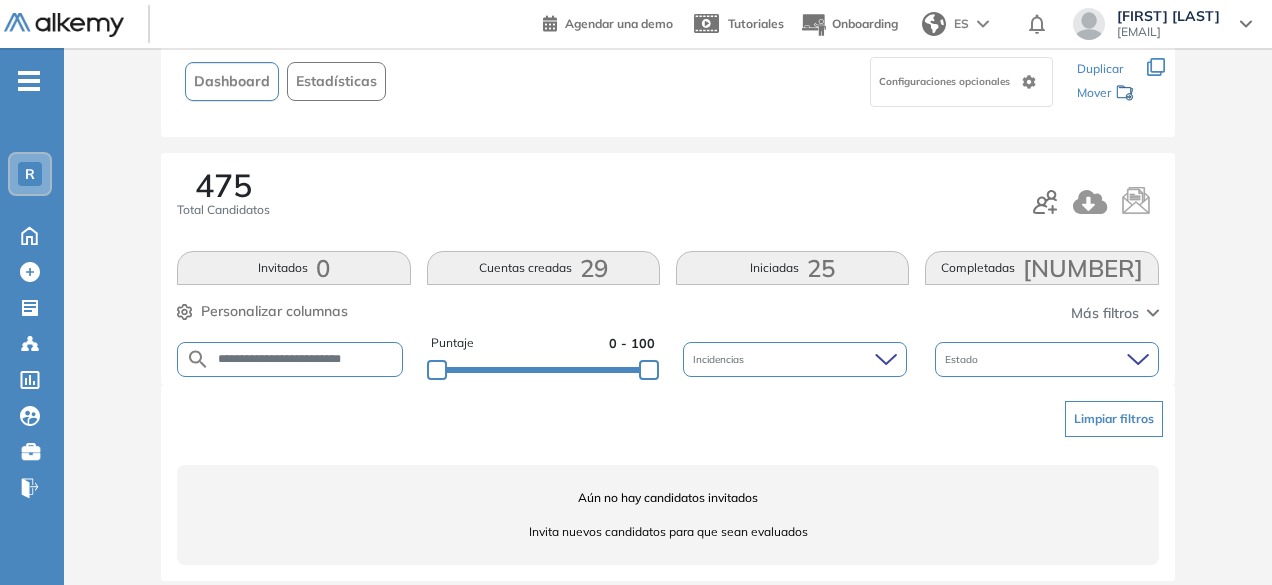 click on "**********" at bounding box center (306, 359) 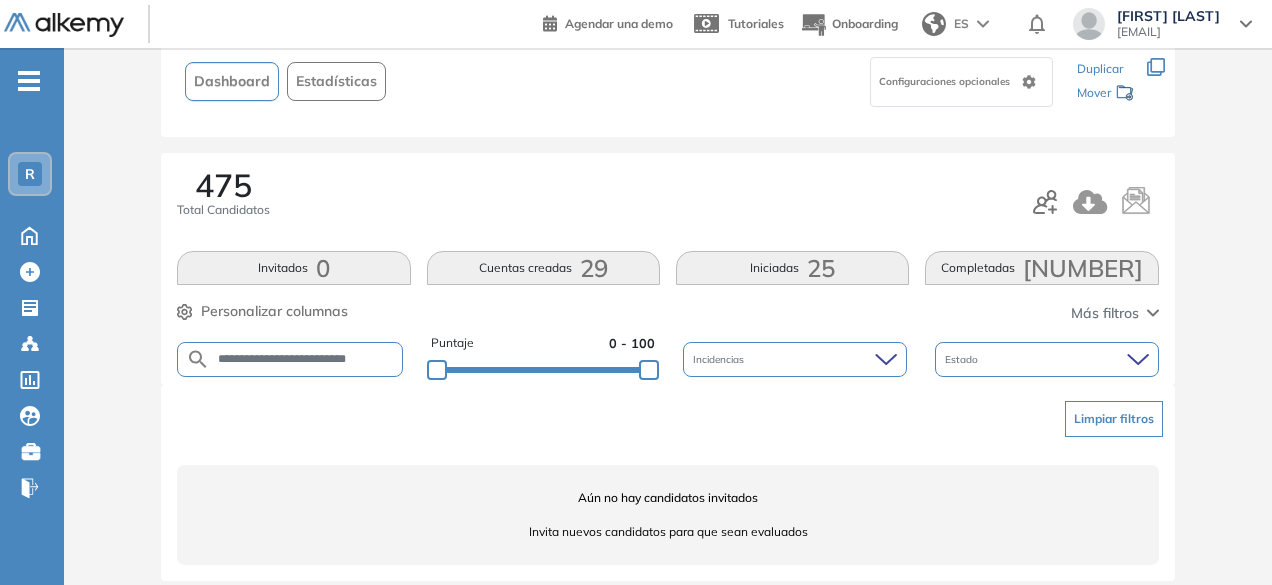 scroll, scrollTop: 0, scrollLeft: 16, axis: horizontal 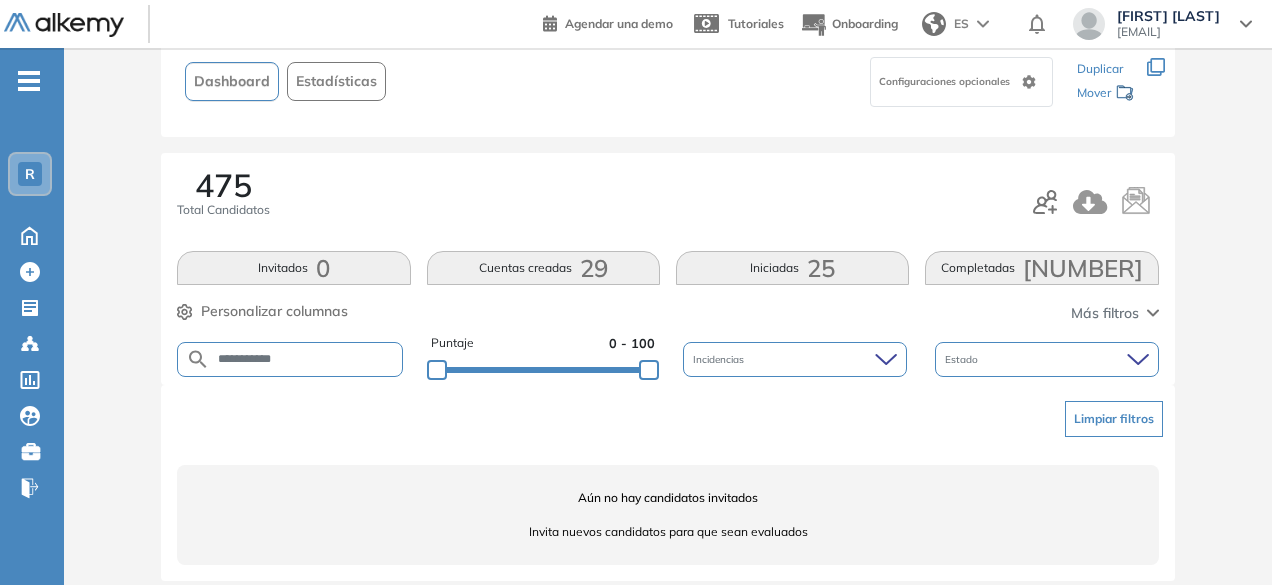 paste on "**********" 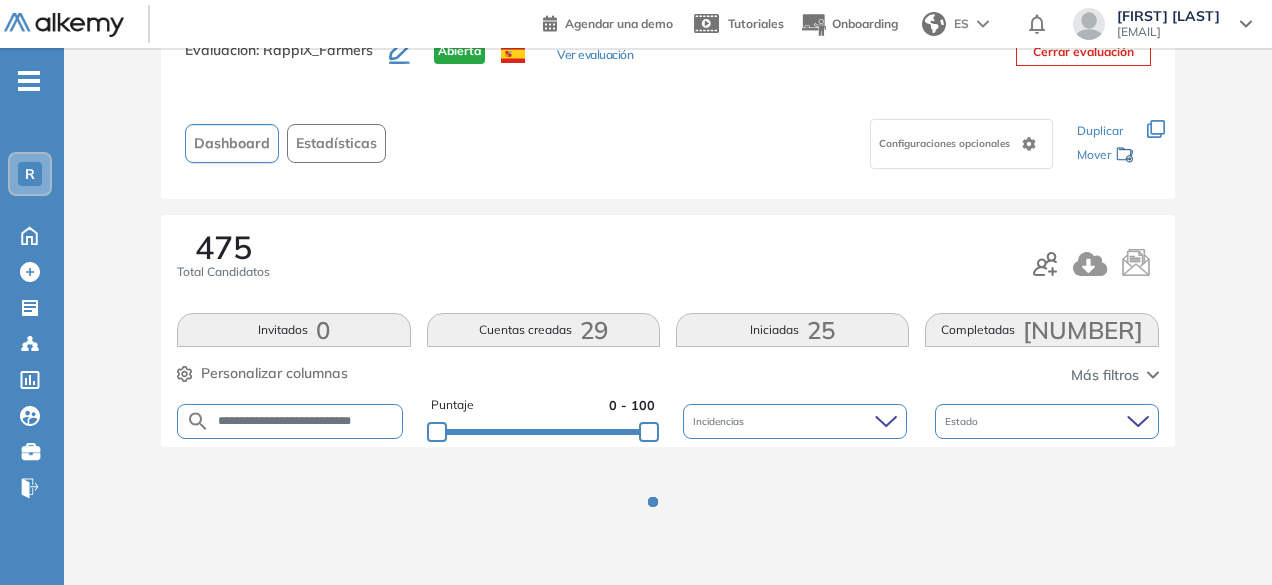 scroll, scrollTop: 136, scrollLeft: 0, axis: vertical 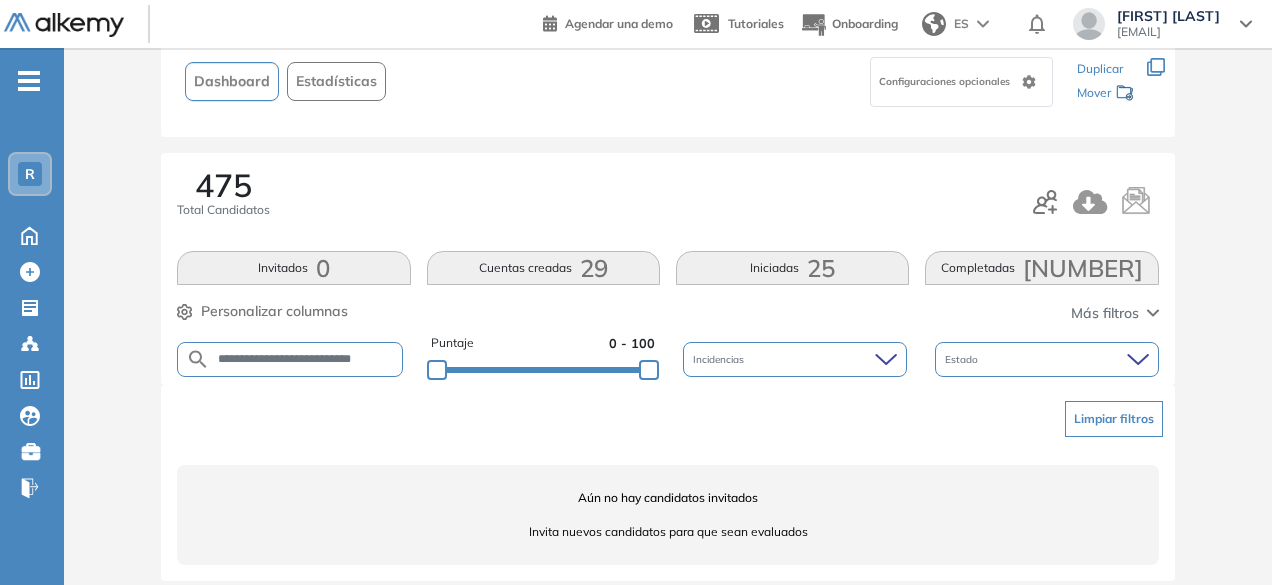 drag, startPoint x: 327, startPoint y: 359, endPoint x: 286, endPoint y: 359, distance: 41 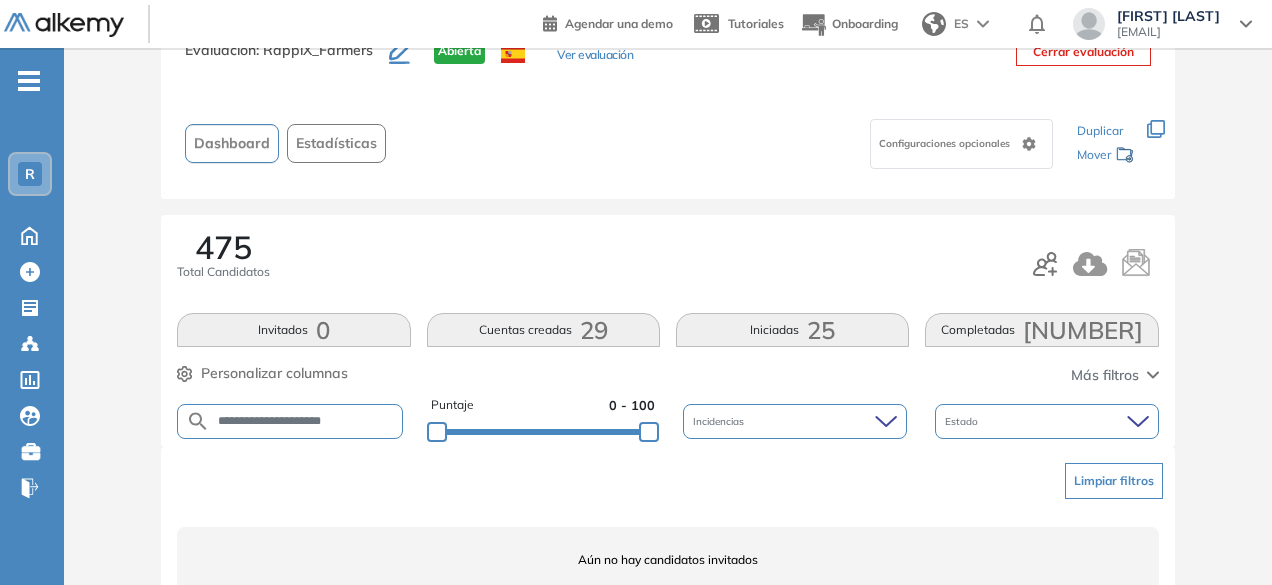 scroll, scrollTop: 136, scrollLeft: 0, axis: vertical 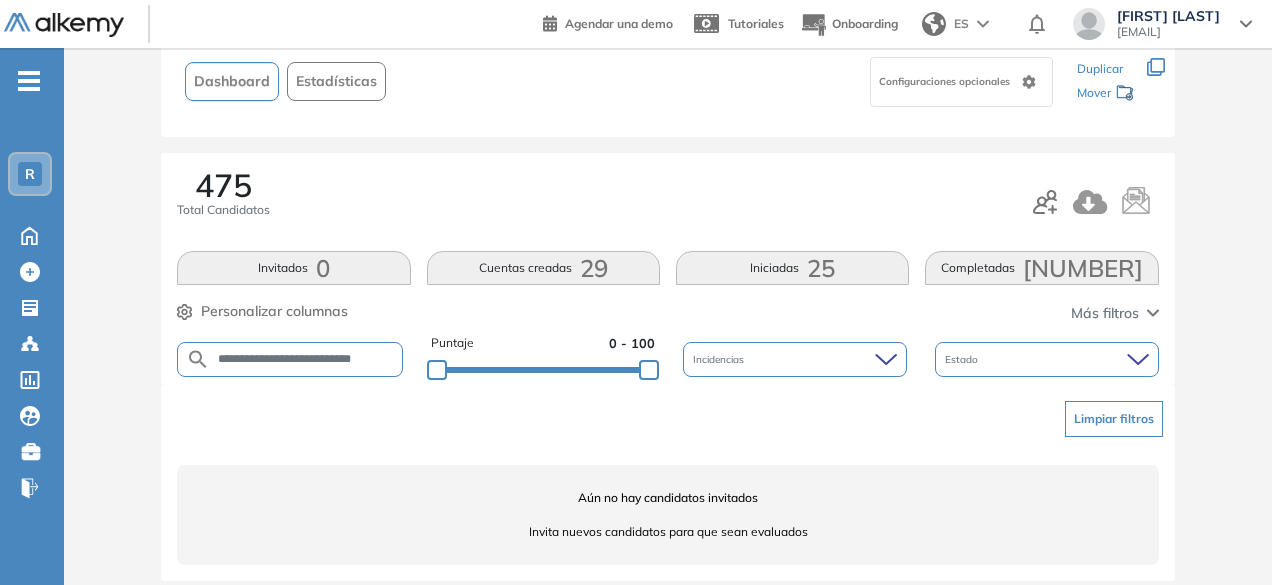click on "**********" at bounding box center [306, 359] 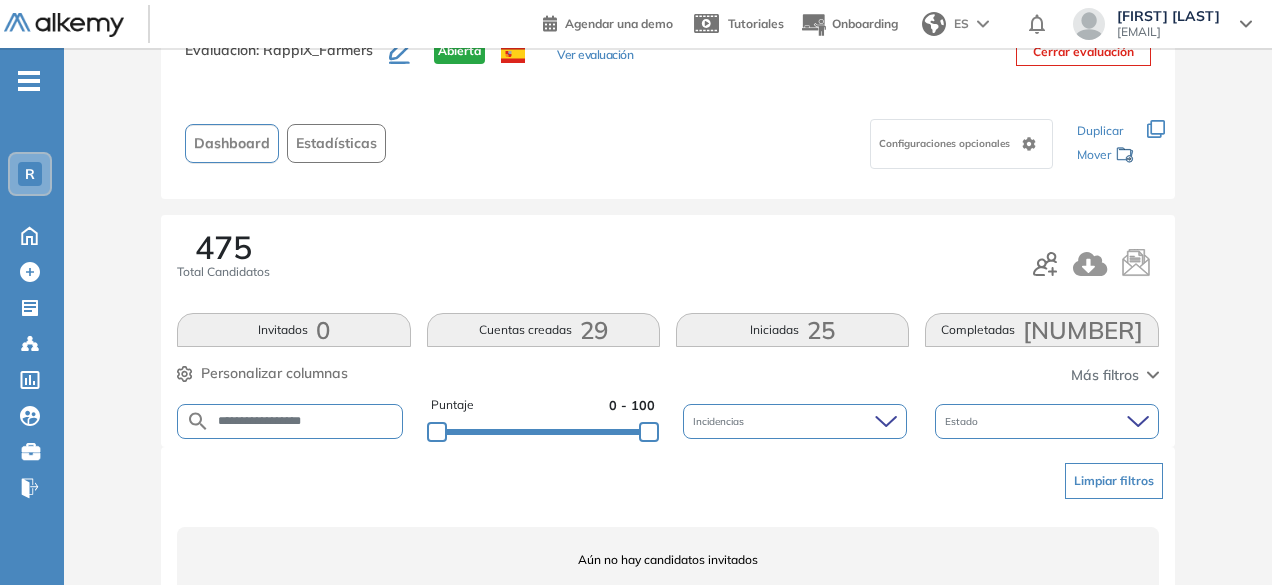 scroll, scrollTop: 136, scrollLeft: 0, axis: vertical 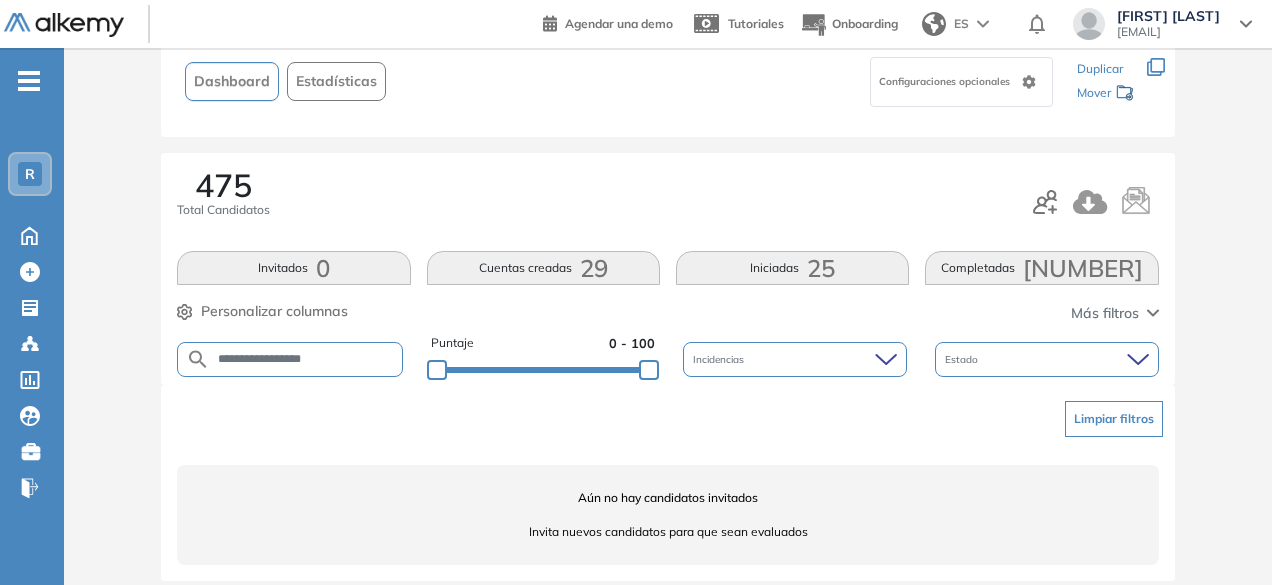 click on "**********" at bounding box center [306, 359] 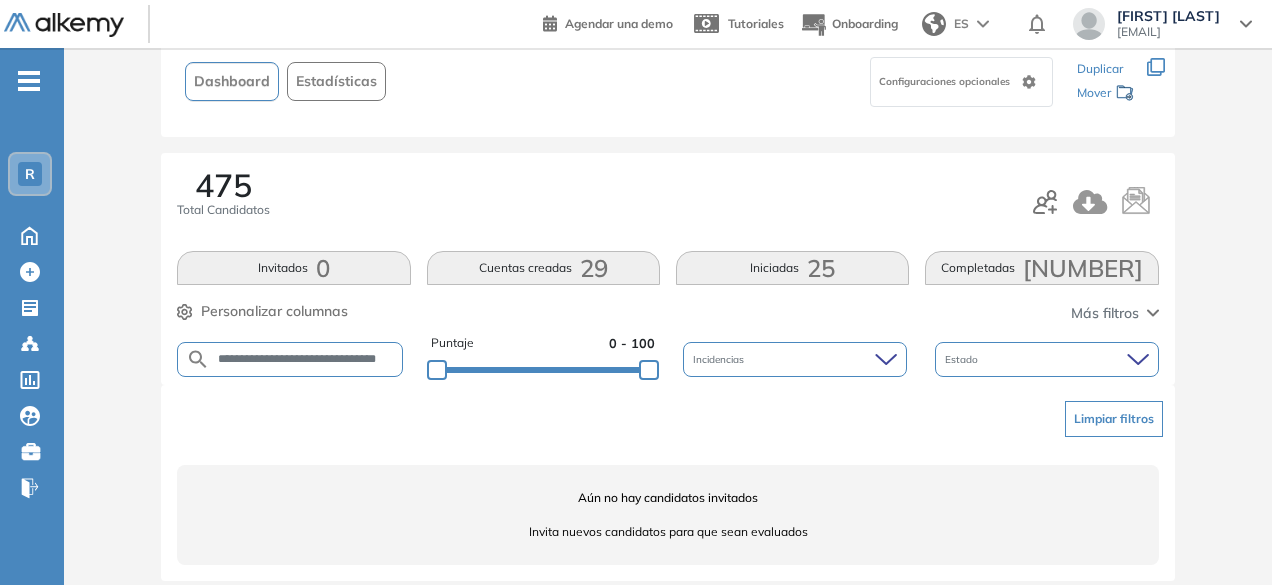 scroll, scrollTop: 0, scrollLeft: 20, axis: horizontal 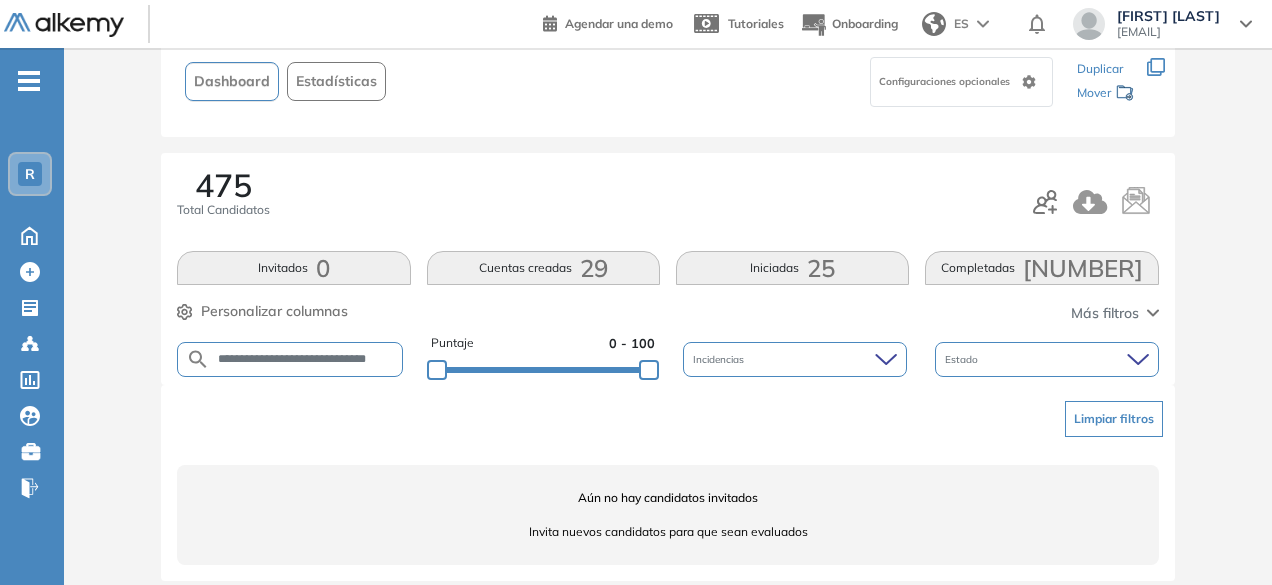 drag, startPoint x: 334, startPoint y: 358, endPoint x: 467, endPoint y: 331, distance: 135.71294 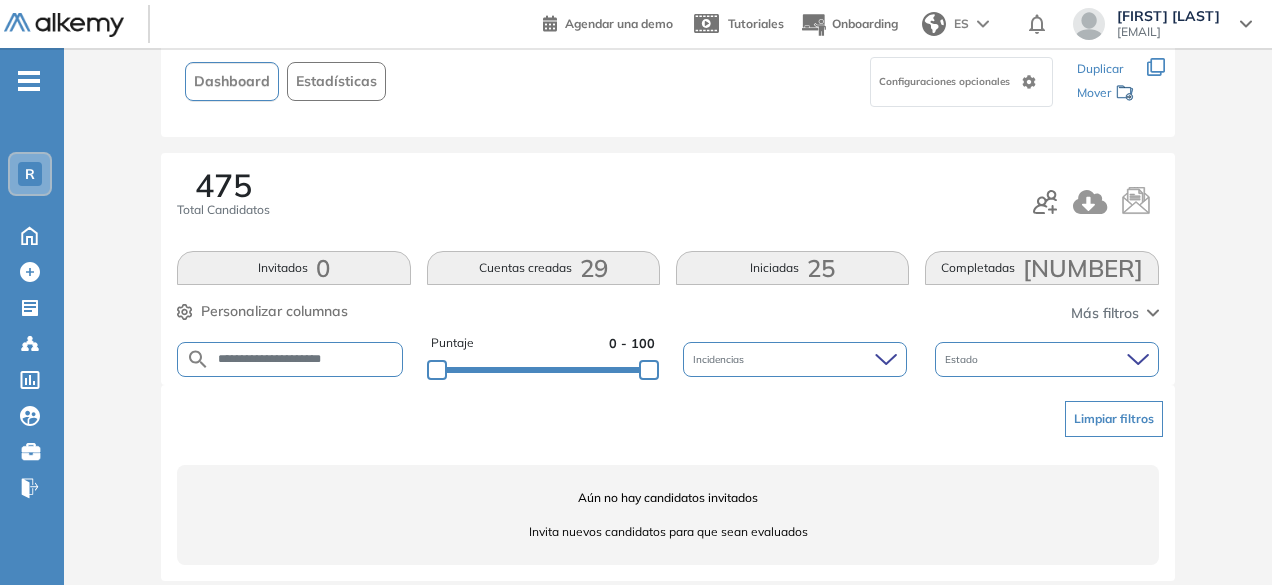 scroll, scrollTop: 0, scrollLeft: 0, axis: both 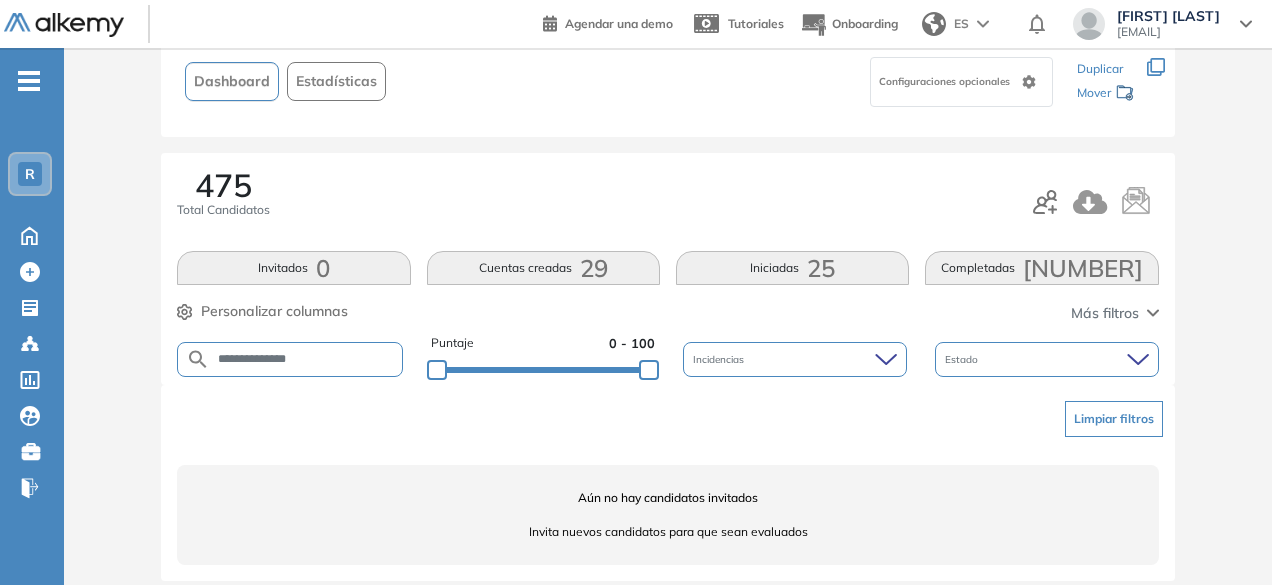 click on "**********" at bounding box center (306, 359) 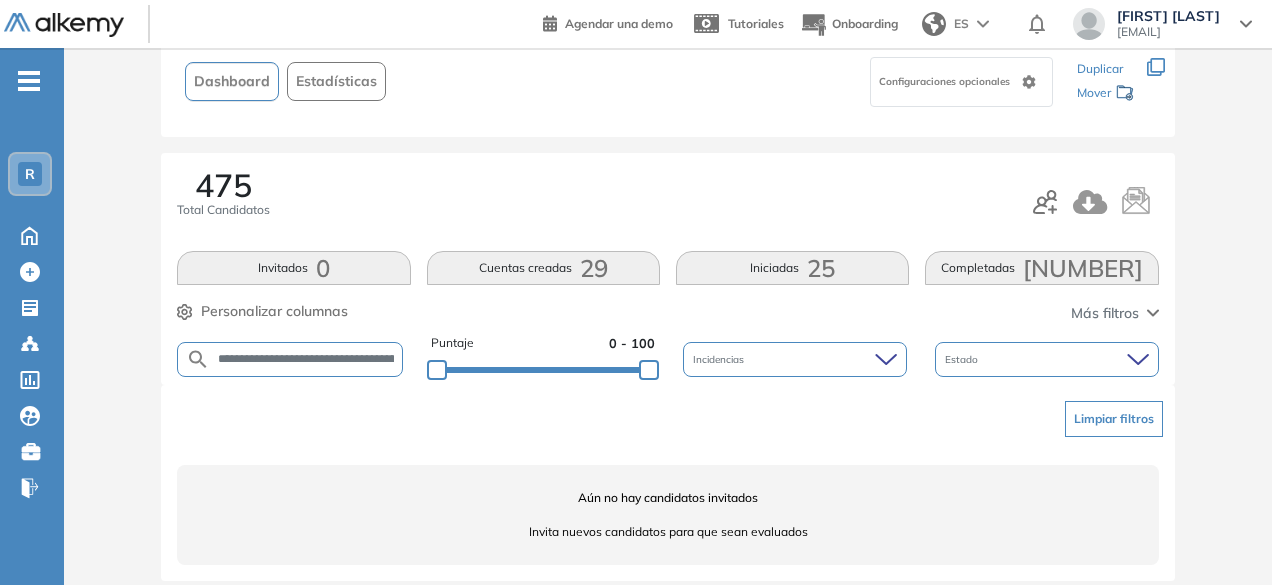 scroll, scrollTop: 0, scrollLeft: 70, axis: horizontal 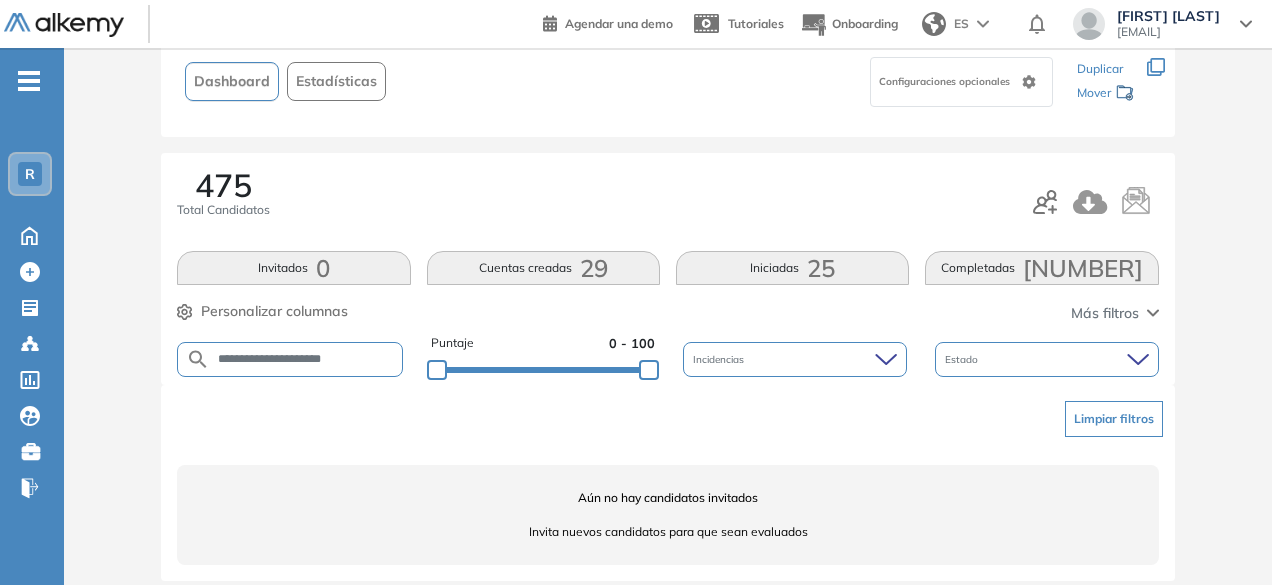 drag, startPoint x: 297, startPoint y: 355, endPoint x: 252, endPoint y: 356, distance: 45.01111 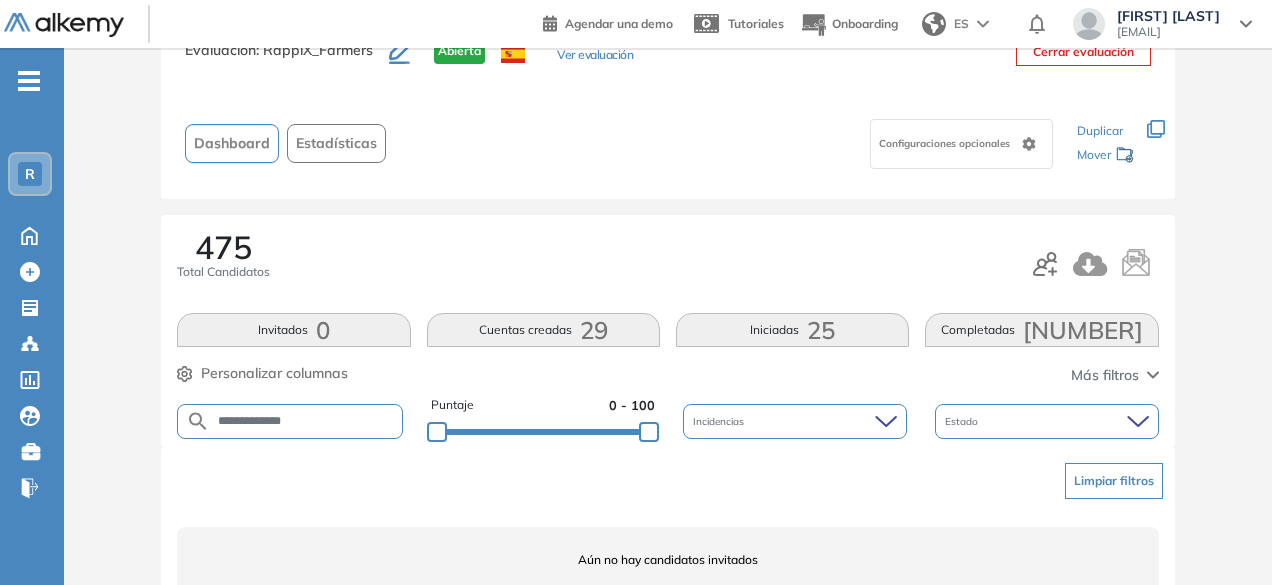 scroll, scrollTop: 154, scrollLeft: 0, axis: vertical 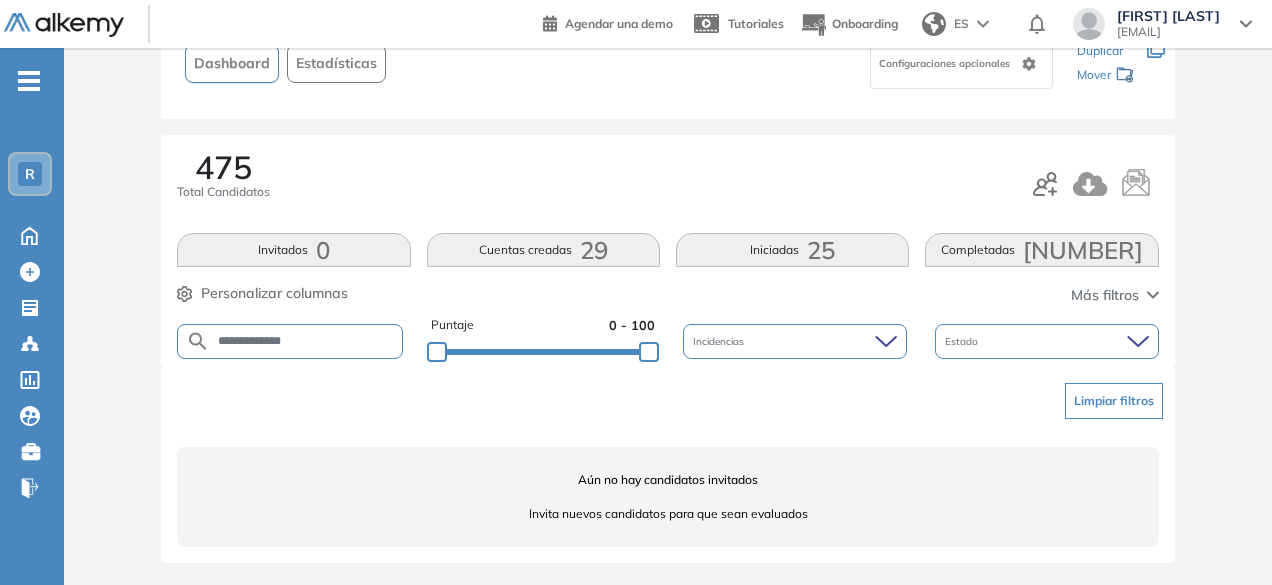 click on "**********" at bounding box center (306, 341) 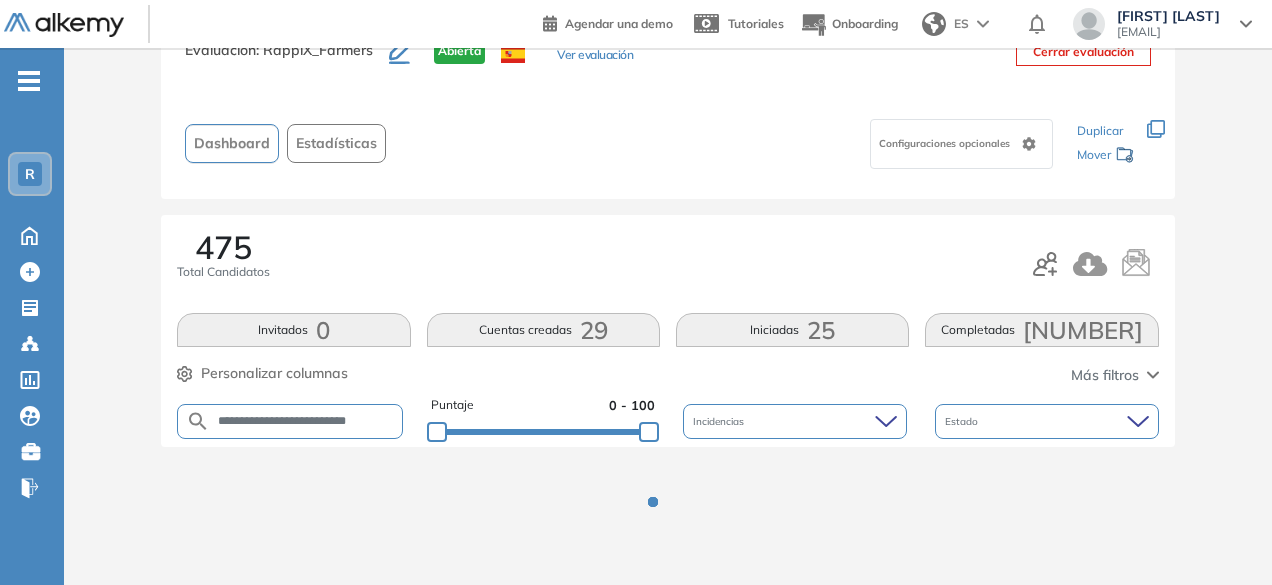 scroll, scrollTop: 154, scrollLeft: 0, axis: vertical 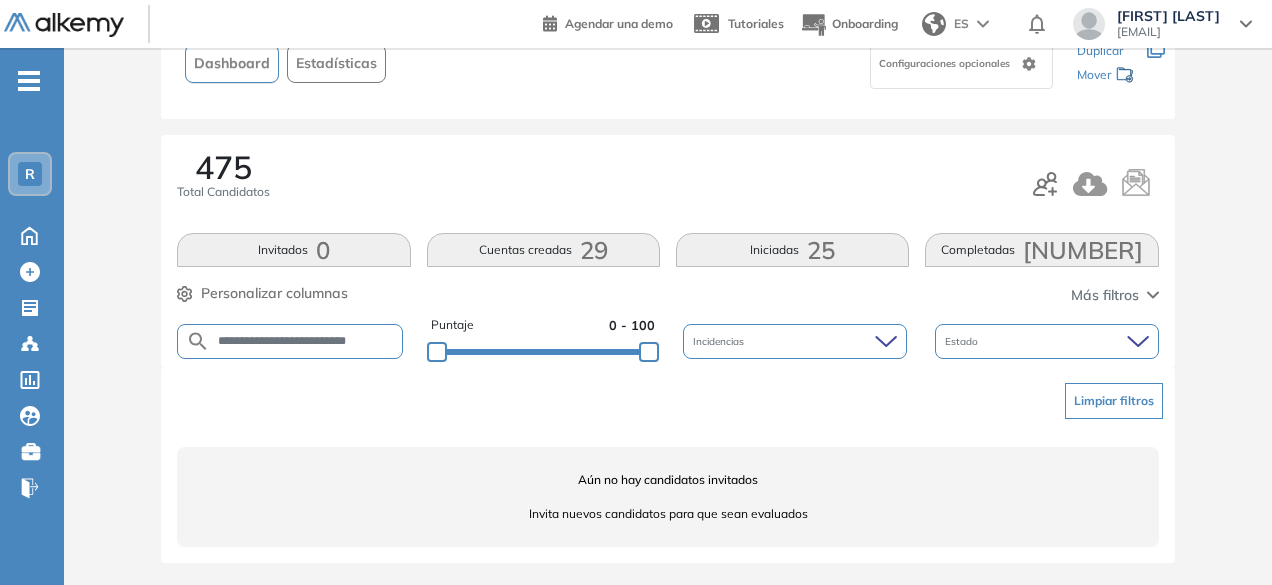 click on "**********" at bounding box center (306, 341) 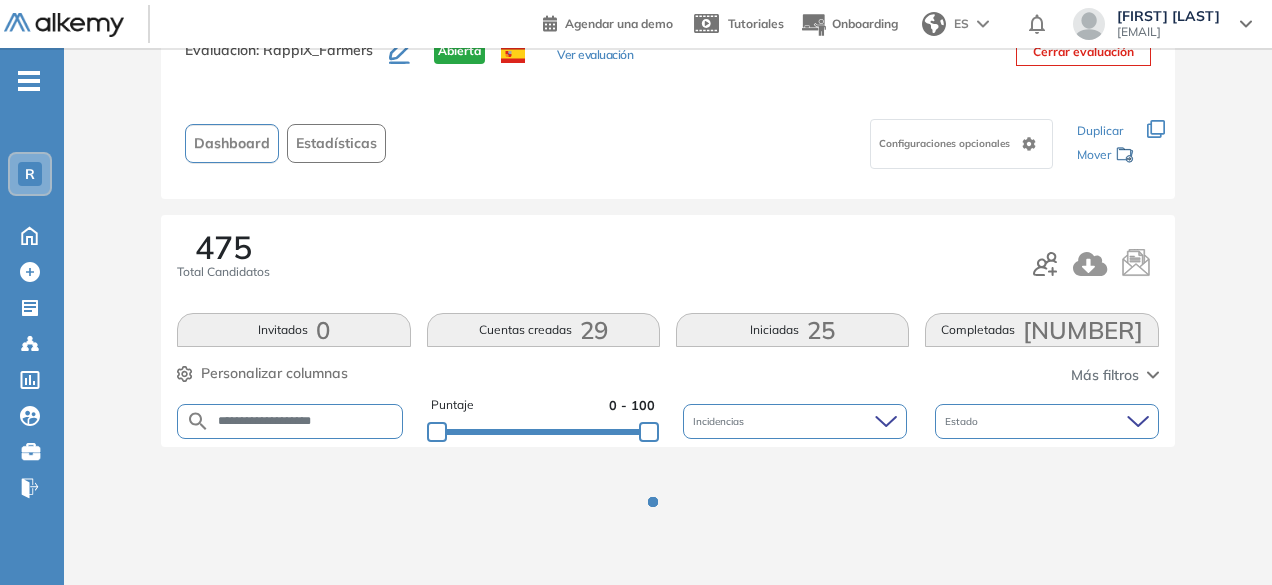 scroll, scrollTop: 154, scrollLeft: 0, axis: vertical 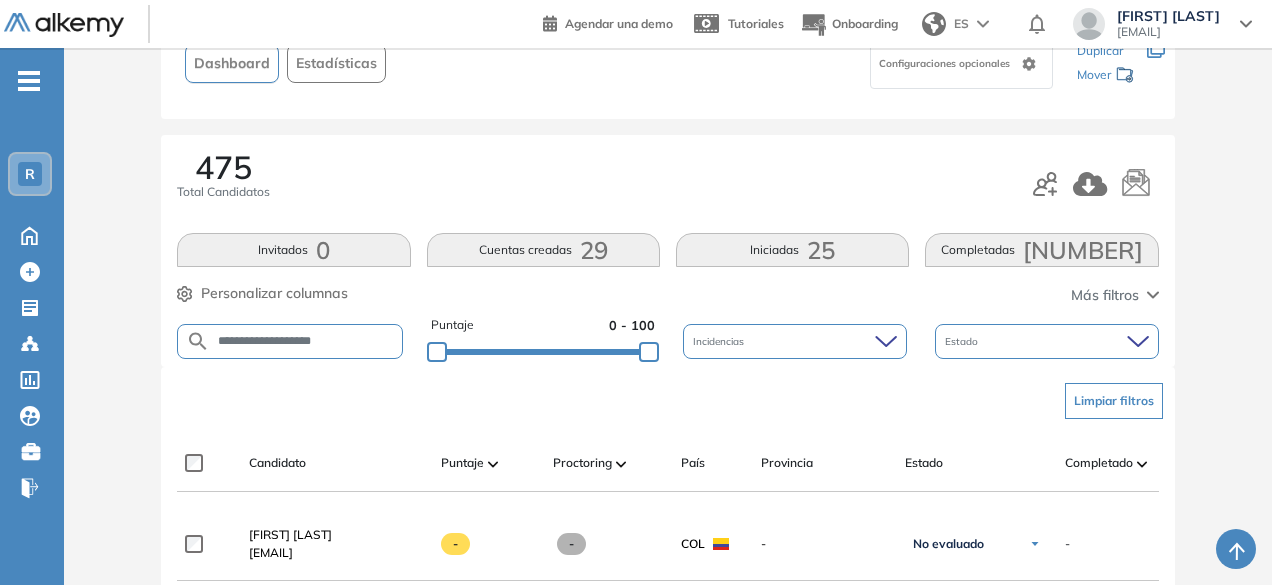 click on "**********" at bounding box center [306, 341] 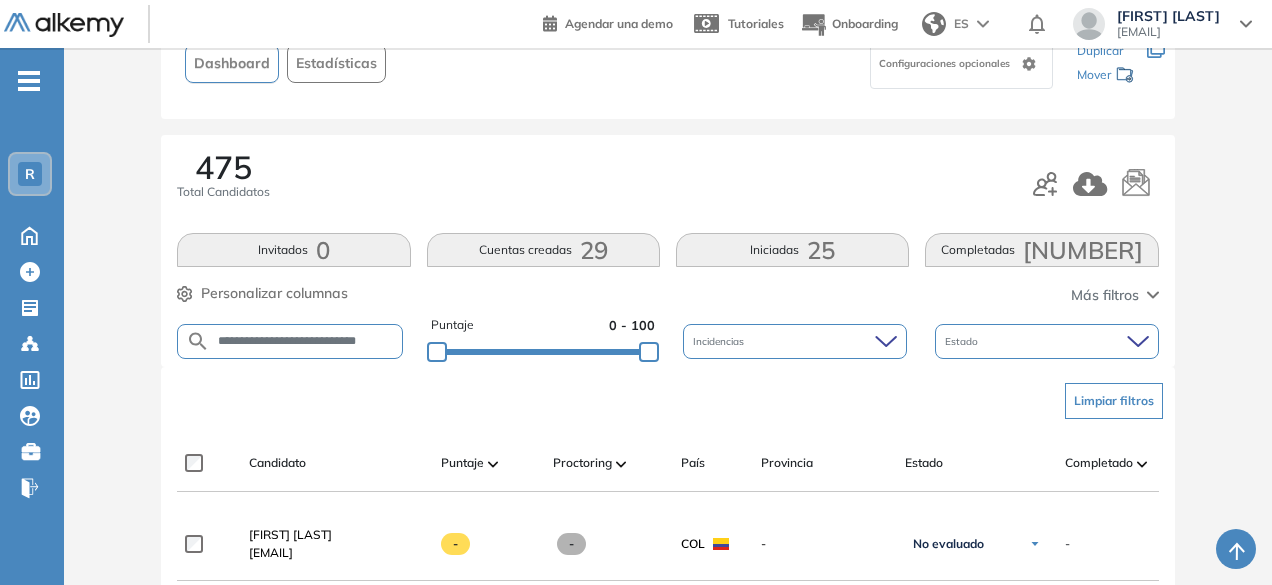 scroll, scrollTop: 0, scrollLeft: 17, axis: horizontal 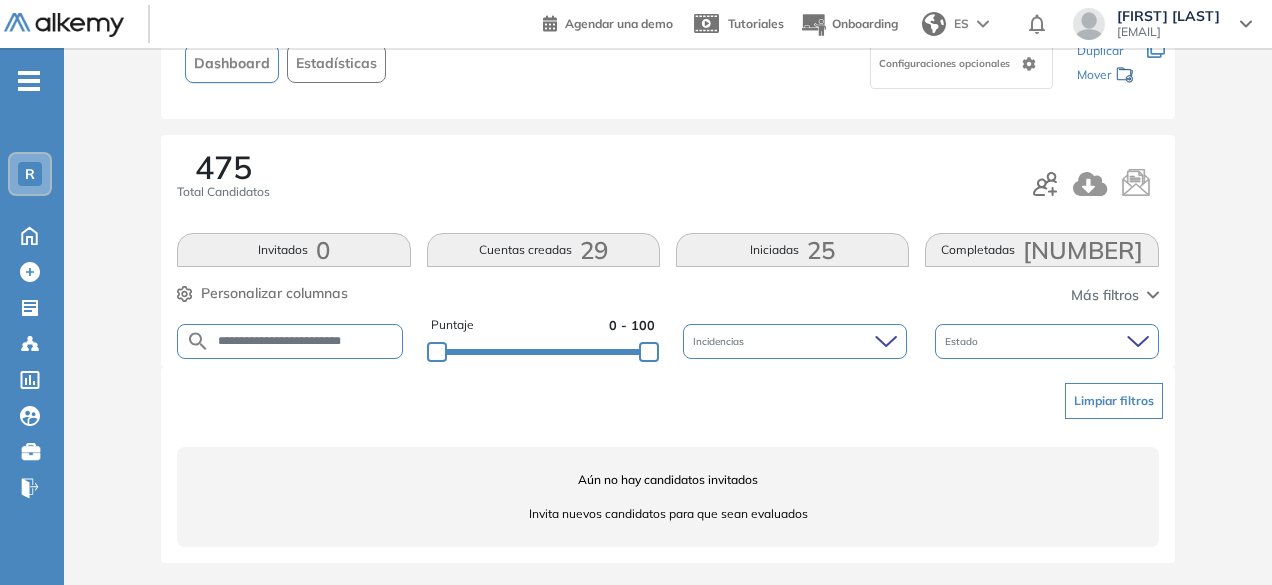 click on "**********" at bounding box center [306, 341] 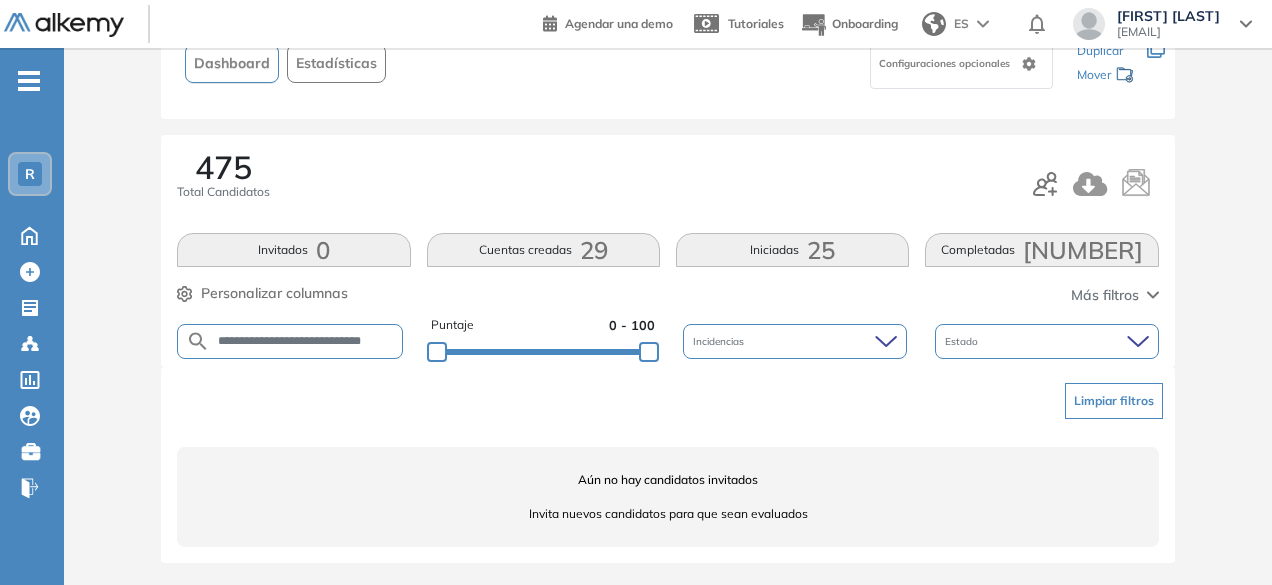 scroll, scrollTop: 0, scrollLeft: 24, axis: horizontal 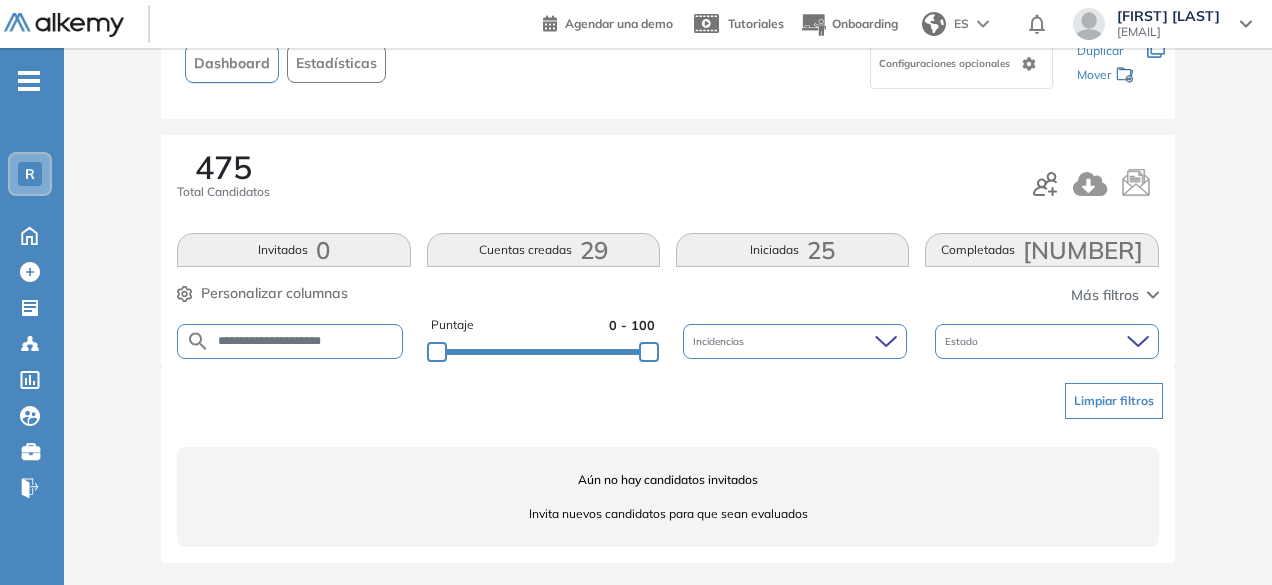 drag, startPoint x: 304, startPoint y: 345, endPoint x: 261, endPoint y: 336, distance: 43.931767 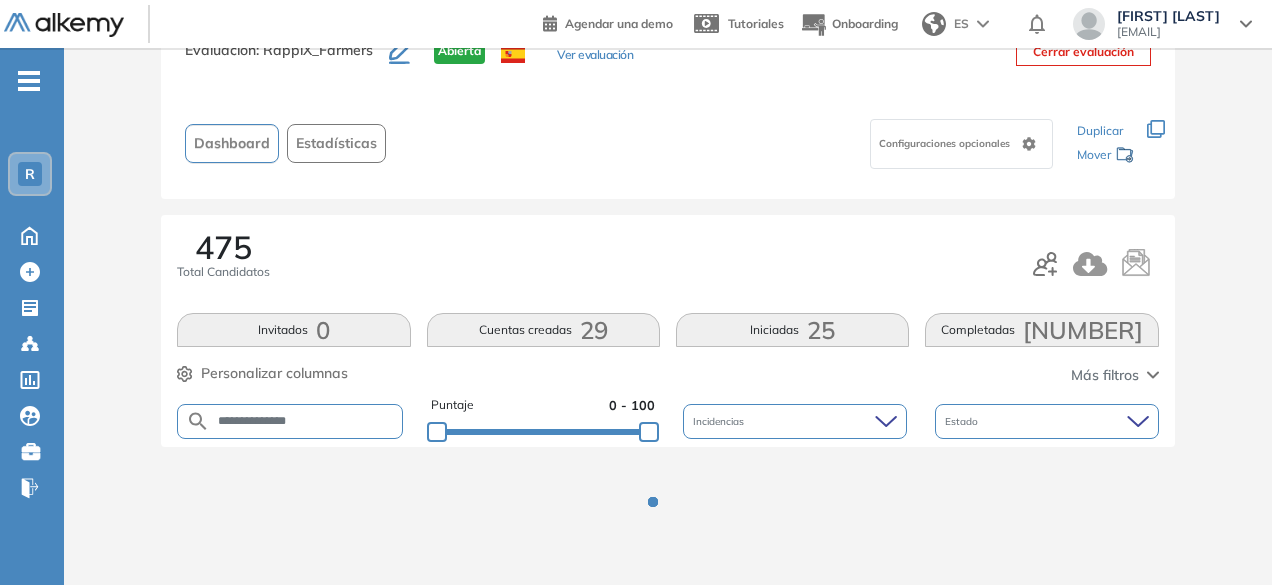 scroll, scrollTop: 154, scrollLeft: 0, axis: vertical 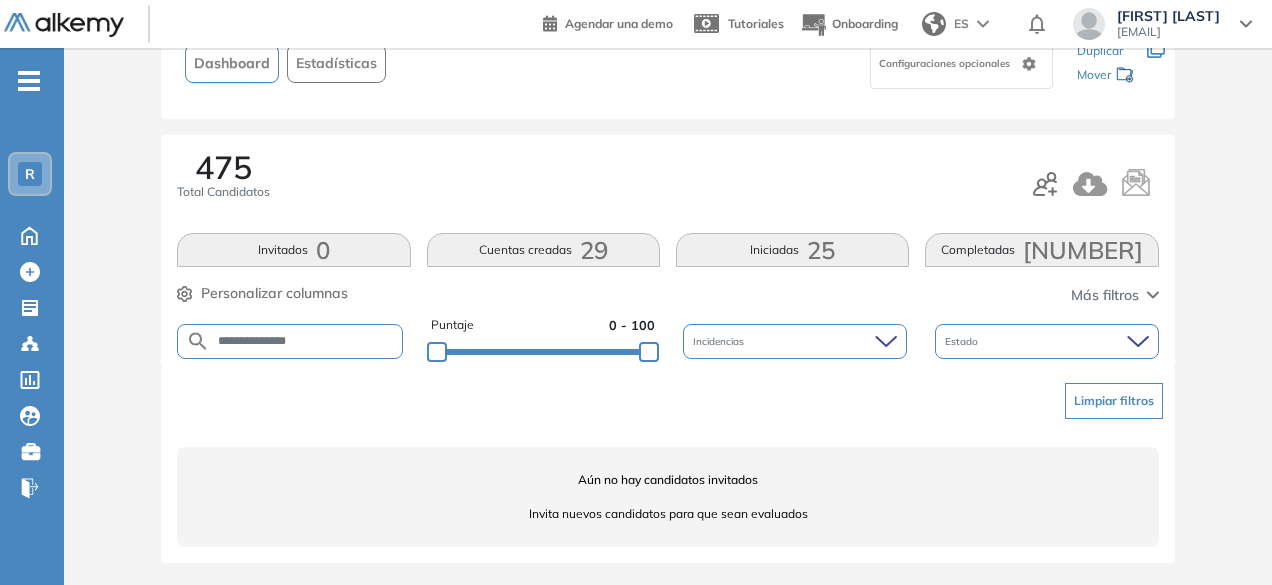 click on "**********" at bounding box center (306, 341) 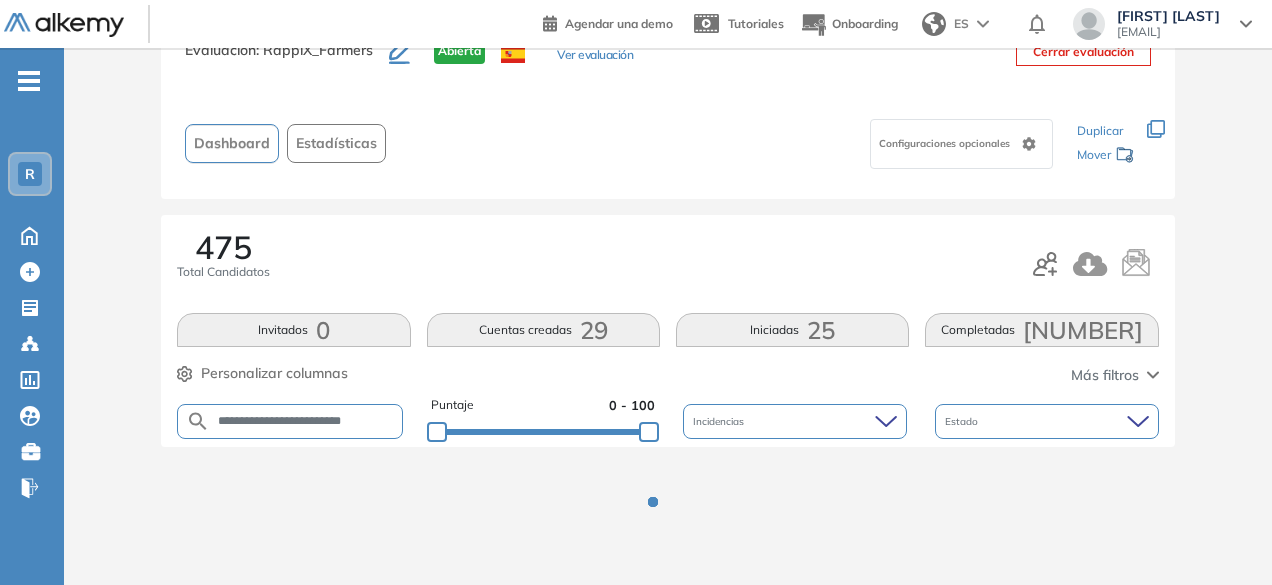 scroll, scrollTop: 154, scrollLeft: 0, axis: vertical 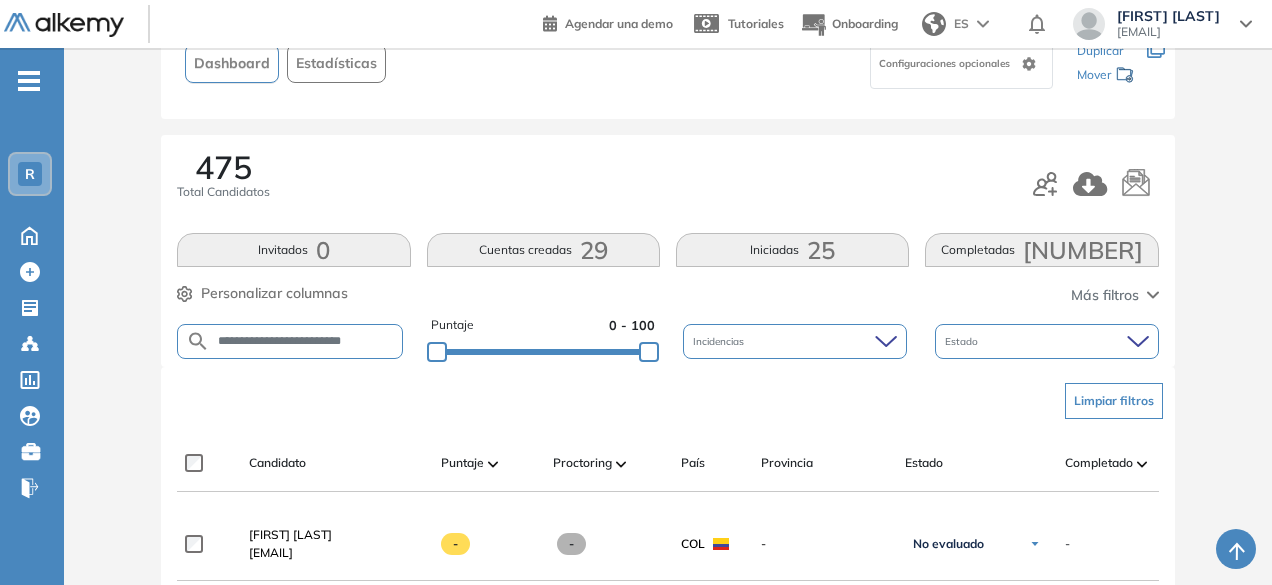 click on "**********" at bounding box center [306, 341] 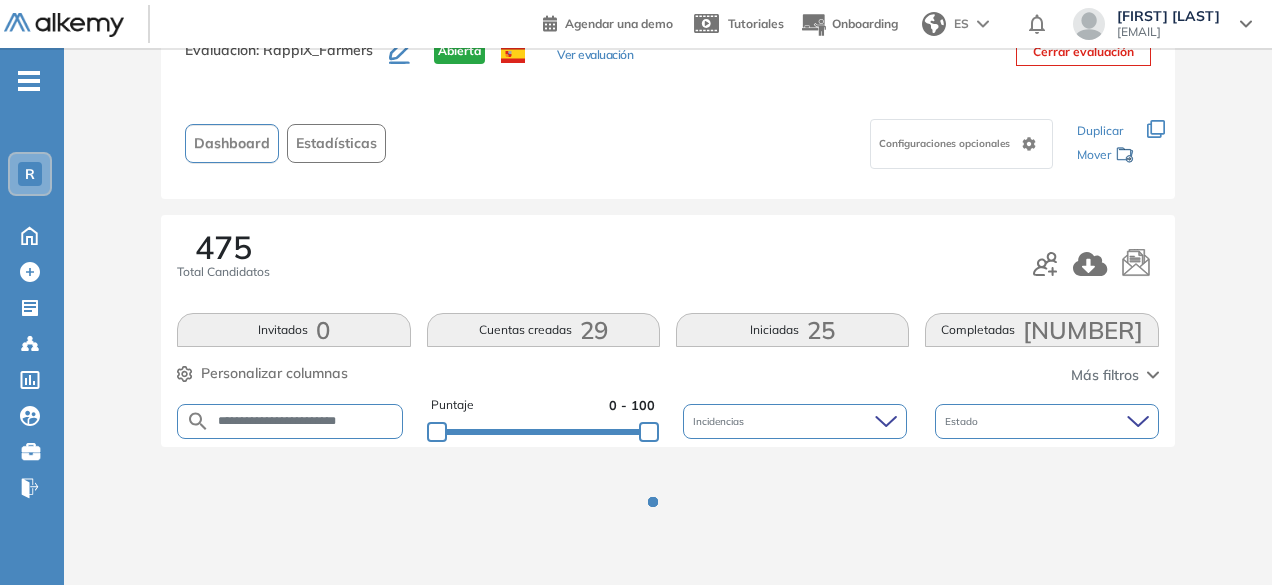 scroll, scrollTop: 154, scrollLeft: 0, axis: vertical 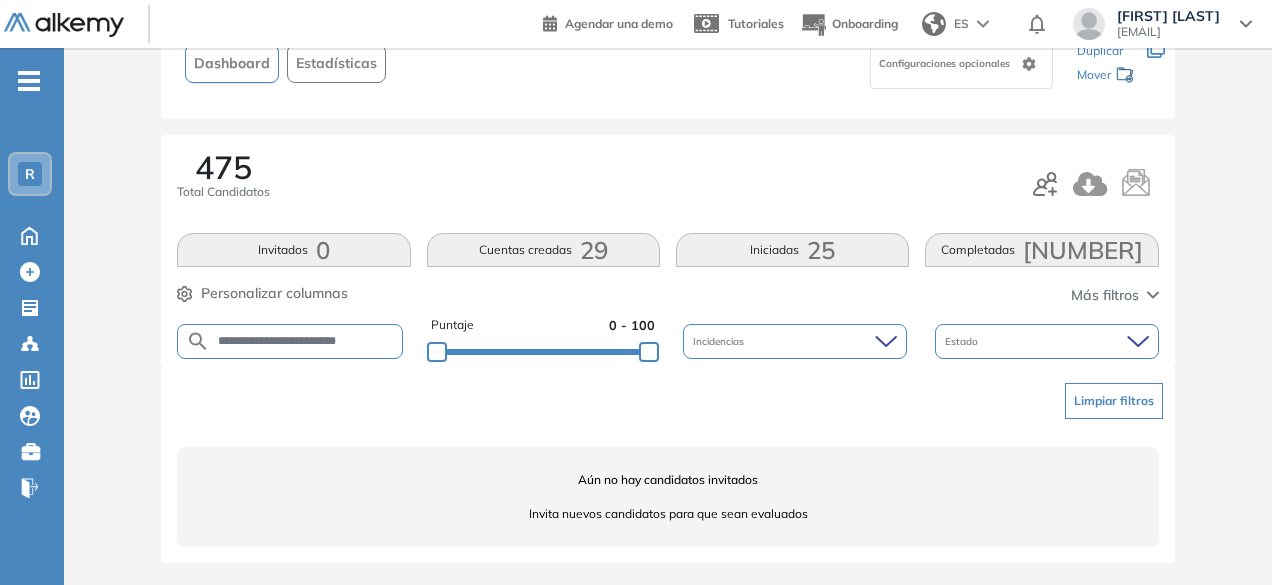 click on "**********" at bounding box center [306, 341] 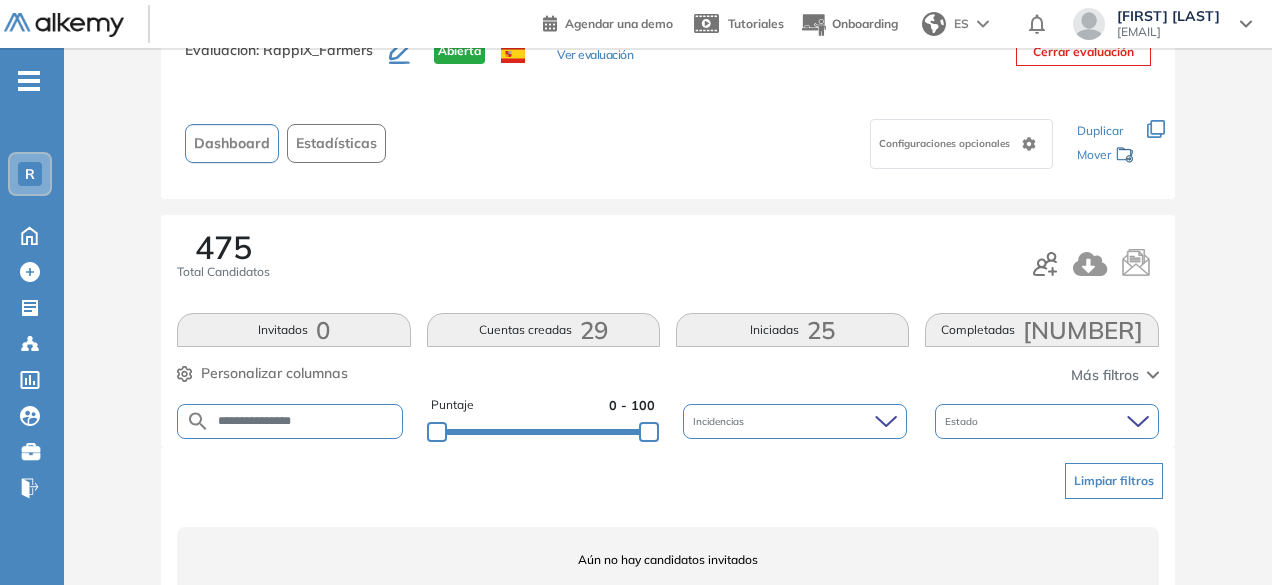 scroll, scrollTop: 154, scrollLeft: 0, axis: vertical 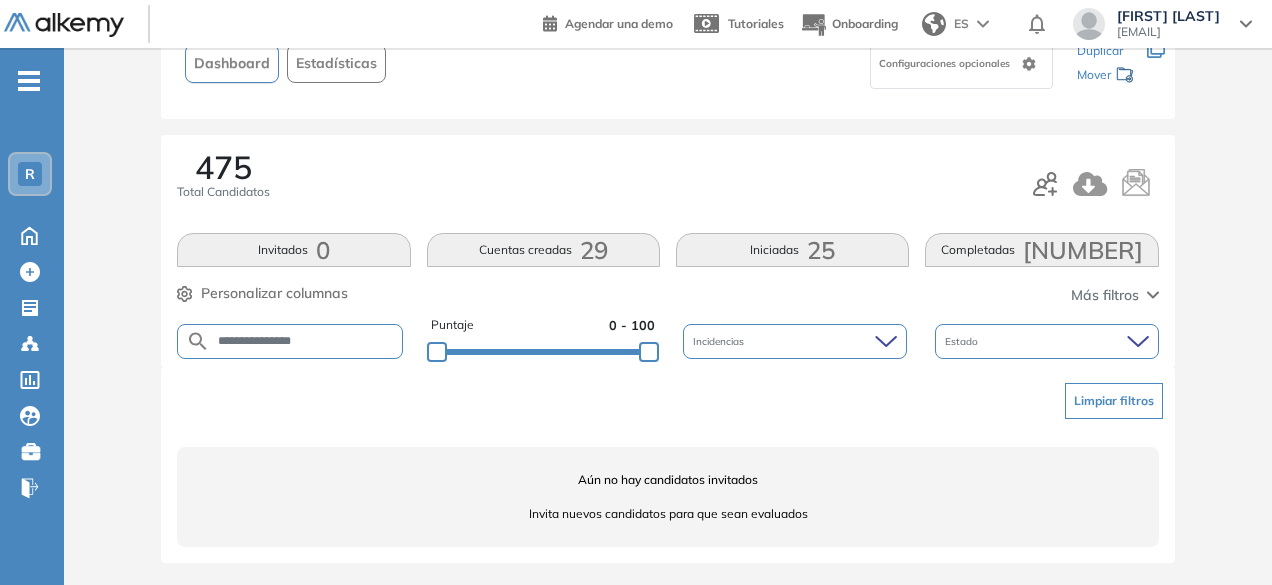 drag, startPoint x: 295, startPoint y: 338, endPoint x: 344, endPoint y: 335, distance: 49.09175 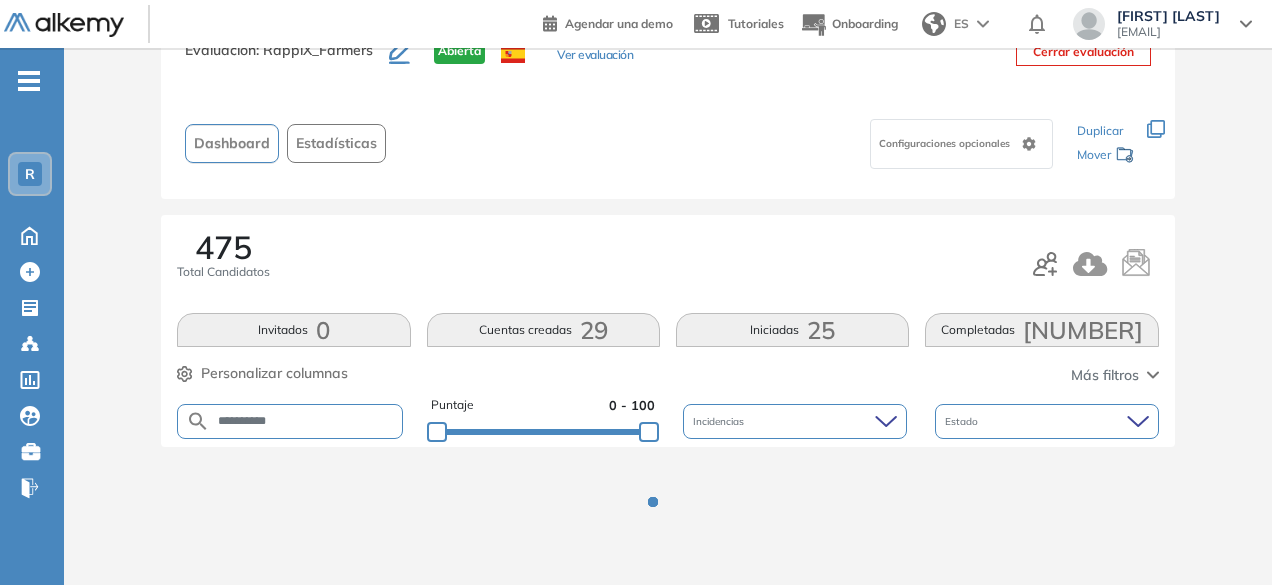 scroll, scrollTop: 154, scrollLeft: 0, axis: vertical 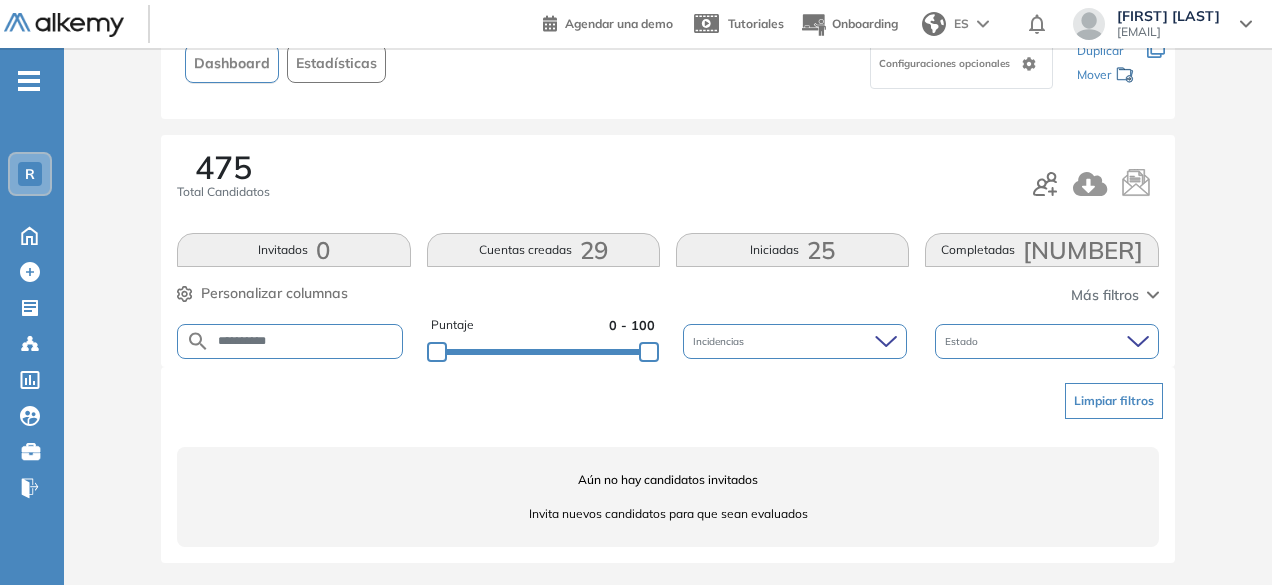 click on "*********" at bounding box center [306, 341] 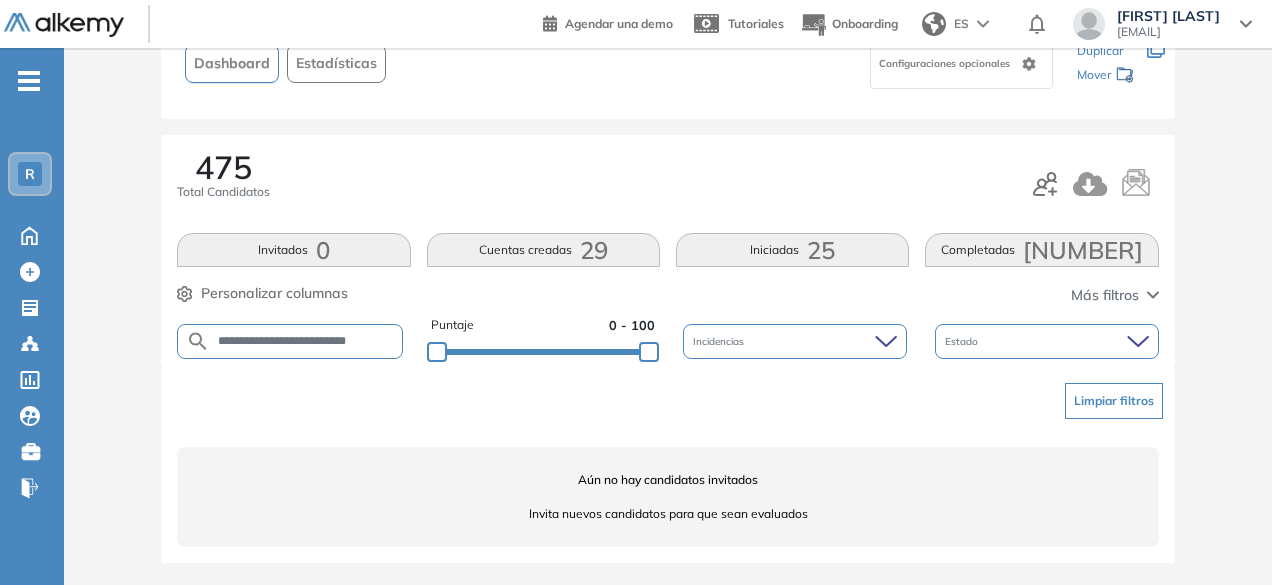 scroll, scrollTop: 0, scrollLeft: 2, axis: horizontal 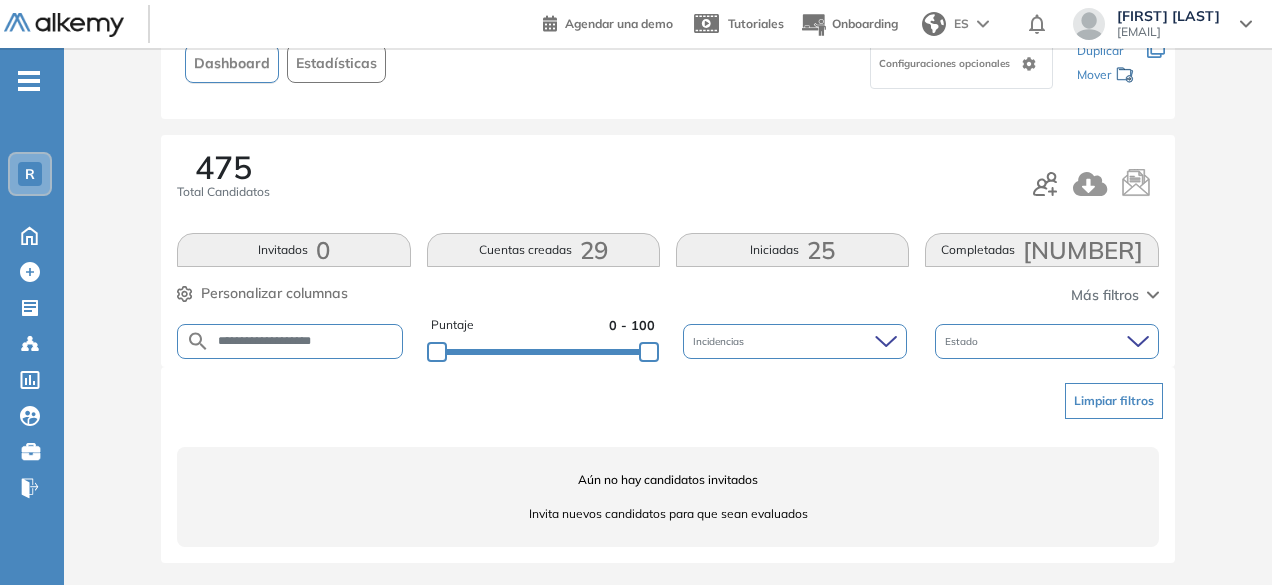 drag, startPoint x: 258, startPoint y: 340, endPoint x: 318, endPoint y: 341, distance: 60.00833 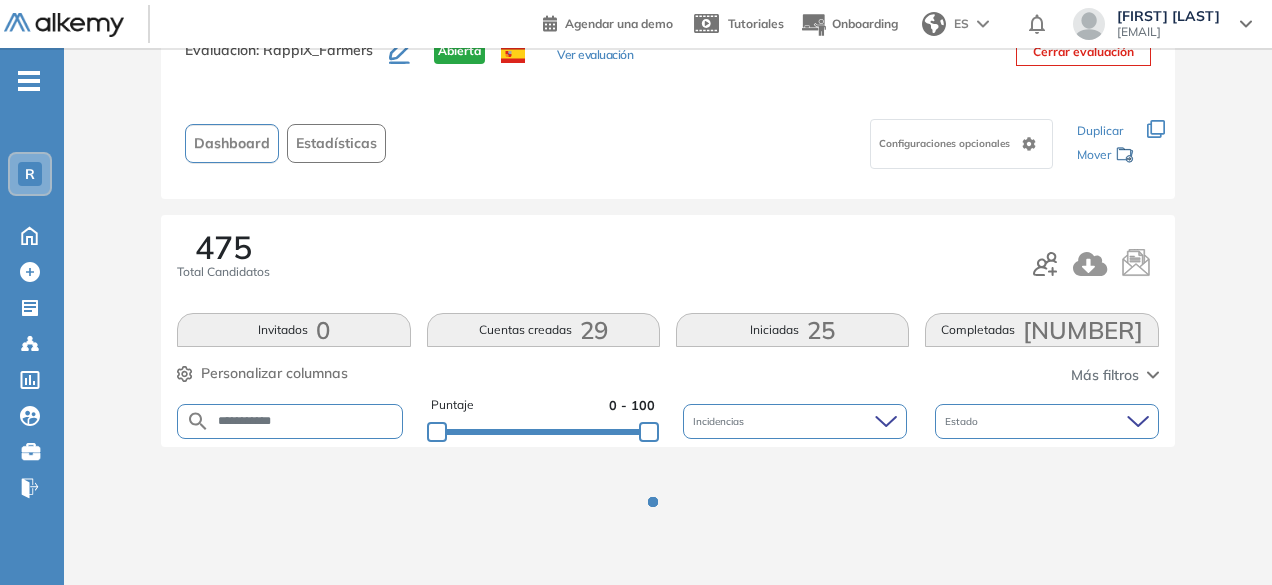 scroll, scrollTop: 154, scrollLeft: 0, axis: vertical 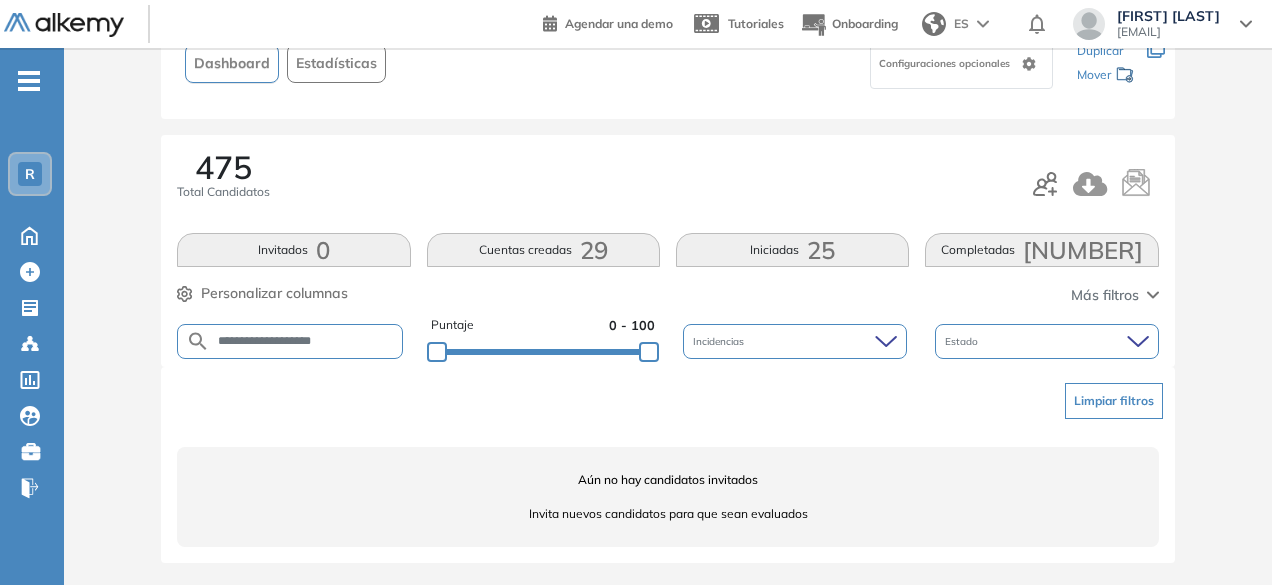 click on "**********" at bounding box center [306, 341] 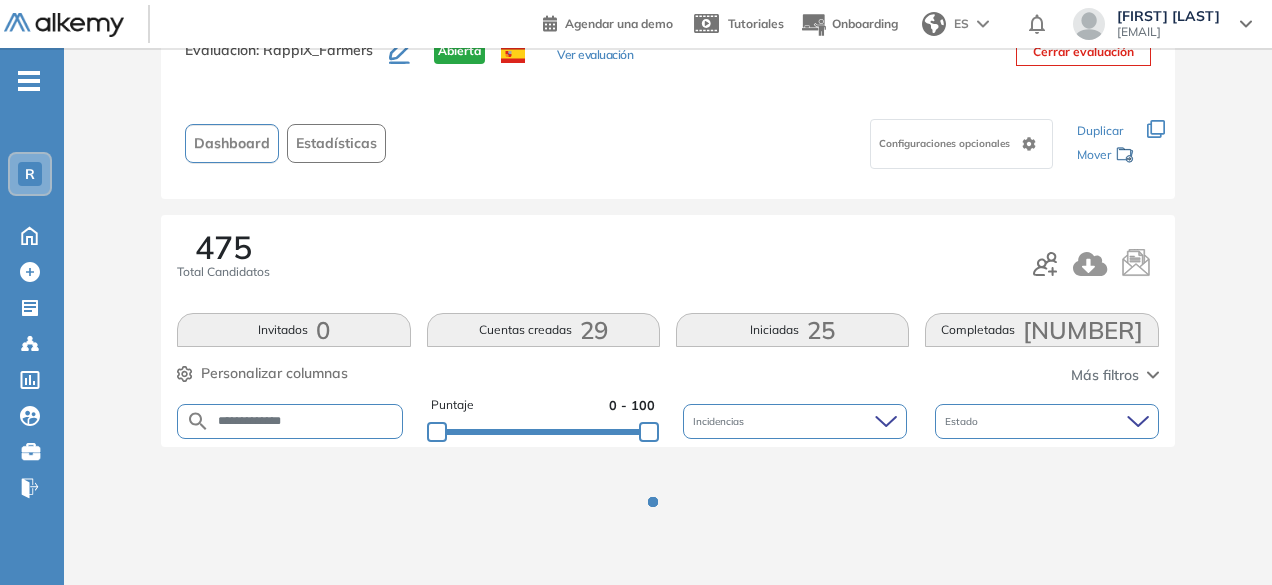 scroll, scrollTop: 154, scrollLeft: 0, axis: vertical 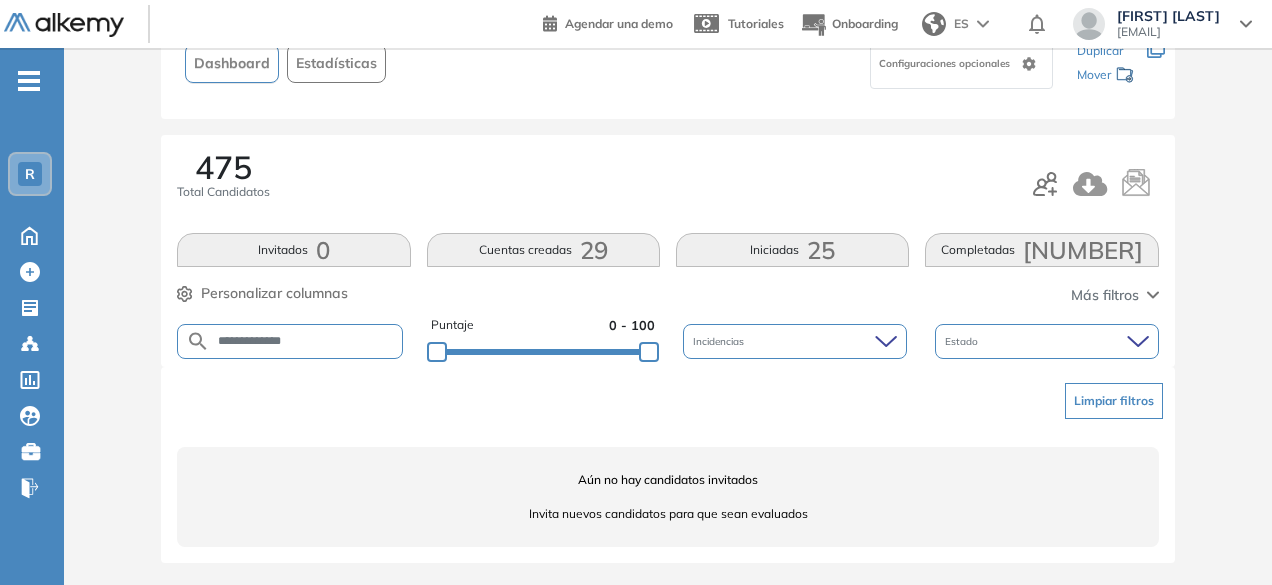 click on "**********" at bounding box center (306, 341) 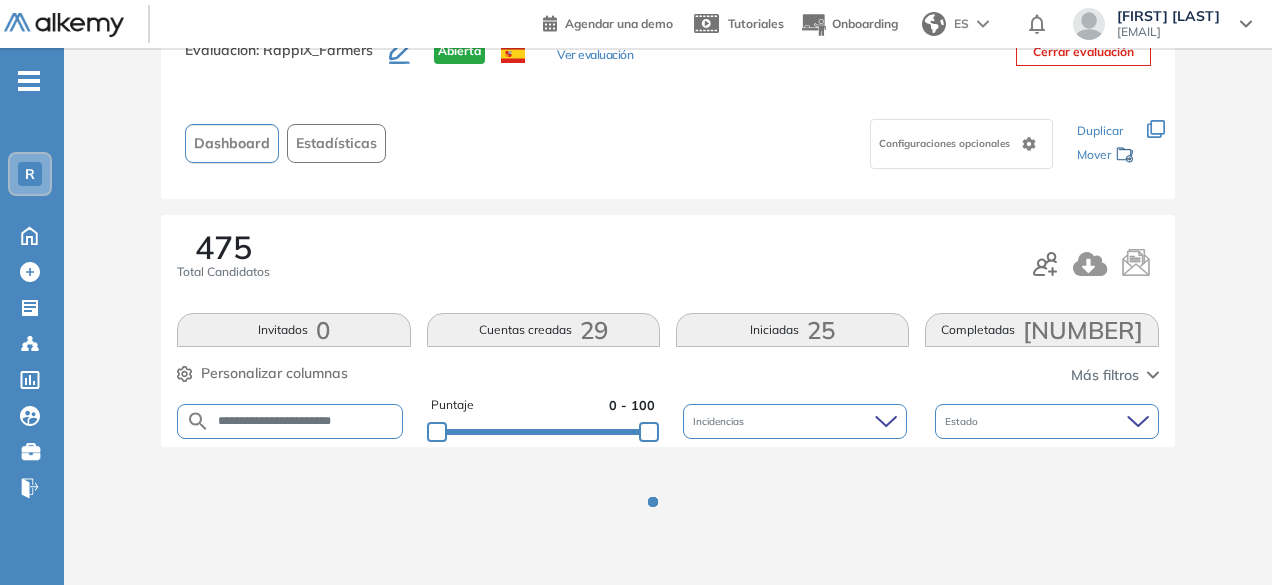 scroll, scrollTop: 154, scrollLeft: 0, axis: vertical 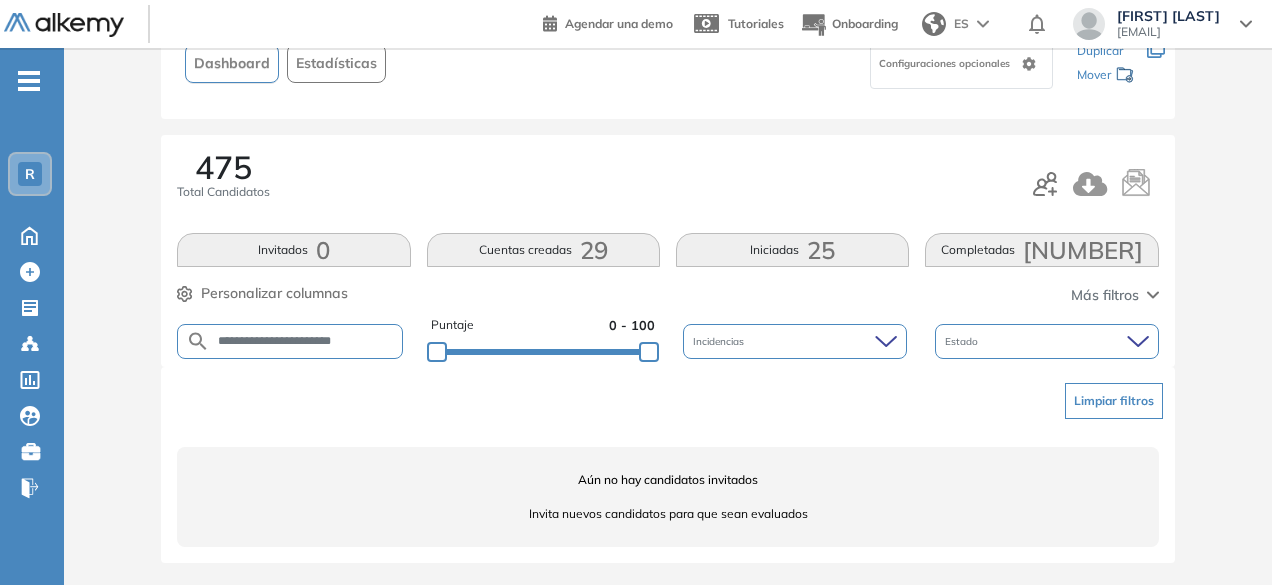 click on "**********" at bounding box center (306, 341) 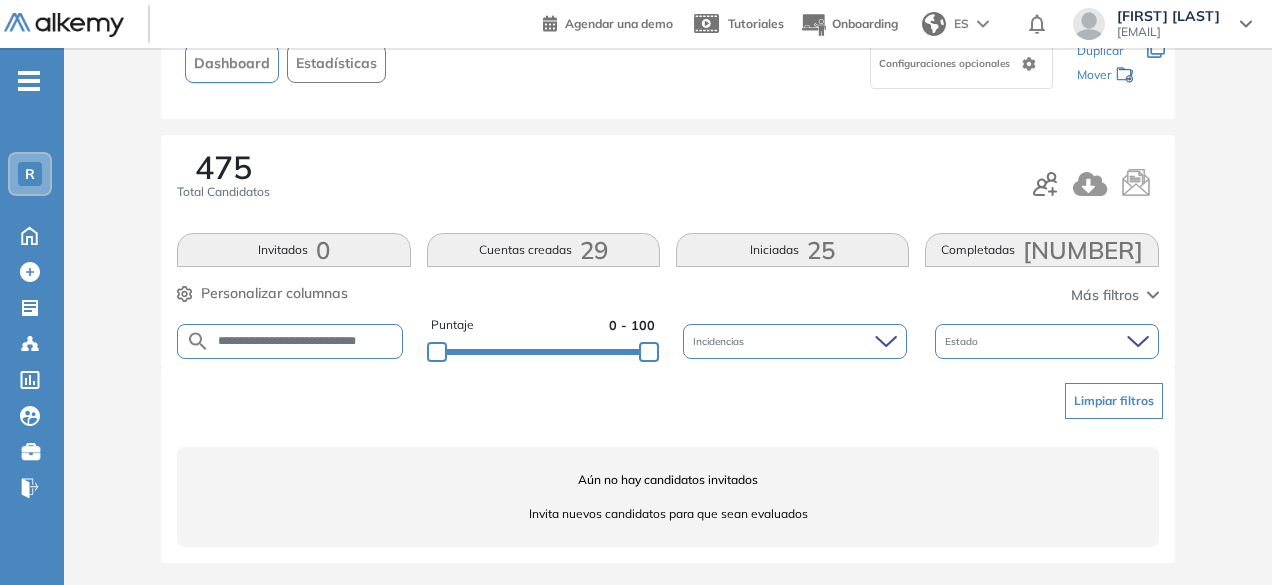 scroll, scrollTop: 0, scrollLeft: 48, axis: horizontal 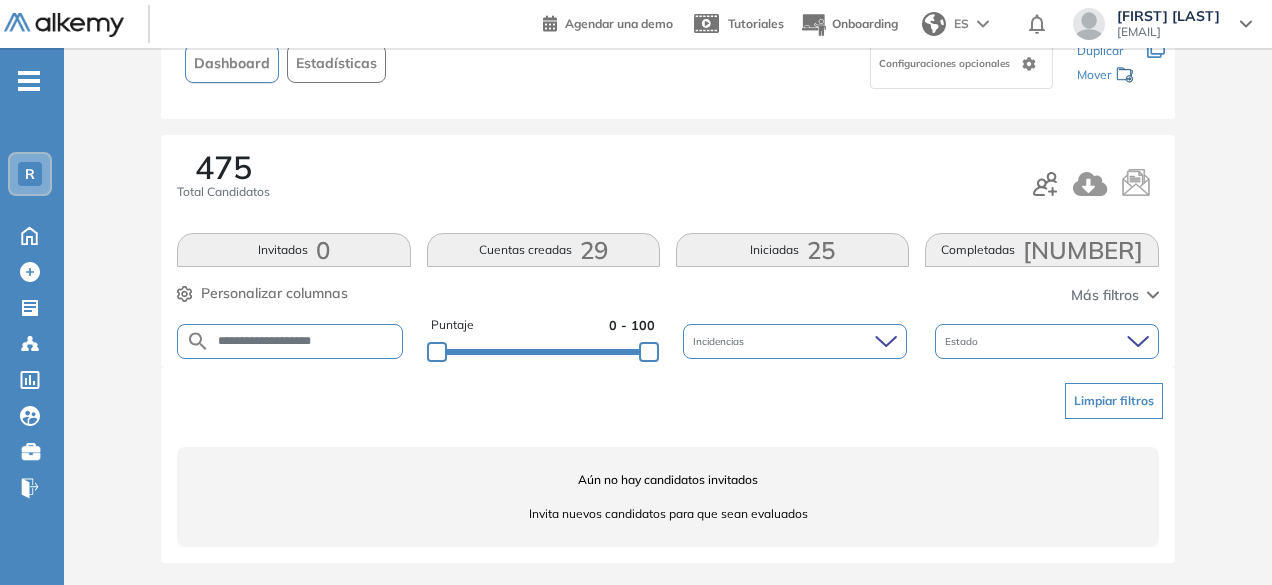 click on "**********" at bounding box center (306, 341) 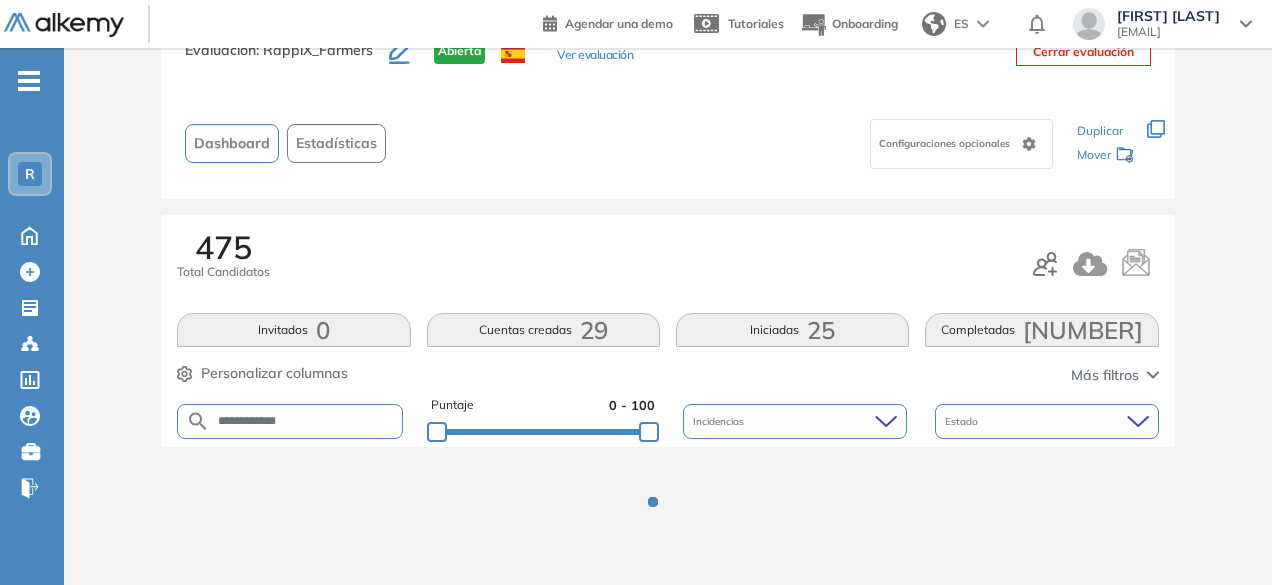 scroll, scrollTop: 154, scrollLeft: 0, axis: vertical 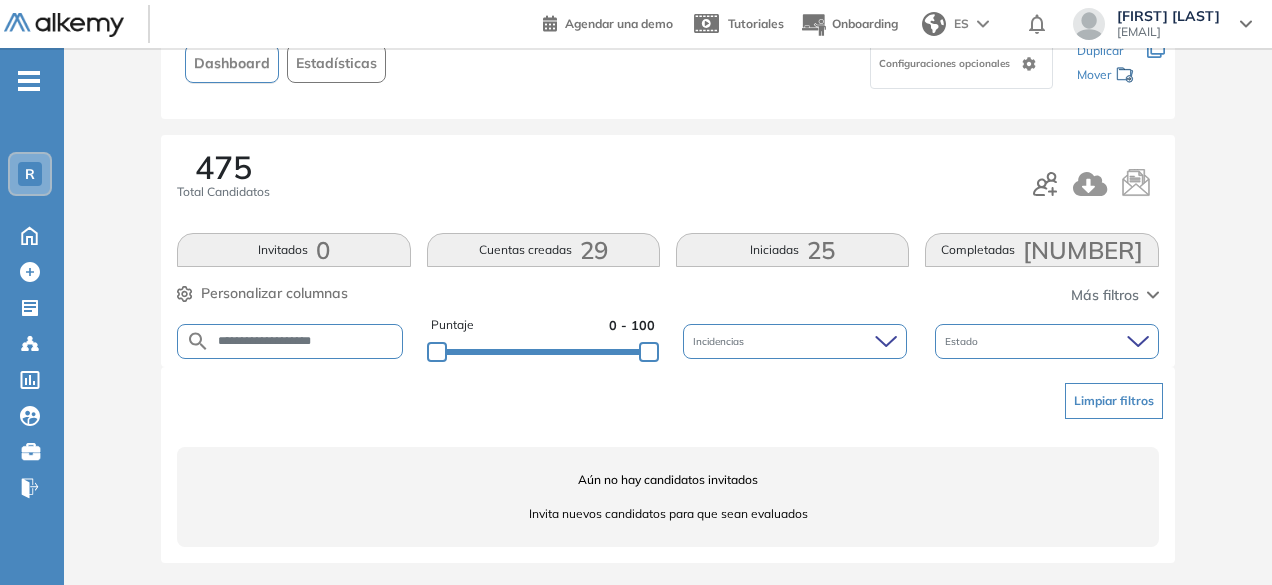 click on "**********" at bounding box center (306, 341) 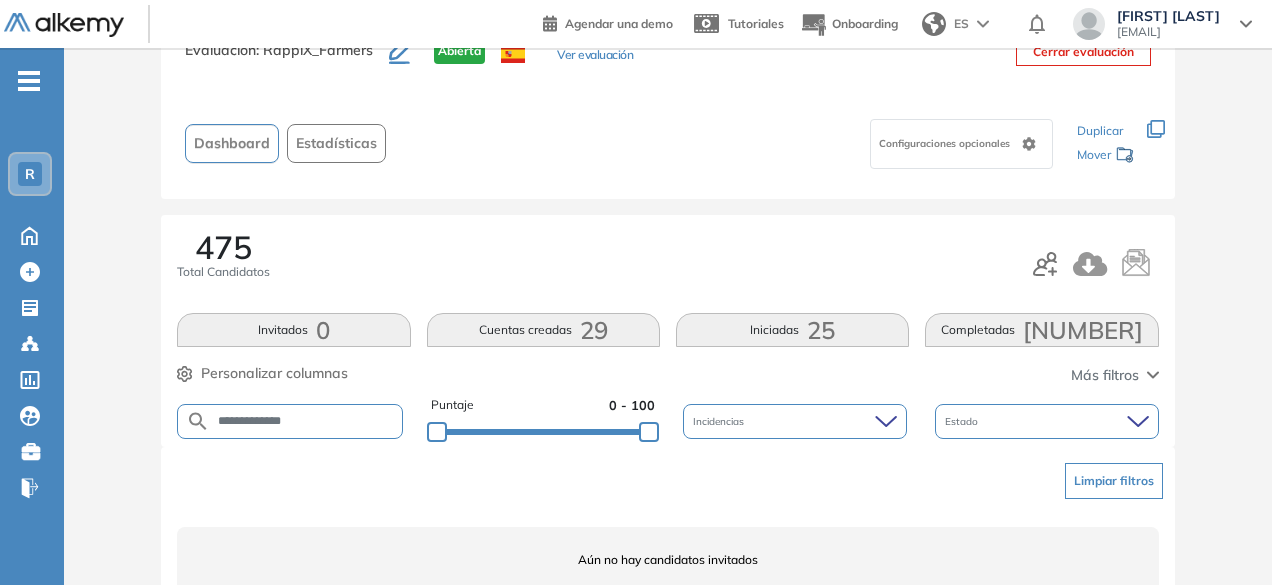 scroll, scrollTop: 154, scrollLeft: 0, axis: vertical 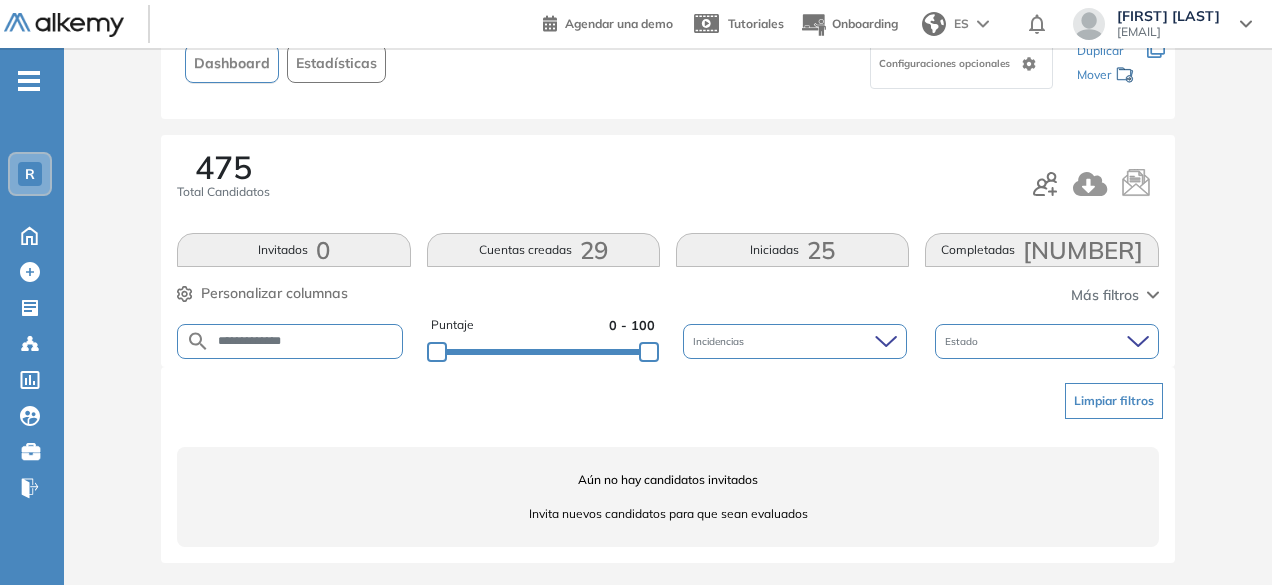 click on "**********" at bounding box center (306, 341) 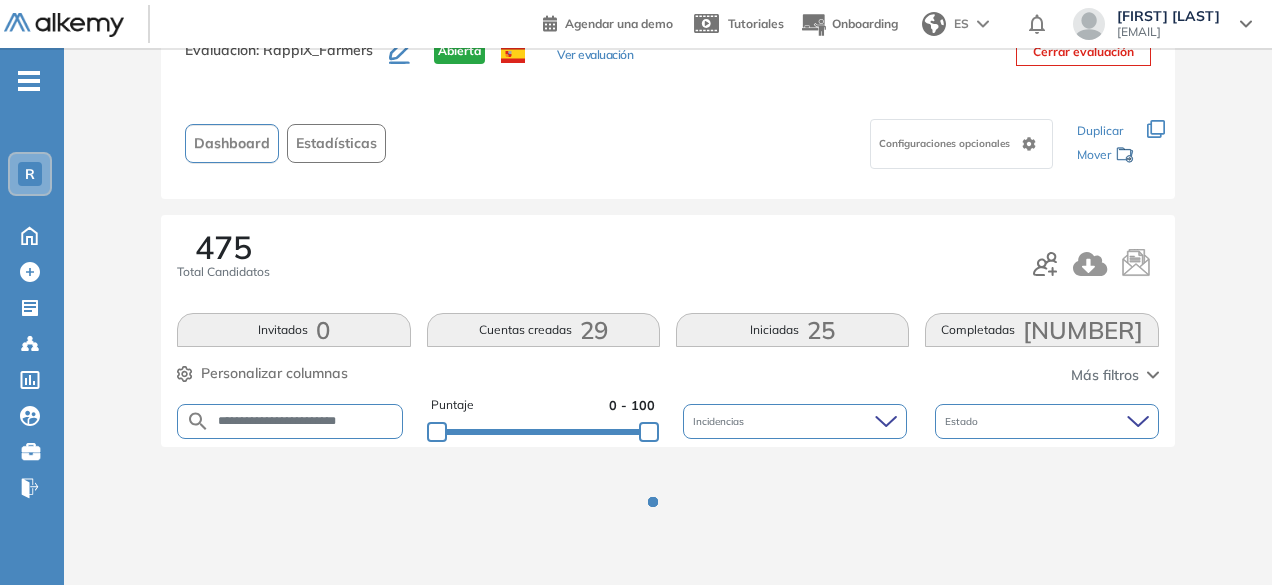 scroll, scrollTop: 154, scrollLeft: 0, axis: vertical 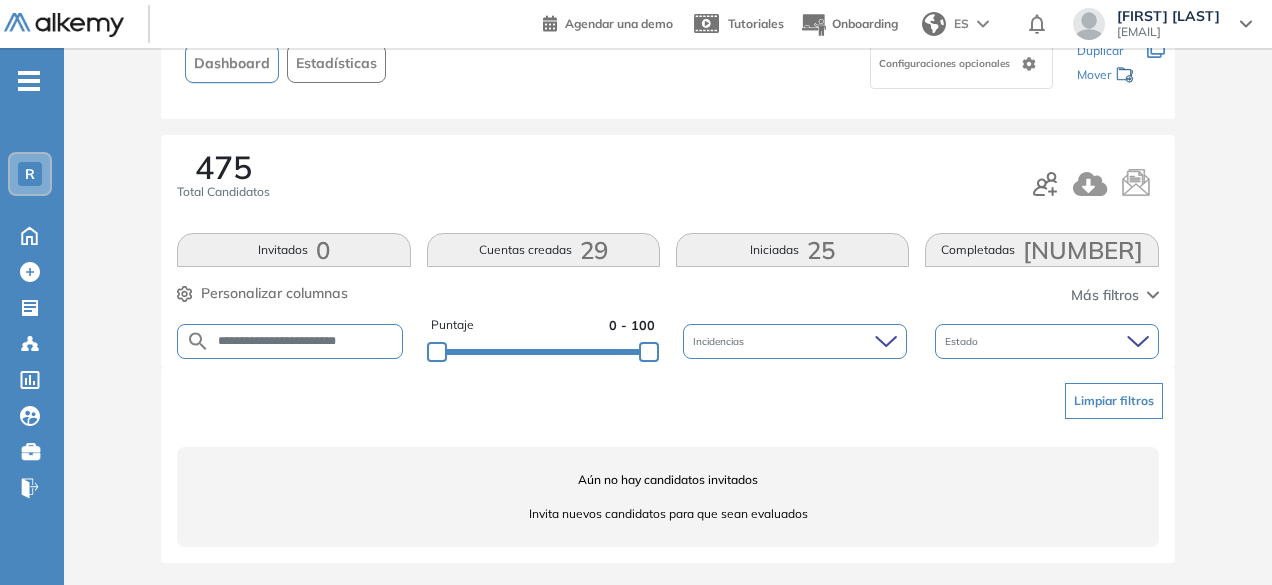 click on "**********" at bounding box center (306, 341) 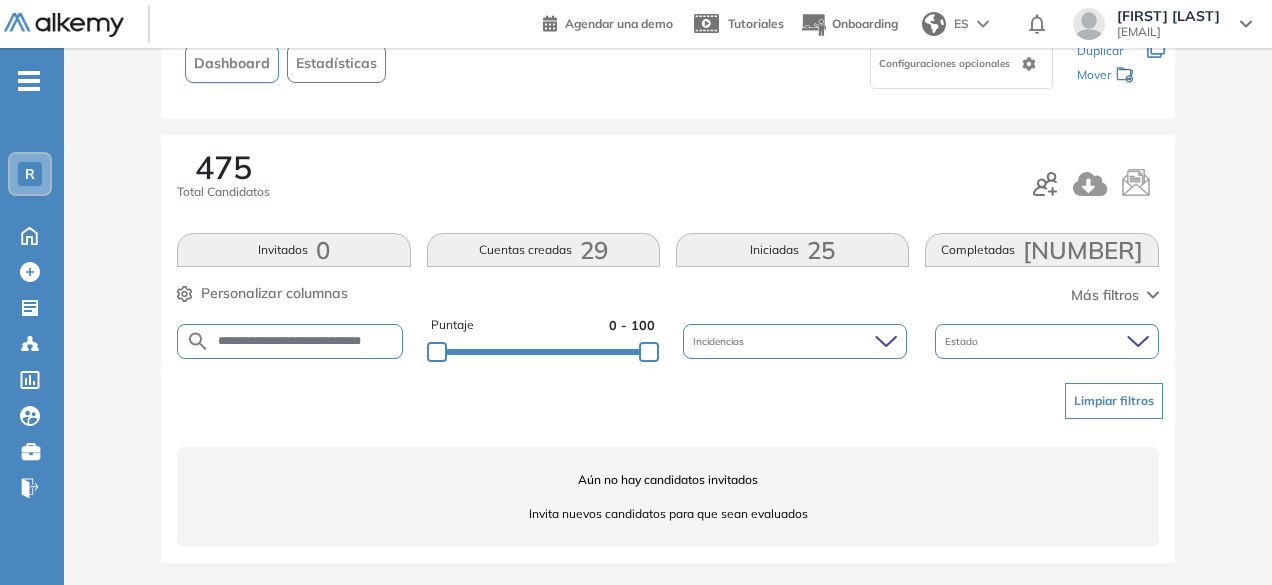 scroll, scrollTop: 0, scrollLeft: 46, axis: horizontal 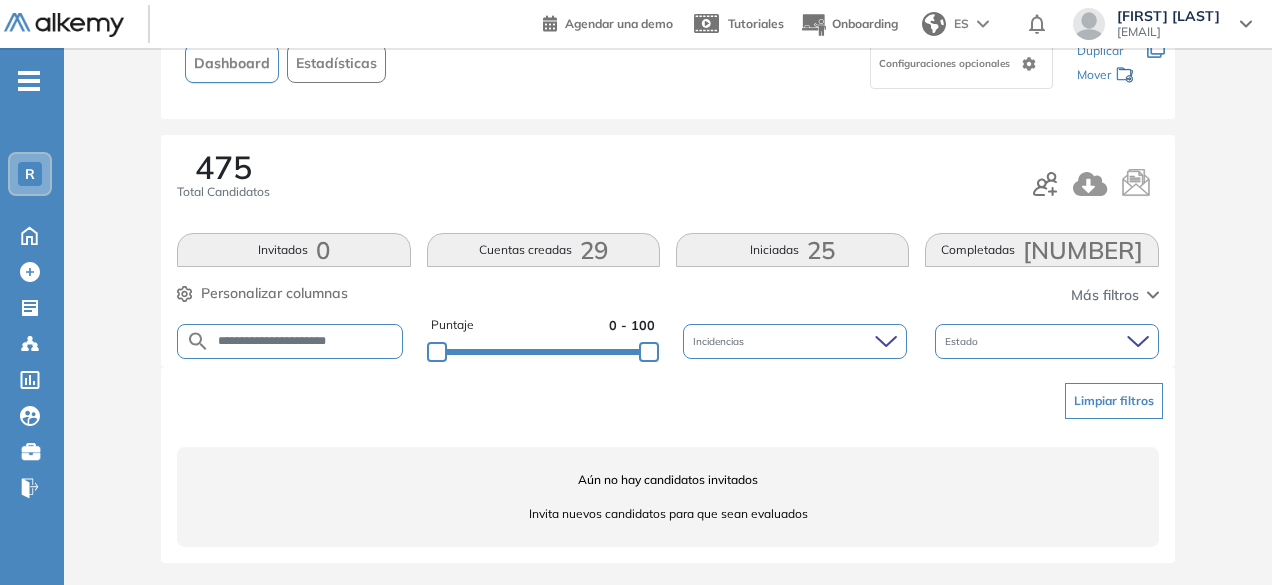 drag, startPoint x: 316, startPoint y: 341, endPoint x: 258, endPoint y: 343, distance: 58.034473 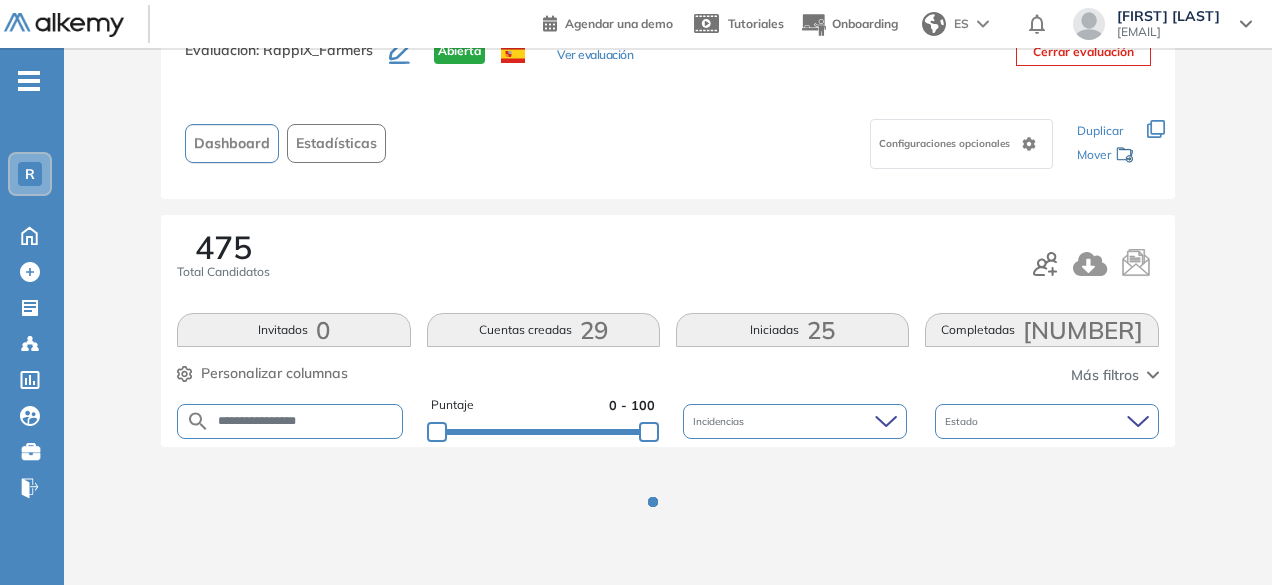 scroll, scrollTop: 154, scrollLeft: 0, axis: vertical 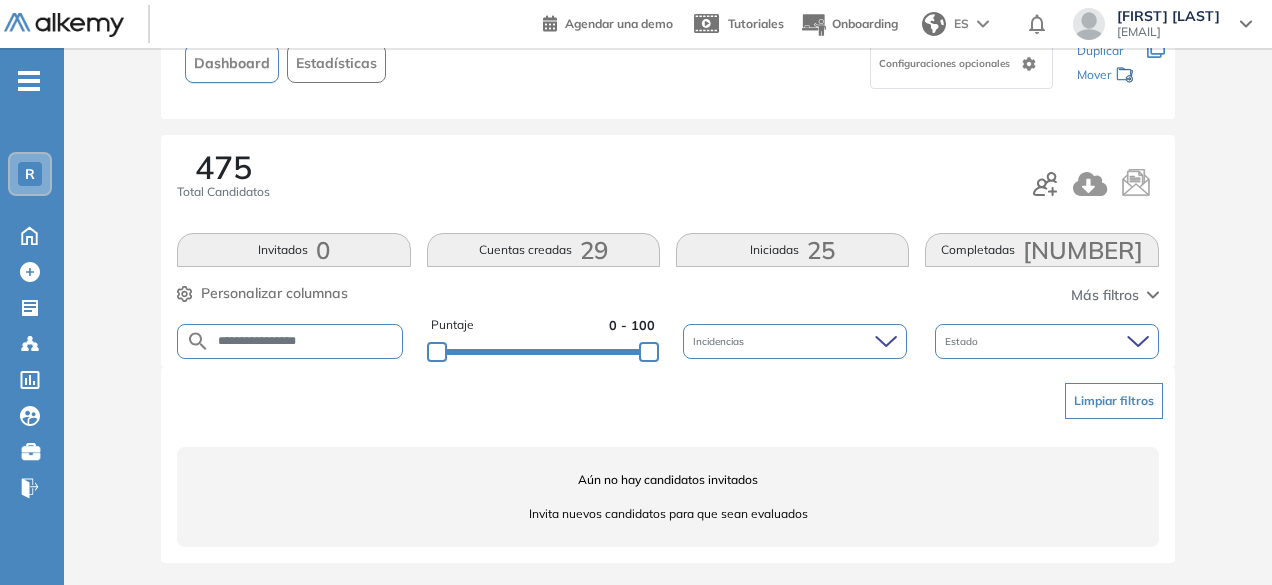 click on "**********" at bounding box center [306, 341] 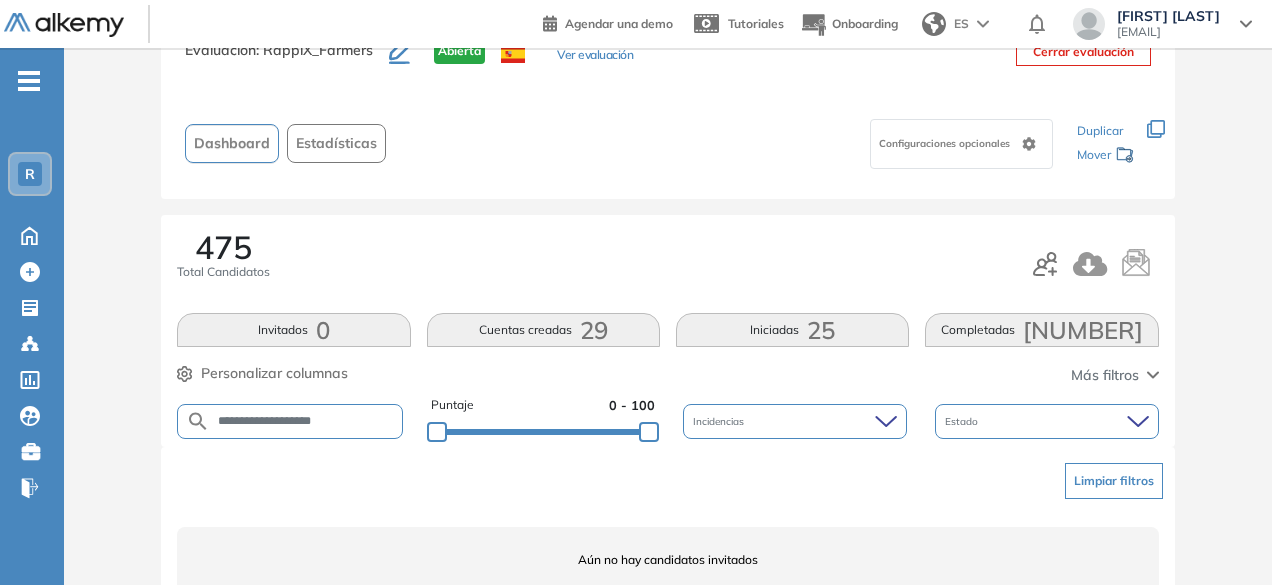 scroll, scrollTop: 154, scrollLeft: 0, axis: vertical 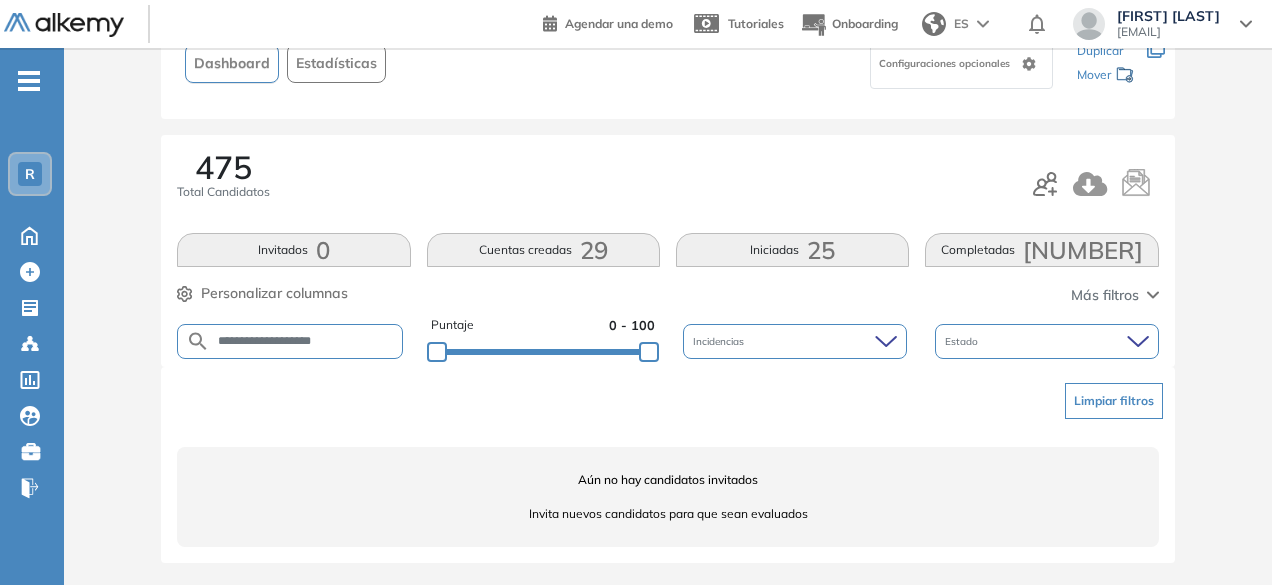 click on "**********" at bounding box center (290, 341) 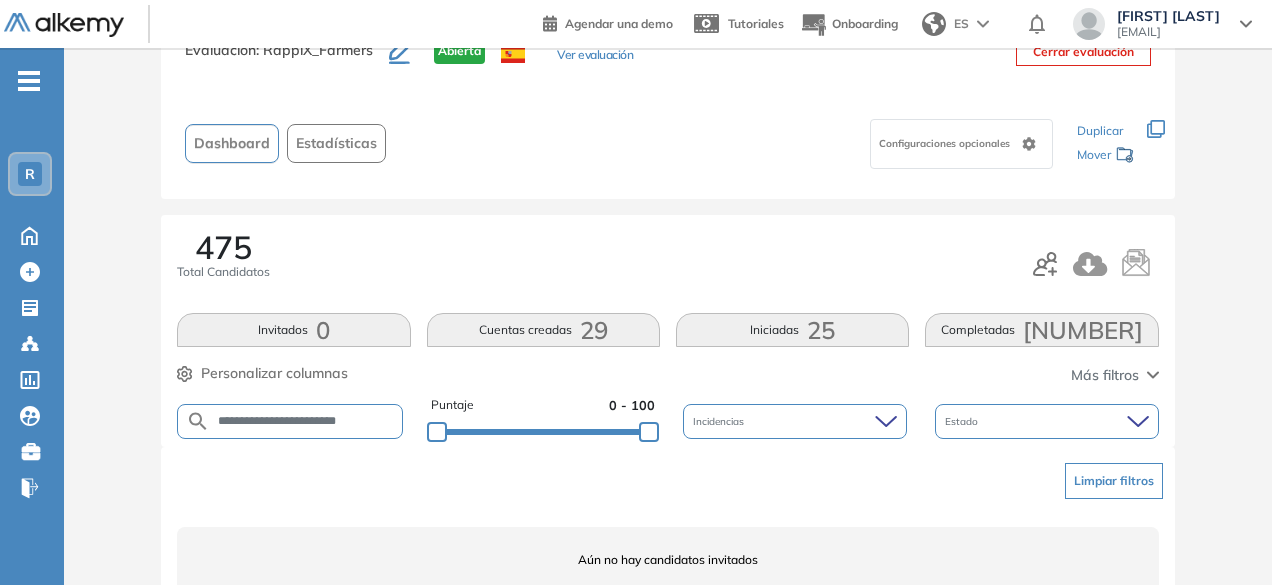 scroll, scrollTop: 154, scrollLeft: 0, axis: vertical 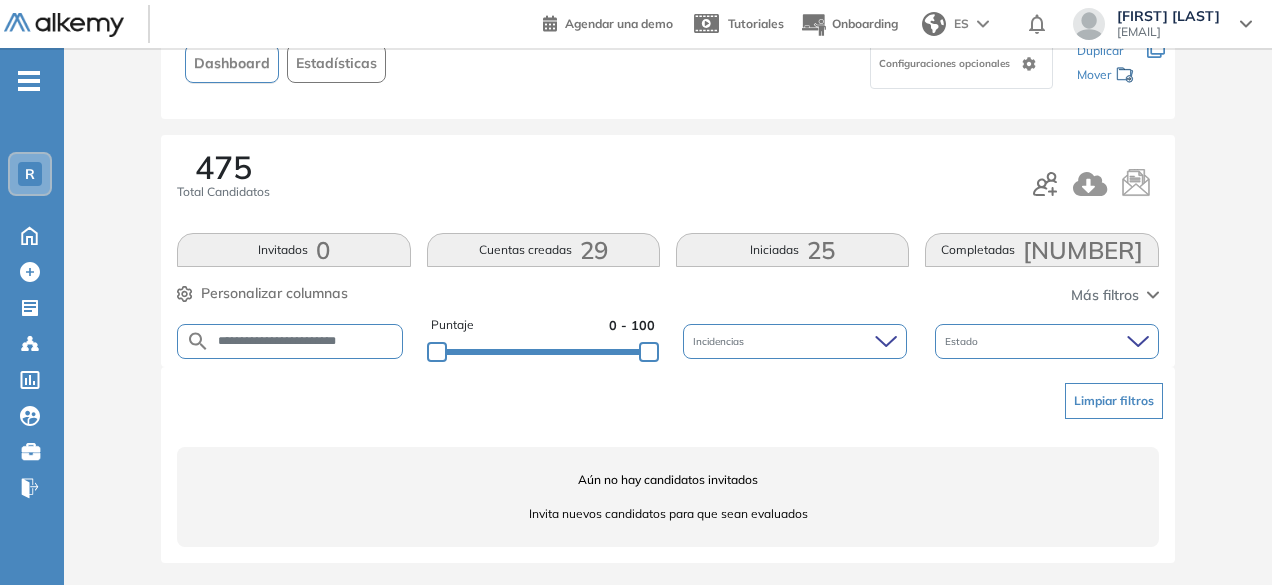 click on "**********" at bounding box center [306, 341] 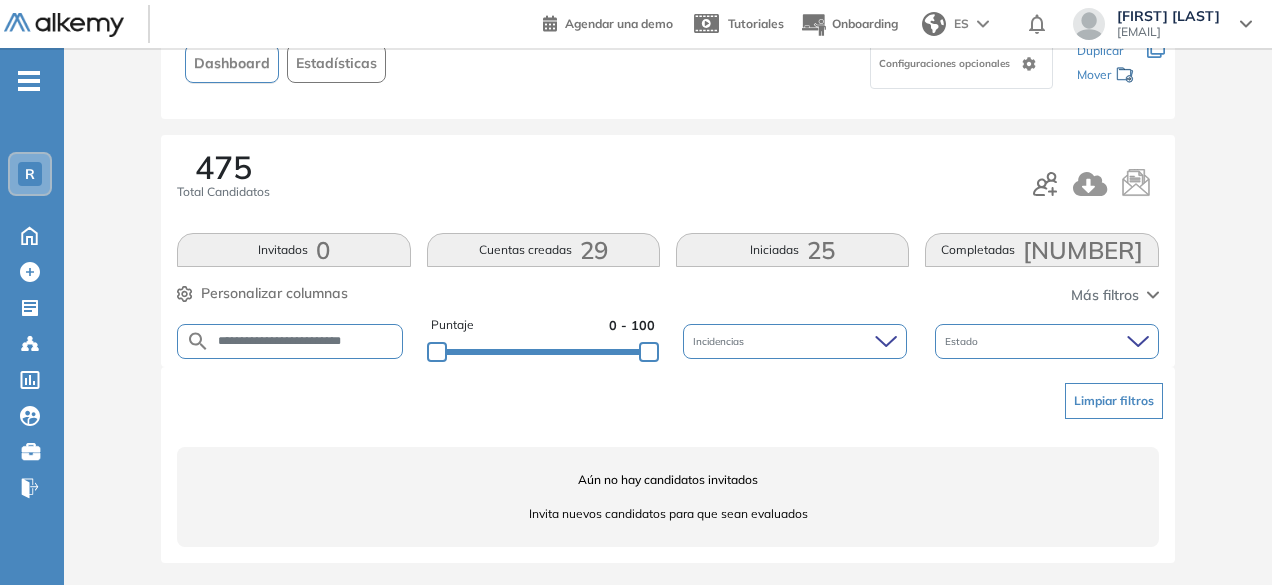 scroll, scrollTop: 0, scrollLeft: 0, axis: both 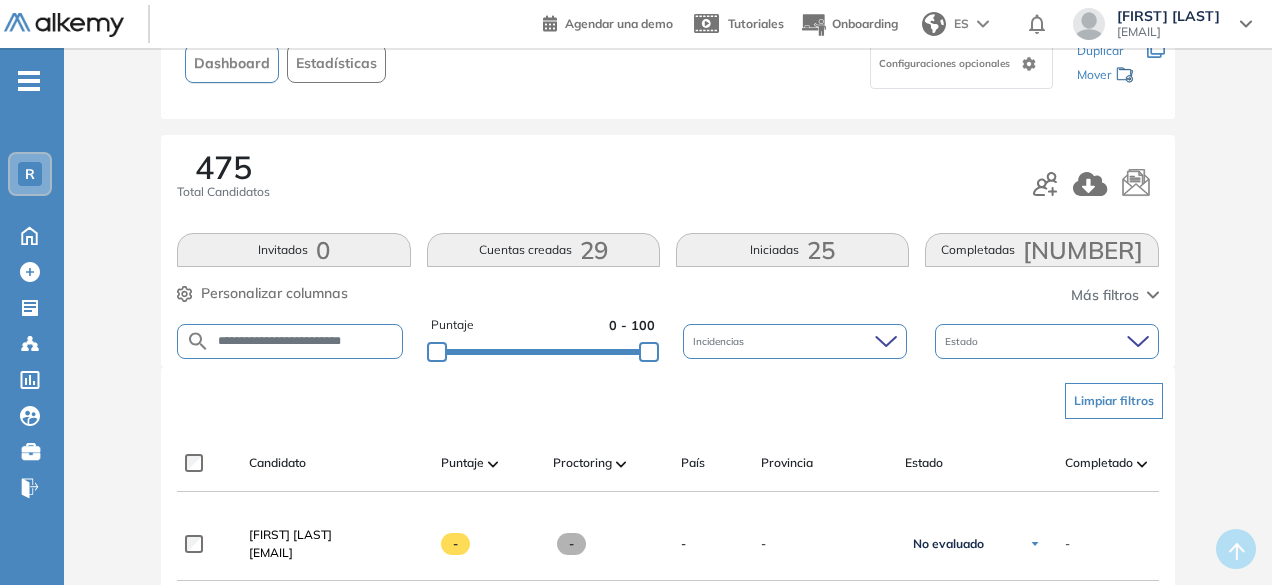 click on "**********" at bounding box center (306, 341) 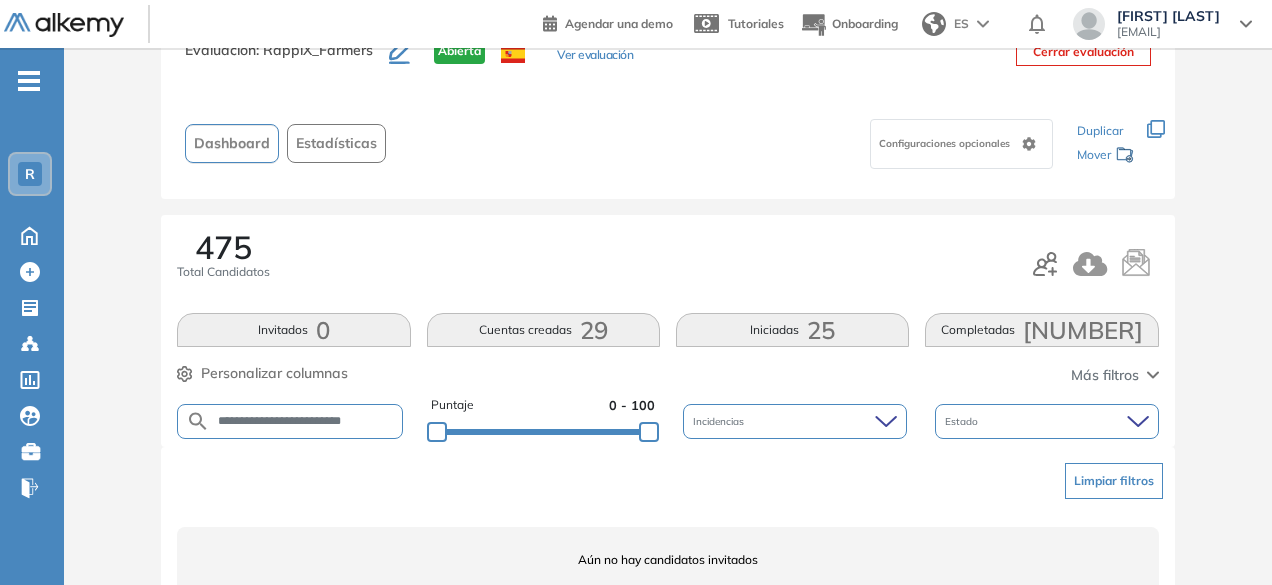 scroll, scrollTop: 154, scrollLeft: 0, axis: vertical 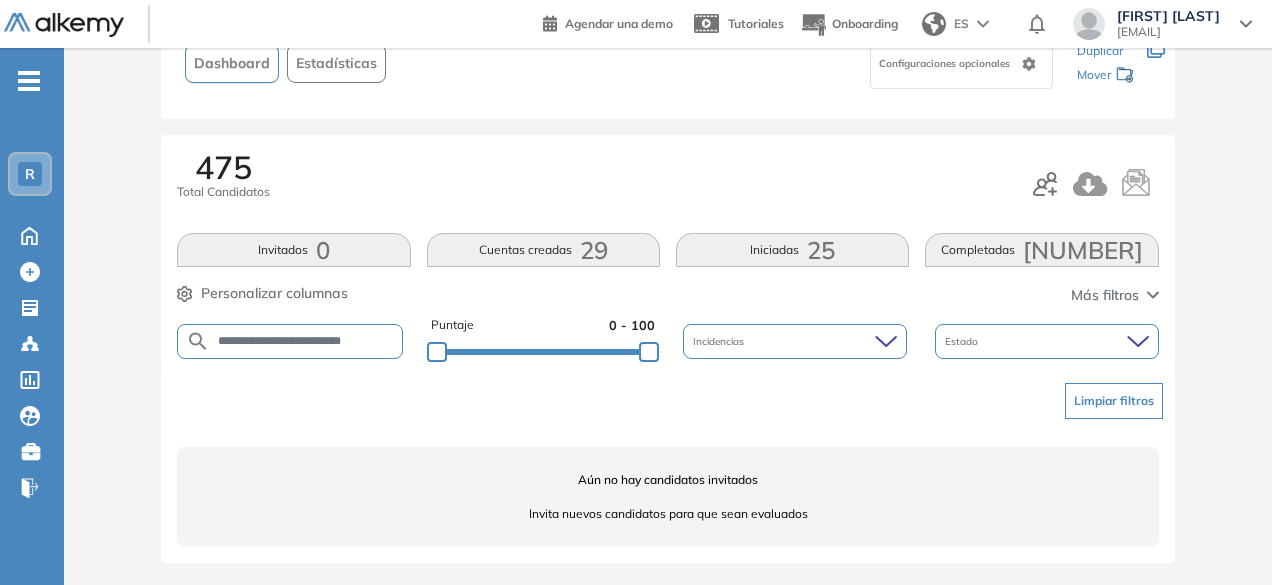 click on "**********" at bounding box center (306, 341) 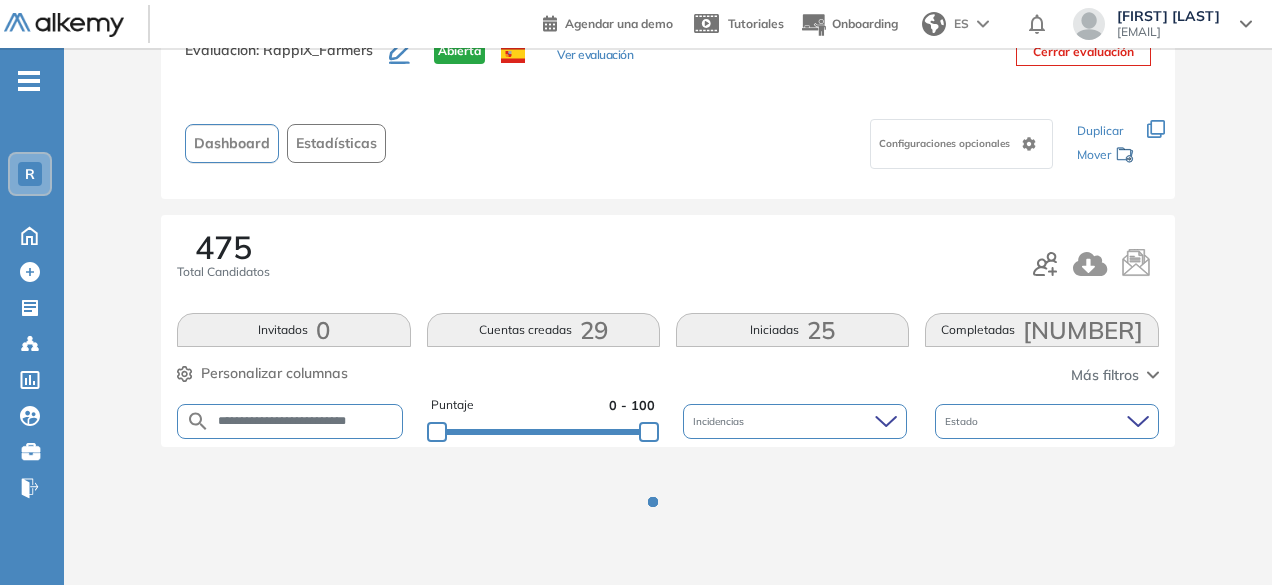 scroll, scrollTop: 154, scrollLeft: 0, axis: vertical 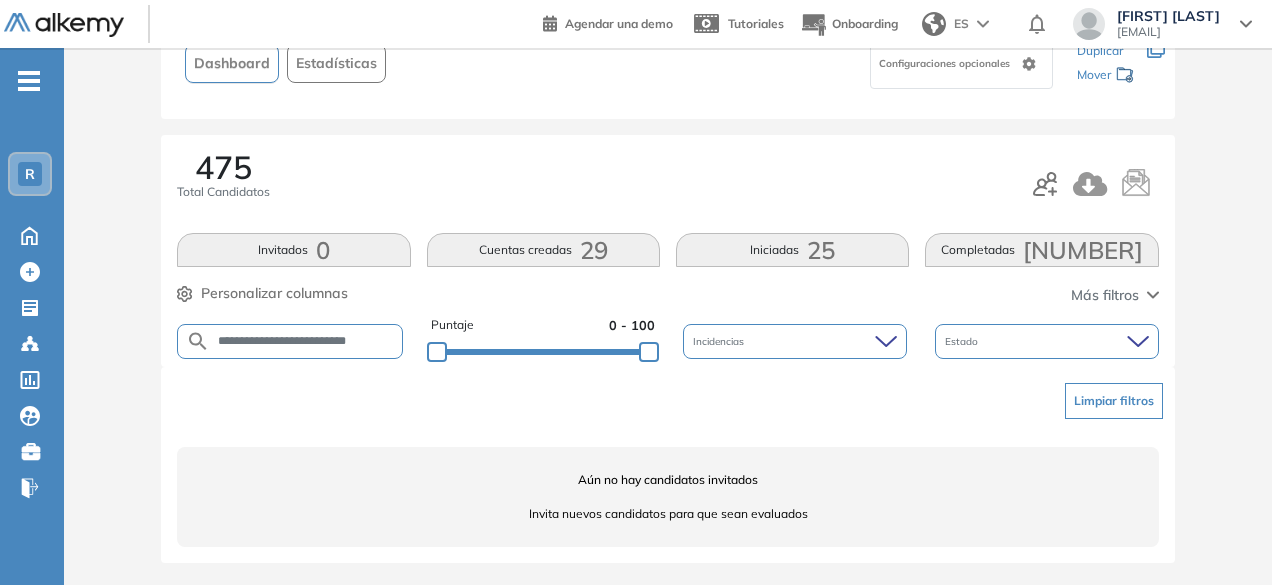 click on "**********" at bounding box center (306, 341) 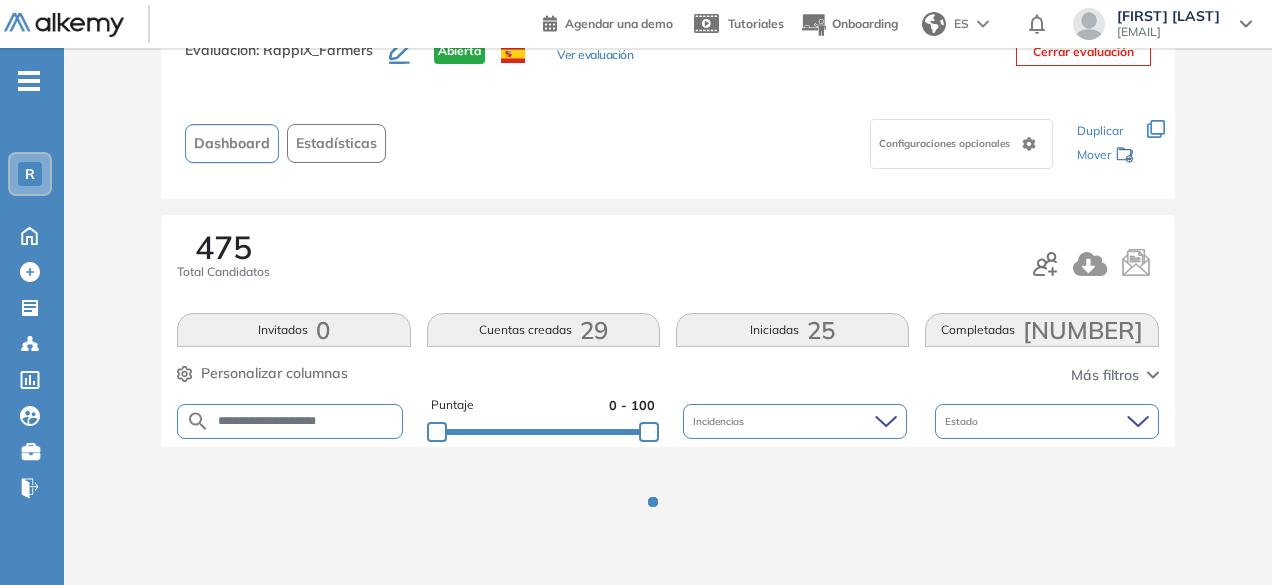 scroll, scrollTop: 154, scrollLeft: 0, axis: vertical 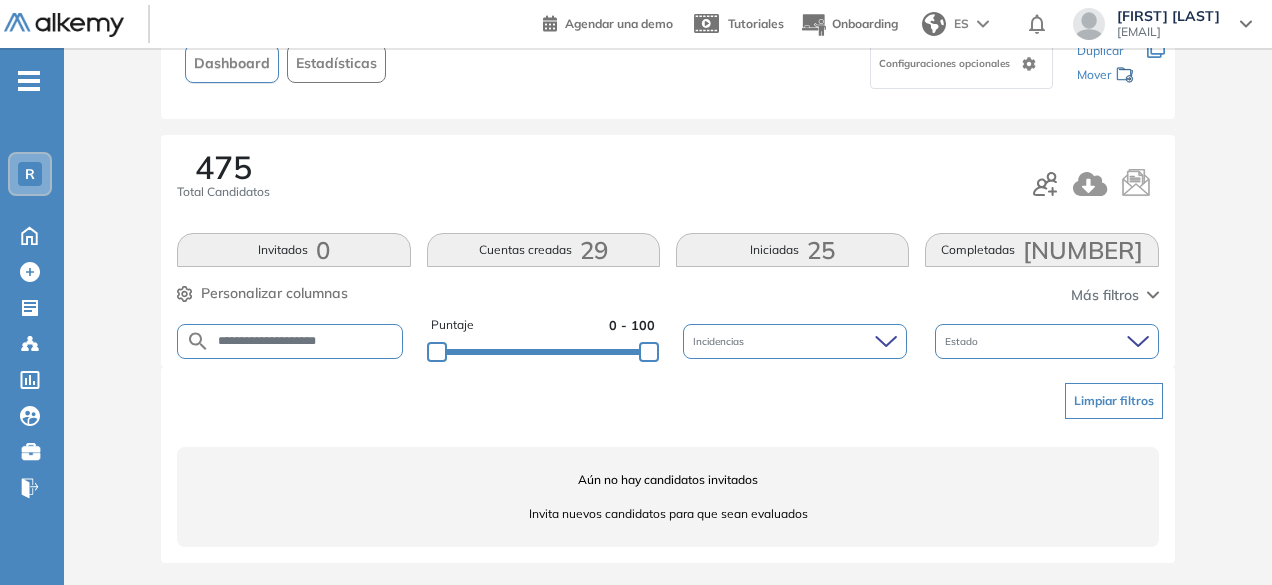 click on "**********" at bounding box center (306, 341) 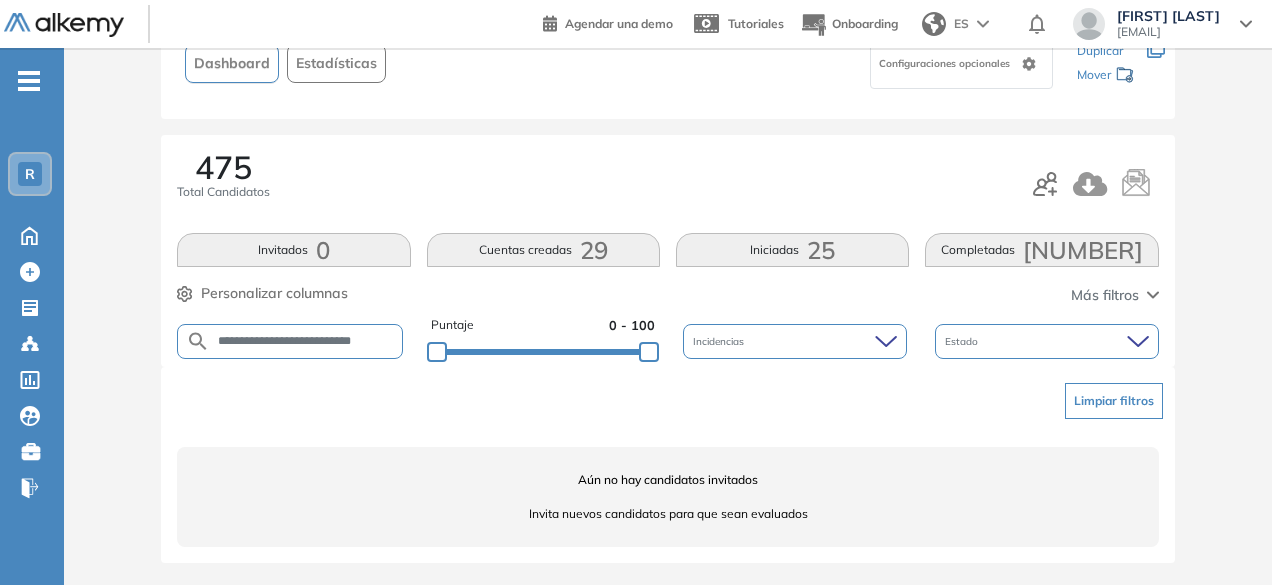 scroll, scrollTop: 0, scrollLeft: 4, axis: horizontal 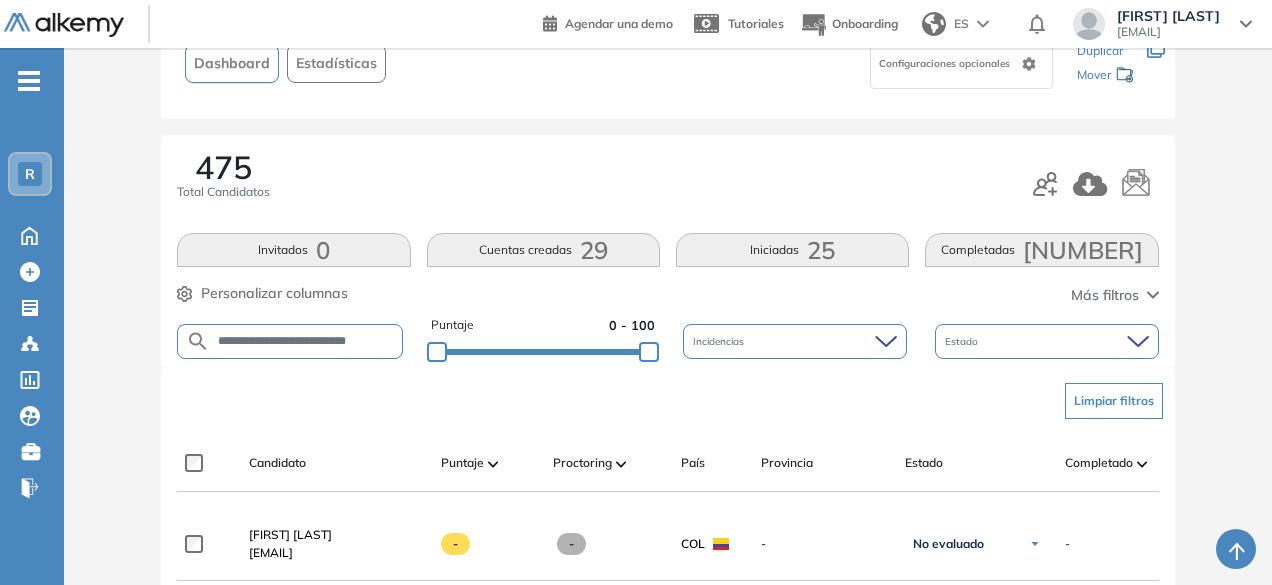 click on "**********" at bounding box center [306, 341] 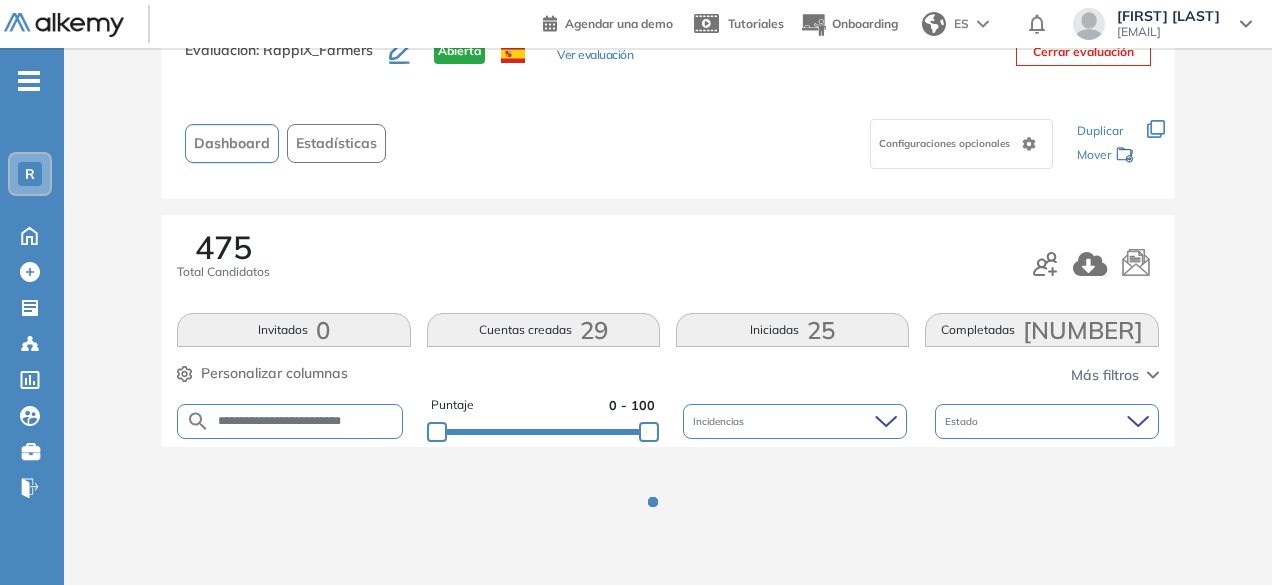 scroll, scrollTop: 154, scrollLeft: 0, axis: vertical 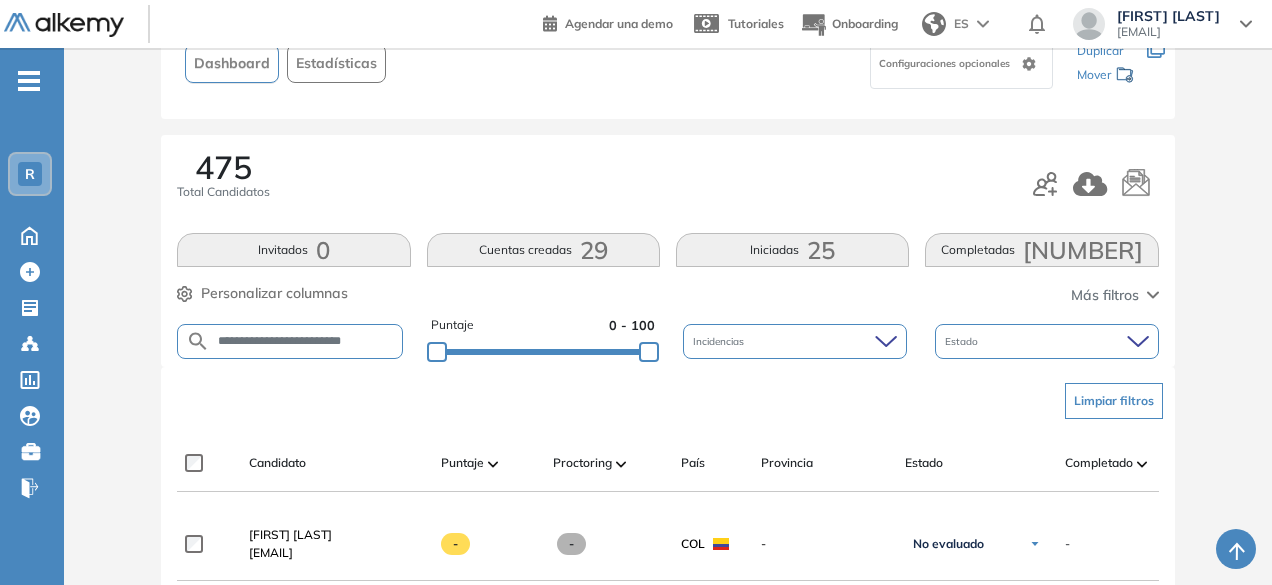 click on "**********" at bounding box center [306, 341] 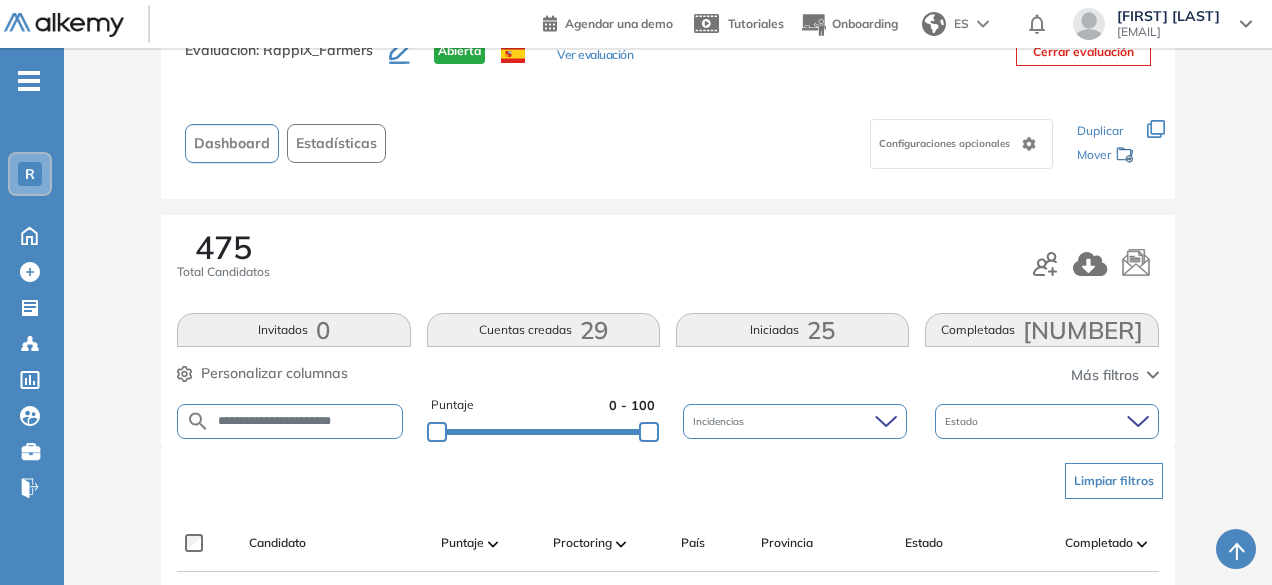 scroll, scrollTop: 154, scrollLeft: 0, axis: vertical 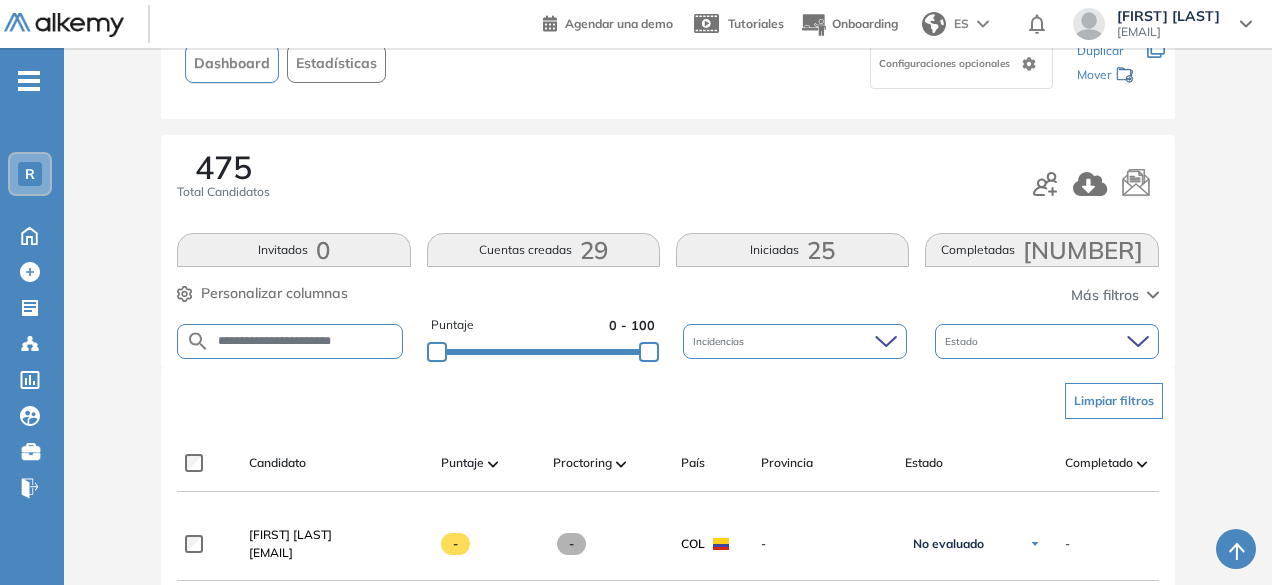 click on "**********" at bounding box center [306, 341] 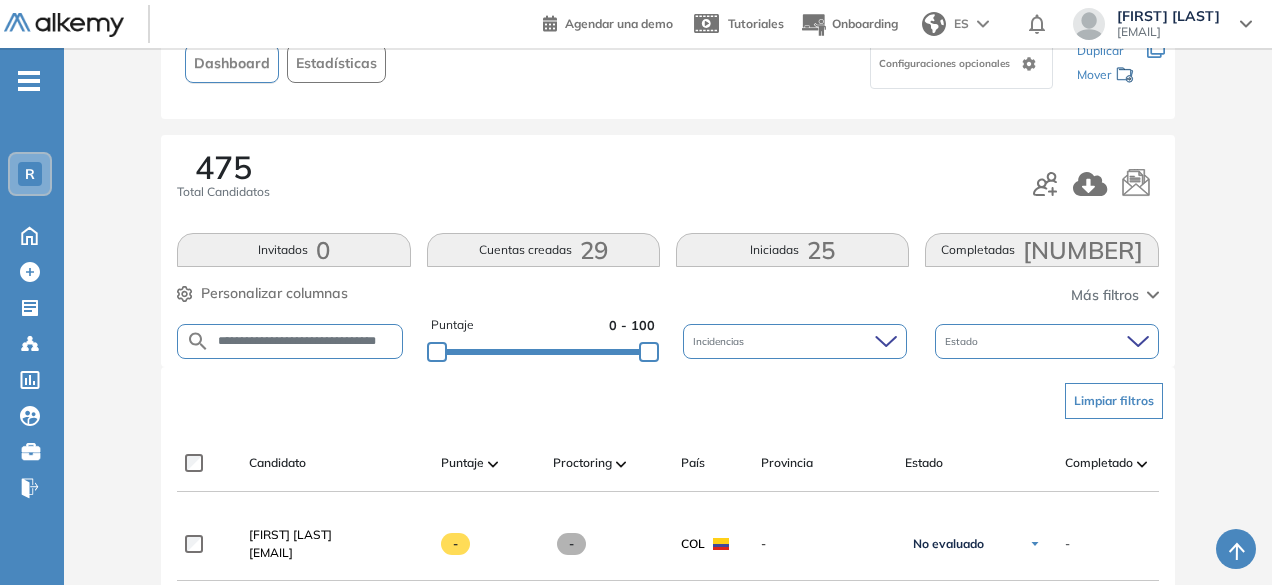 scroll, scrollTop: 0, scrollLeft: 20, axis: horizontal 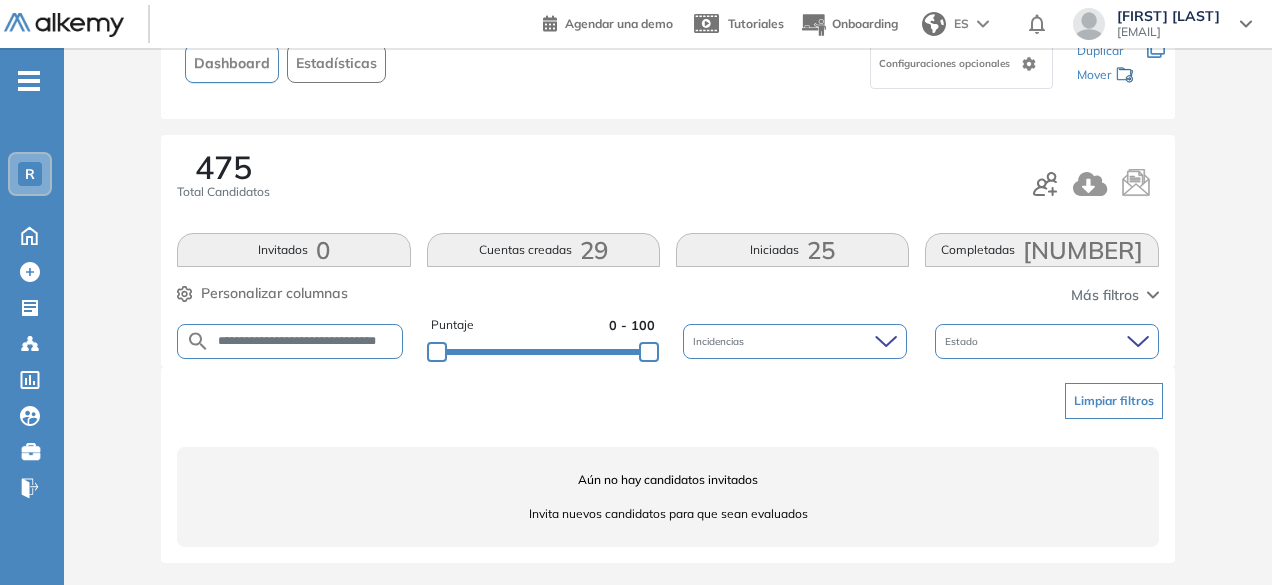 click on "**********" at bounding box center (306, 341) 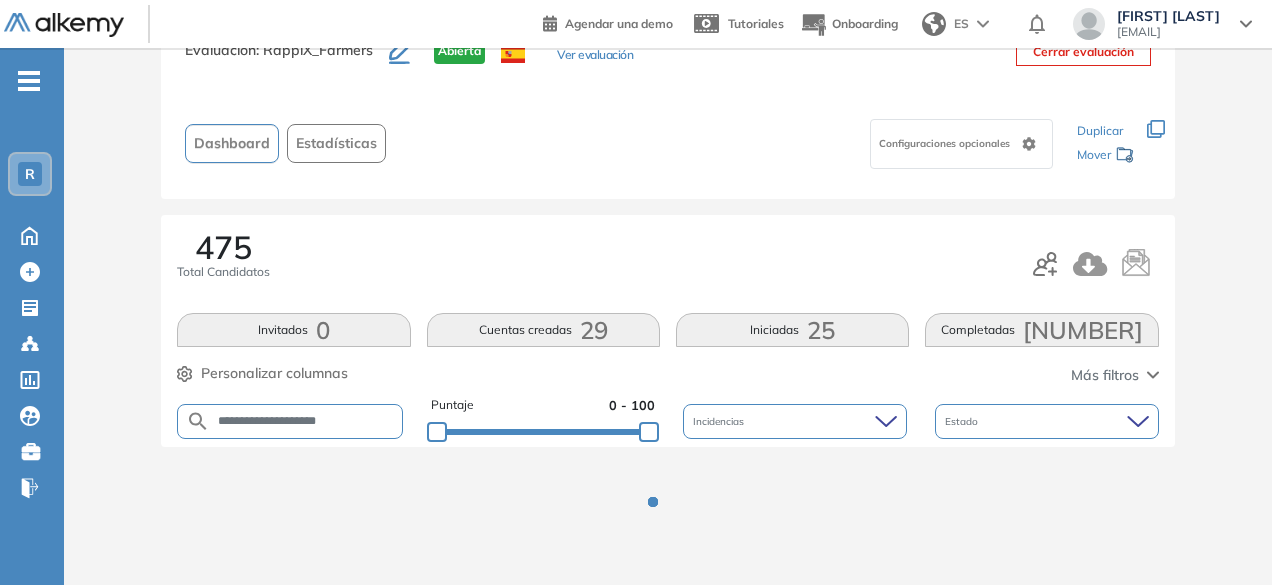 scroll, scrollTop: 154, scrollLeft: 0, axis: vertical 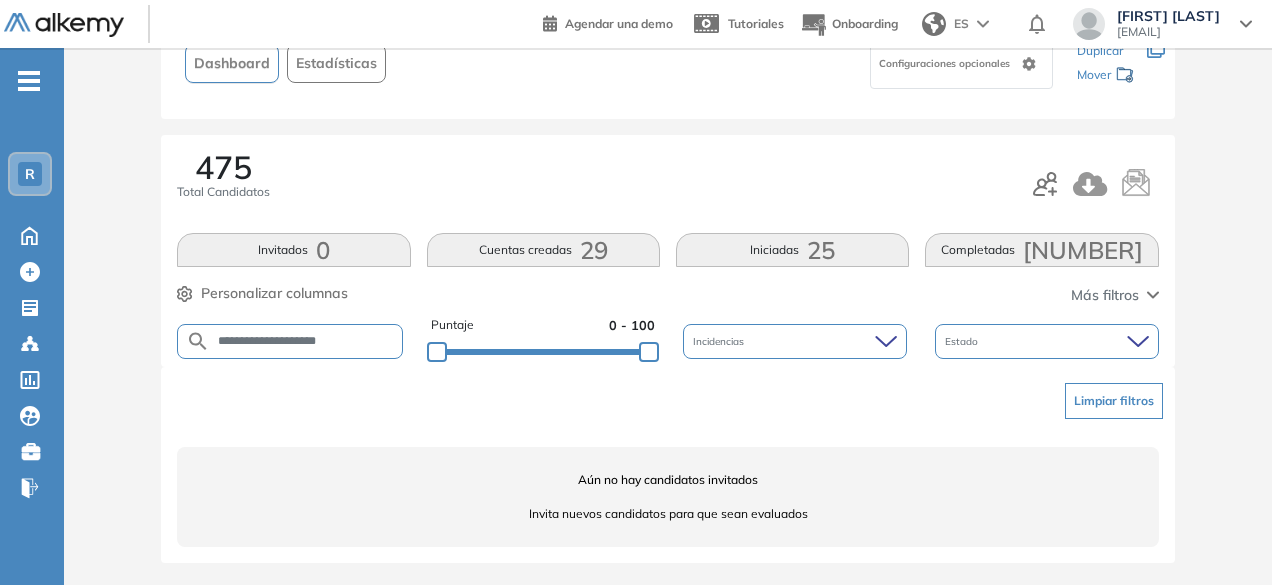 click on "**********" at bounding box center (306, 341) 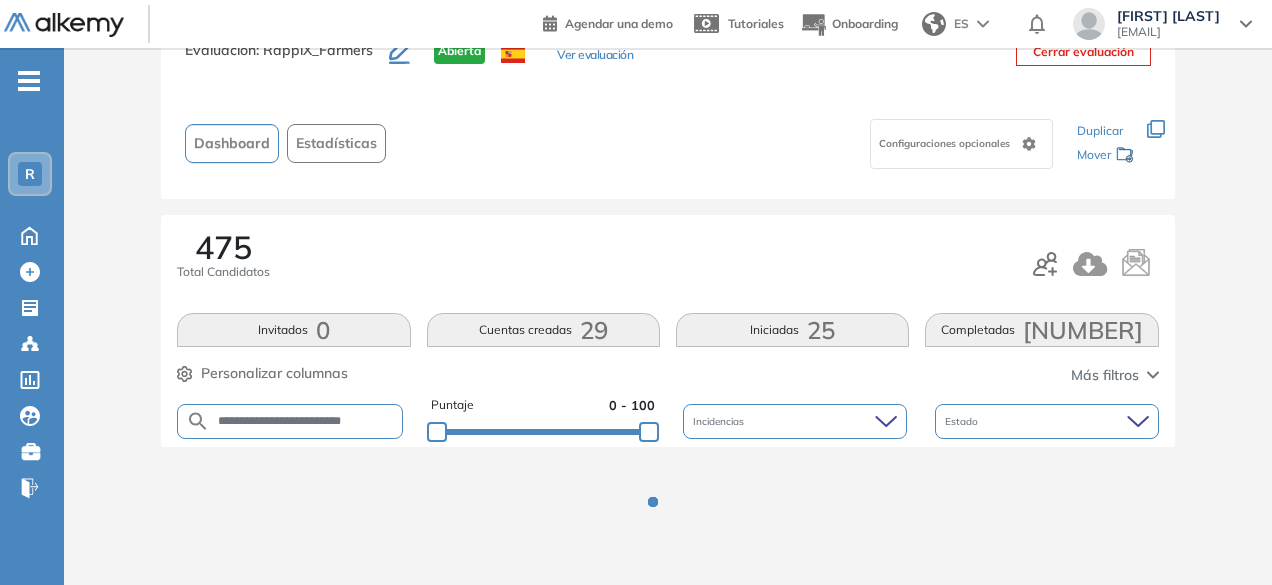 scroll, scrollTop: 154, scrollLeft: 0, axis: vertical 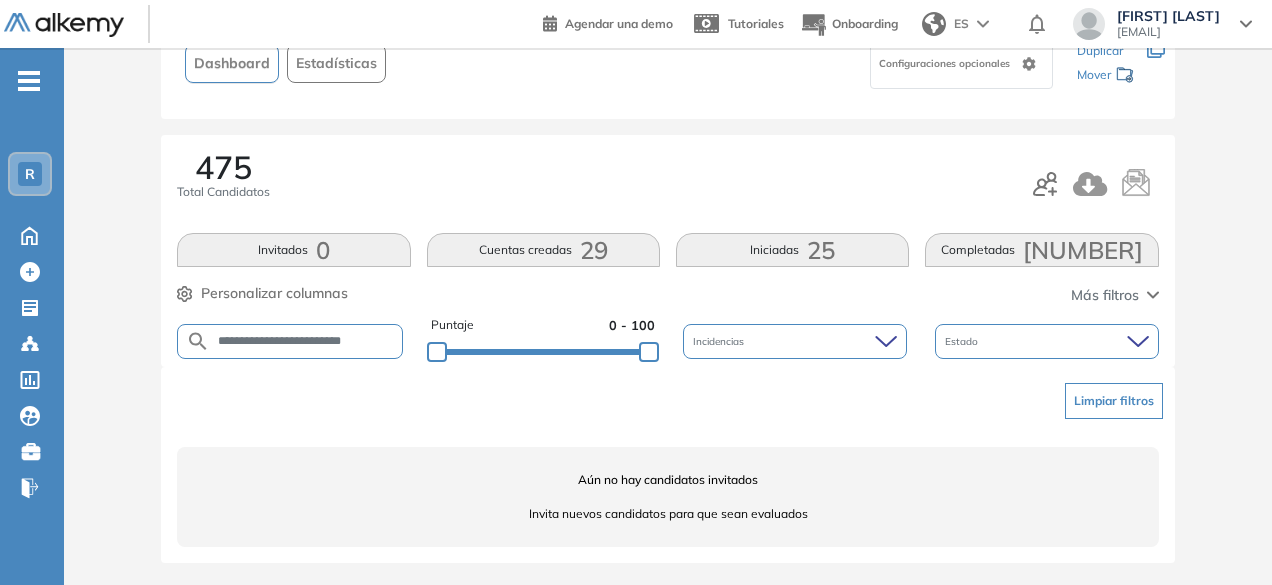 click on "**********" at bounding box center (306, 341) 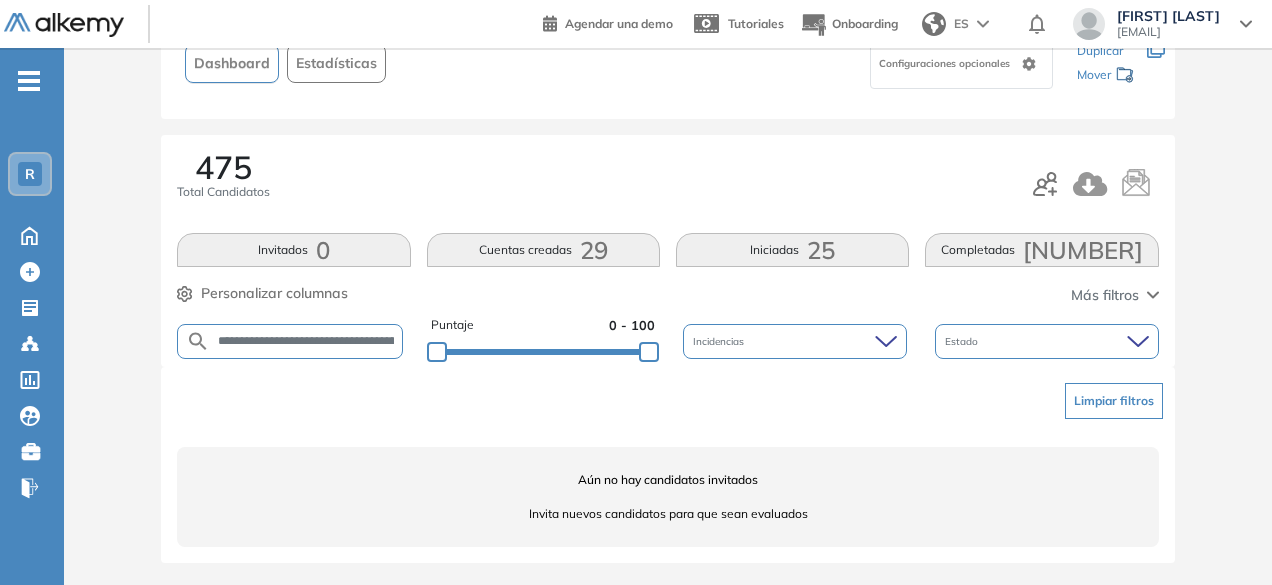 scroll, scrollTop: 0, scrollLeft: 128, axis: horizontal 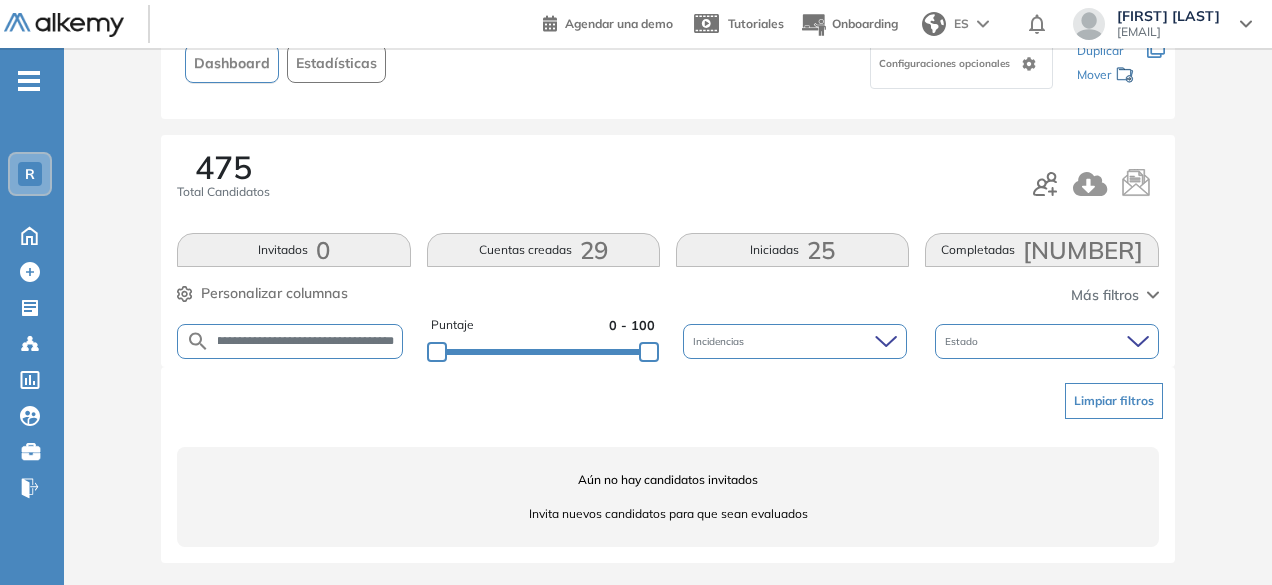 click on "**********" at bounding box center (306, 341) 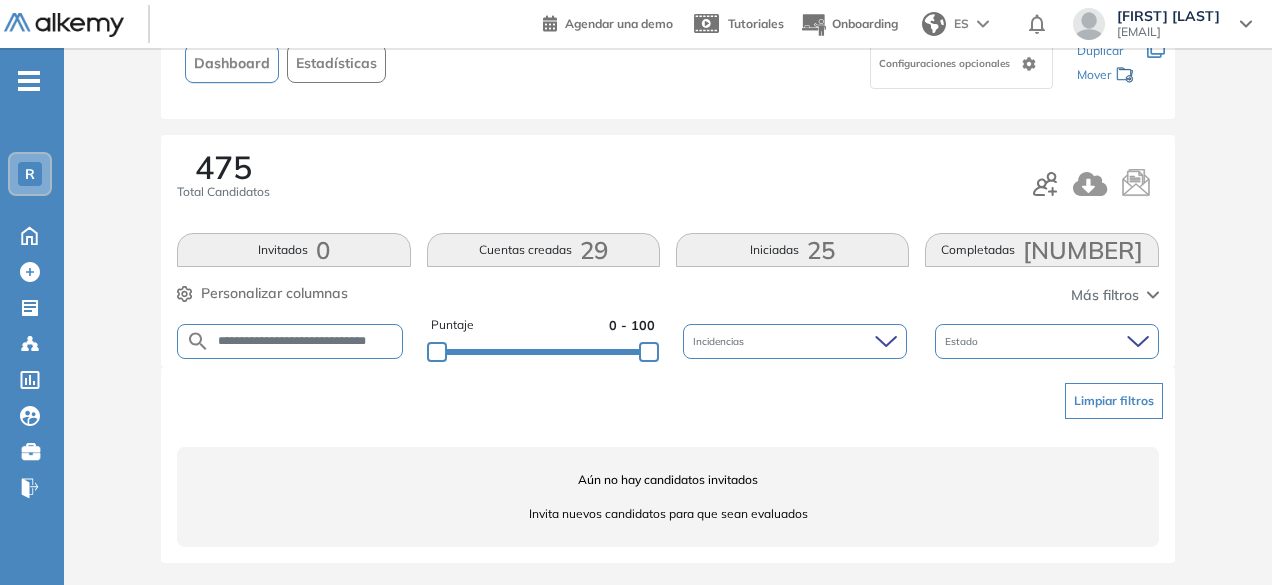 scroll, scrollTop: 0, scrollLeft: 26, axis: horizontal 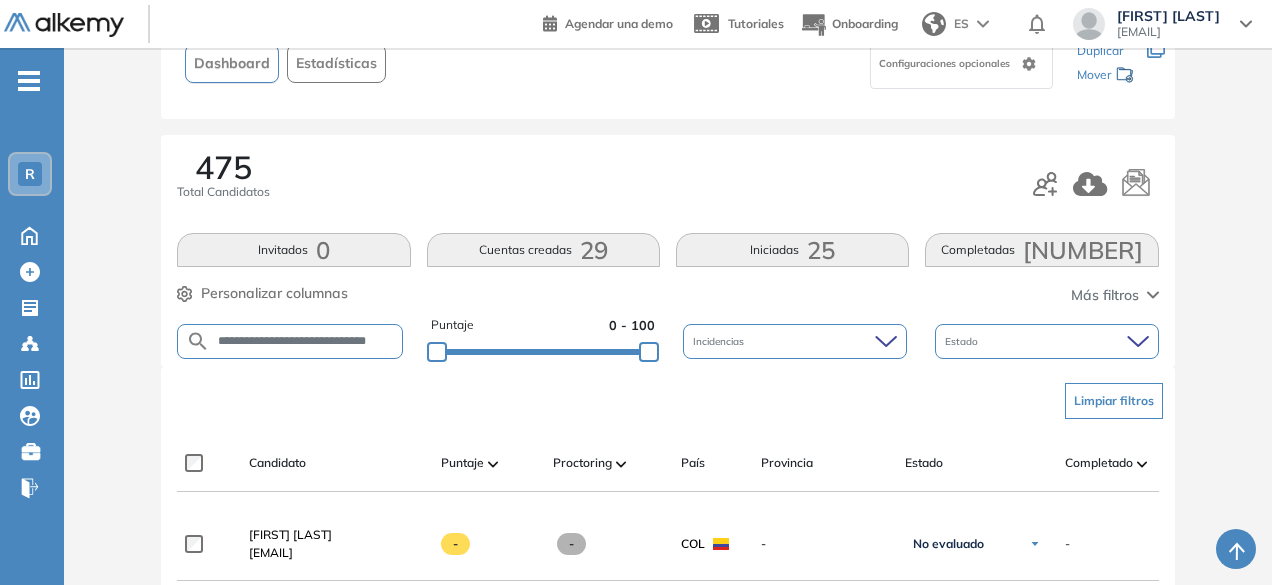 click on "**********" at bounding box center [306, 341] 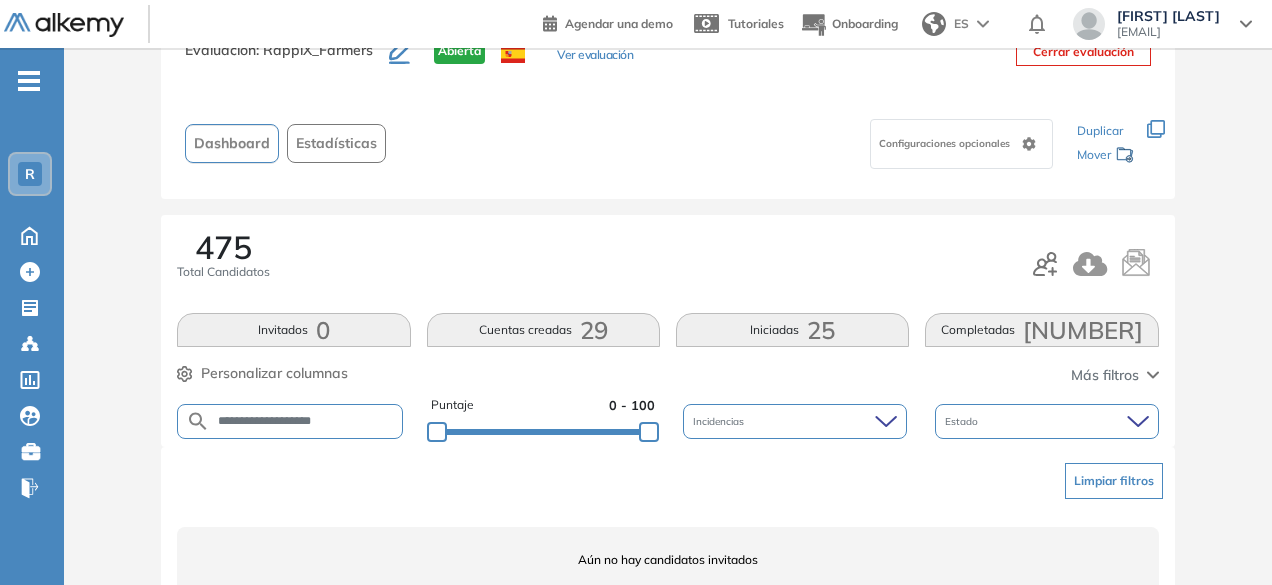 scroll, scrollTop: 154, scrollLeft: 0, axis: vertical 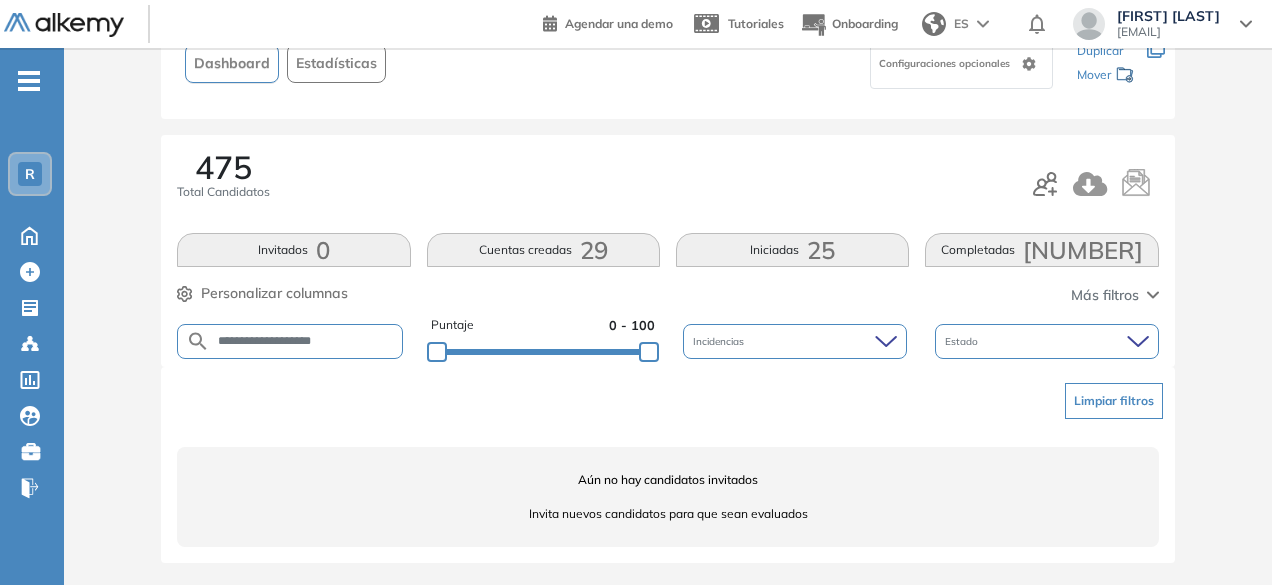 click on "**********" at bounding box center (306, 341) 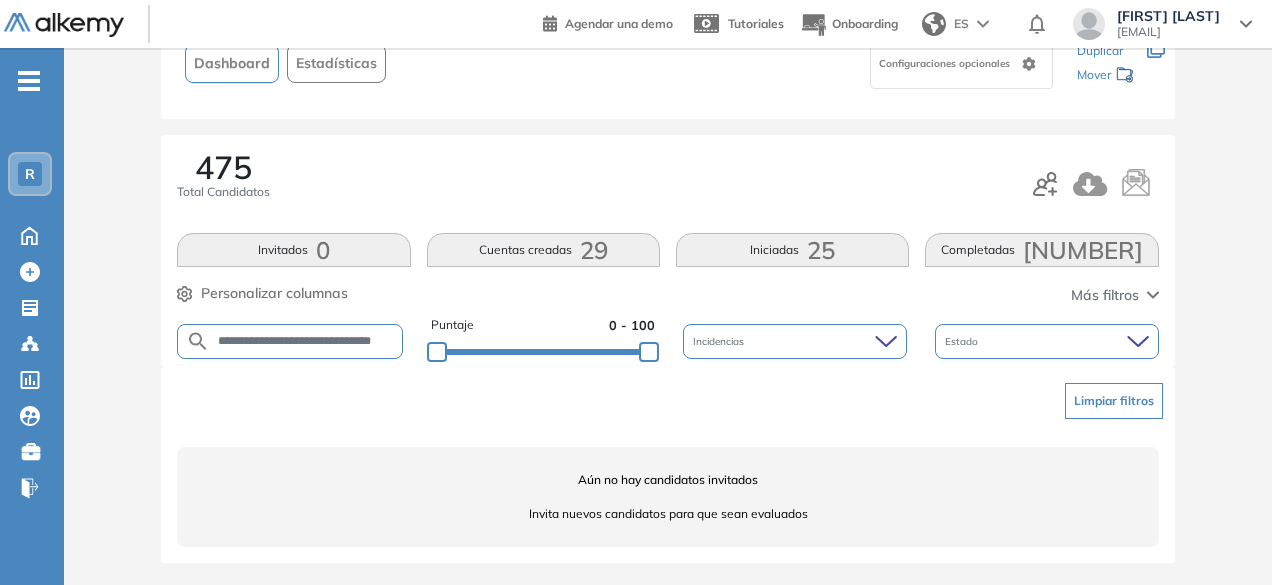 scroll, scrollTop: 0, scrollLeft: 10, axis: horizontal 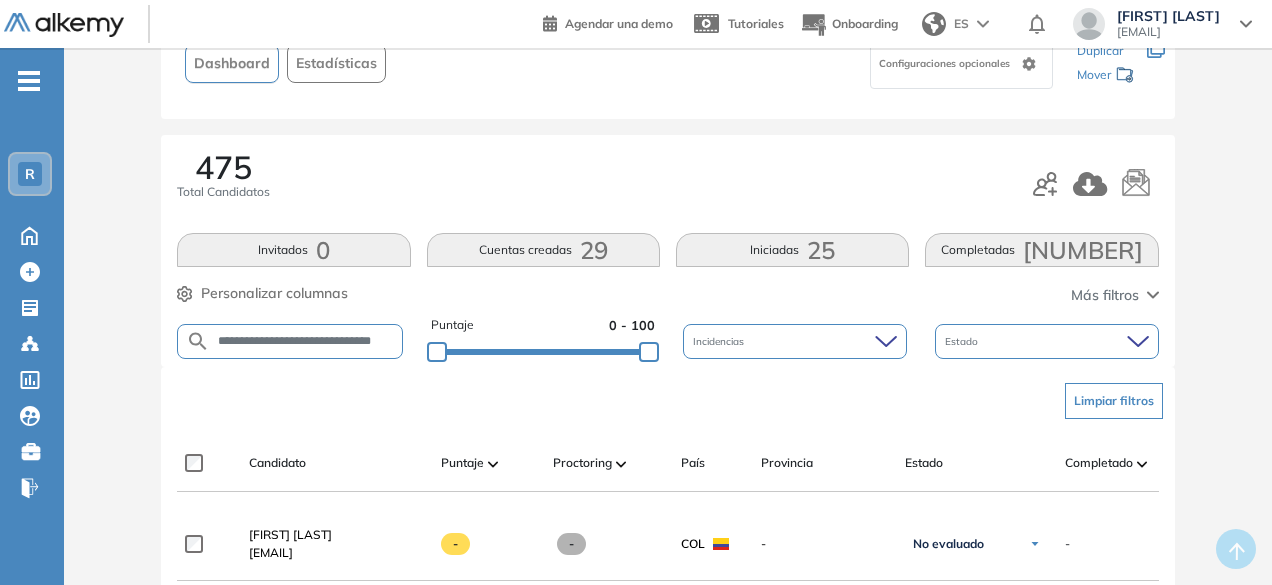 click on "**********" at bounding box center (306, 341) 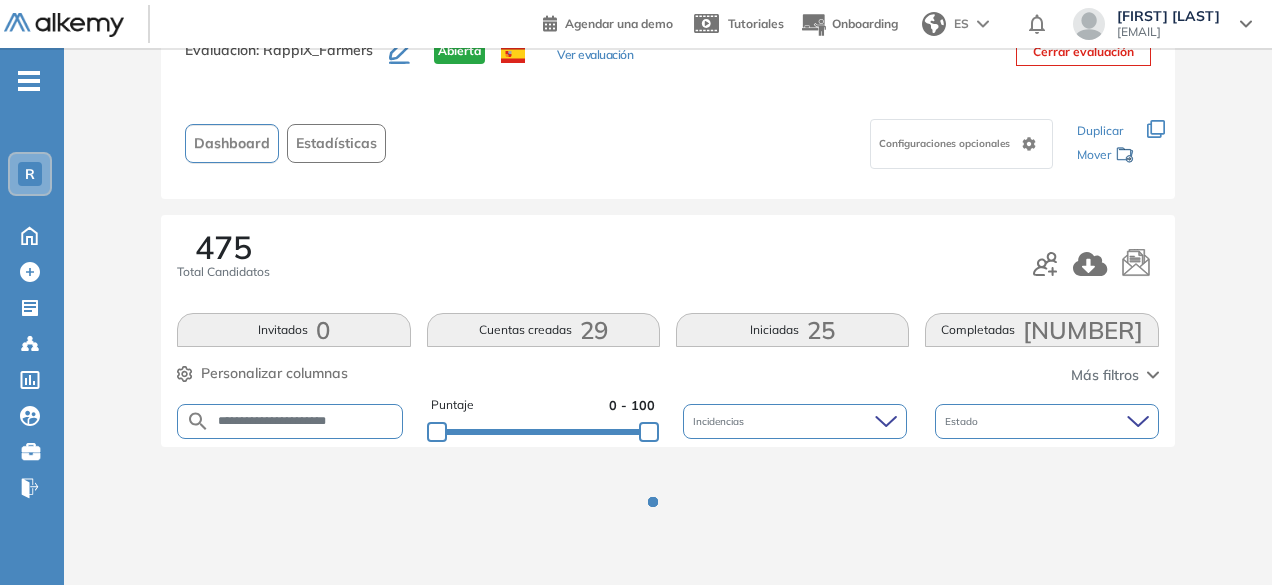 scroll, scrollTop: 154, scrollLeft: 0, axis: vertical 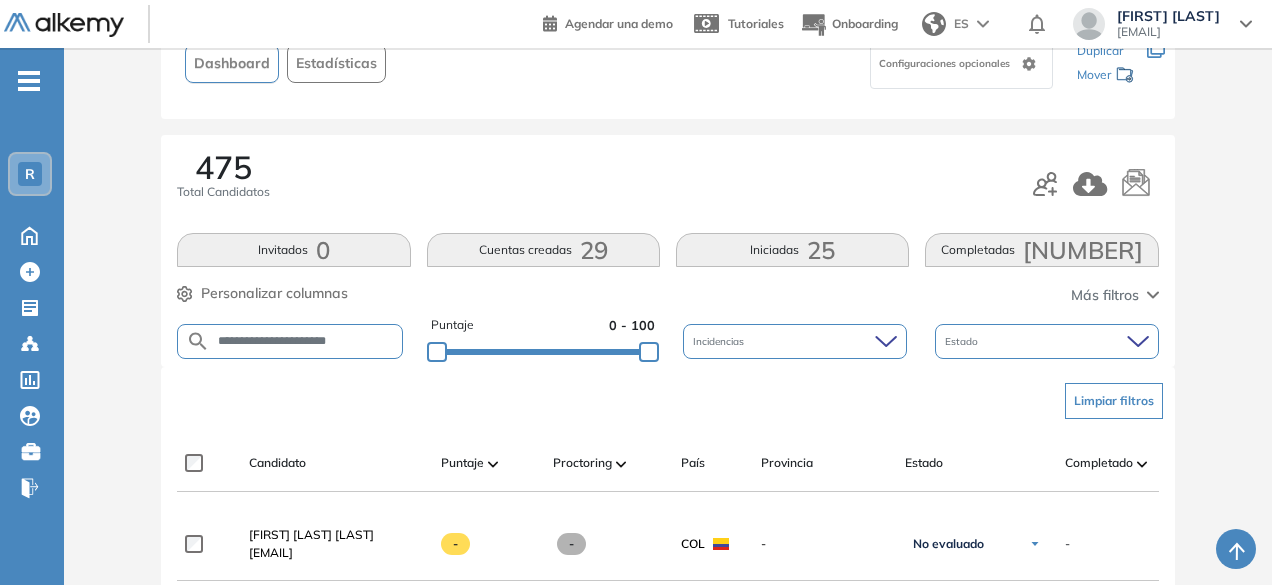 click on "**********" at bounding box center [306, 341] 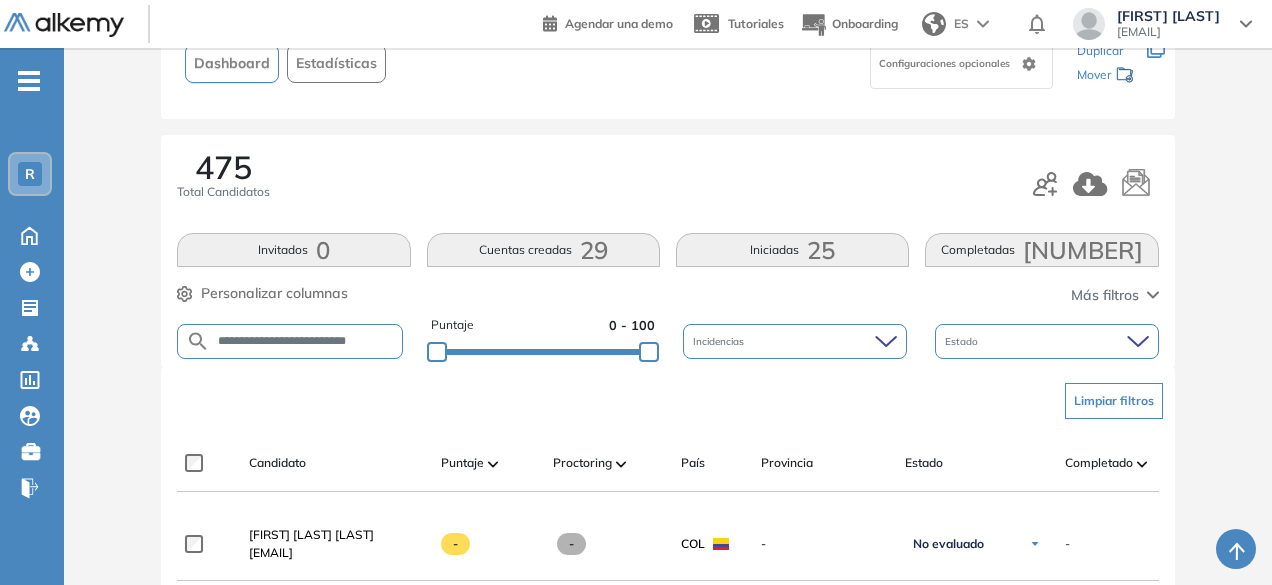type on "**********" 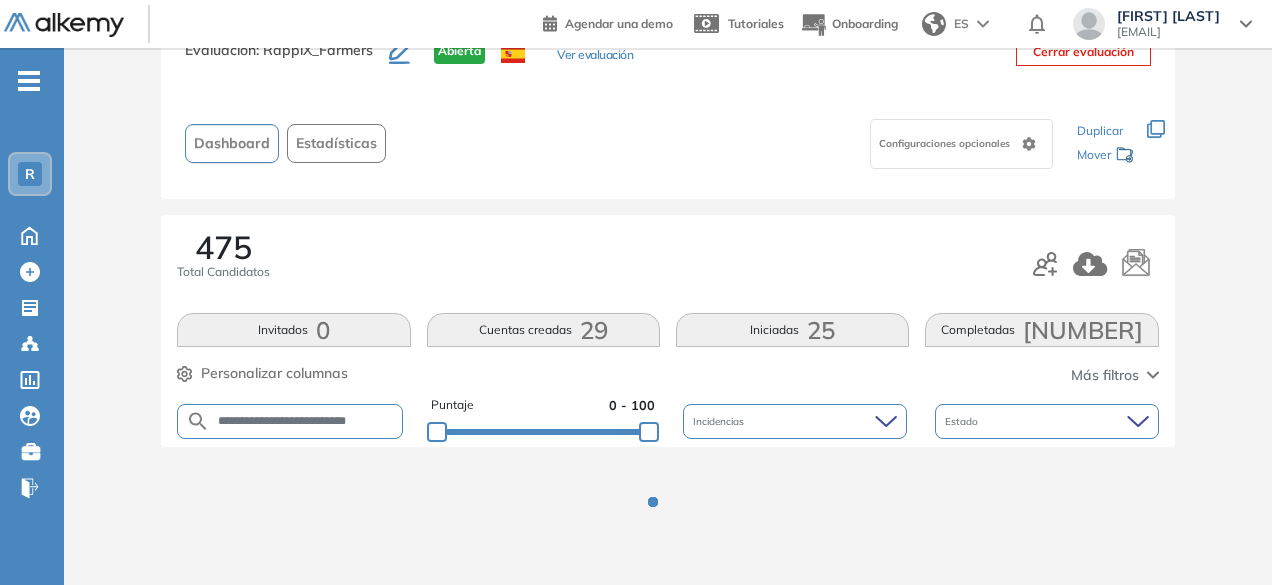 scroll, scrollTop: 154, scrollLeft: 0, axis: vertical 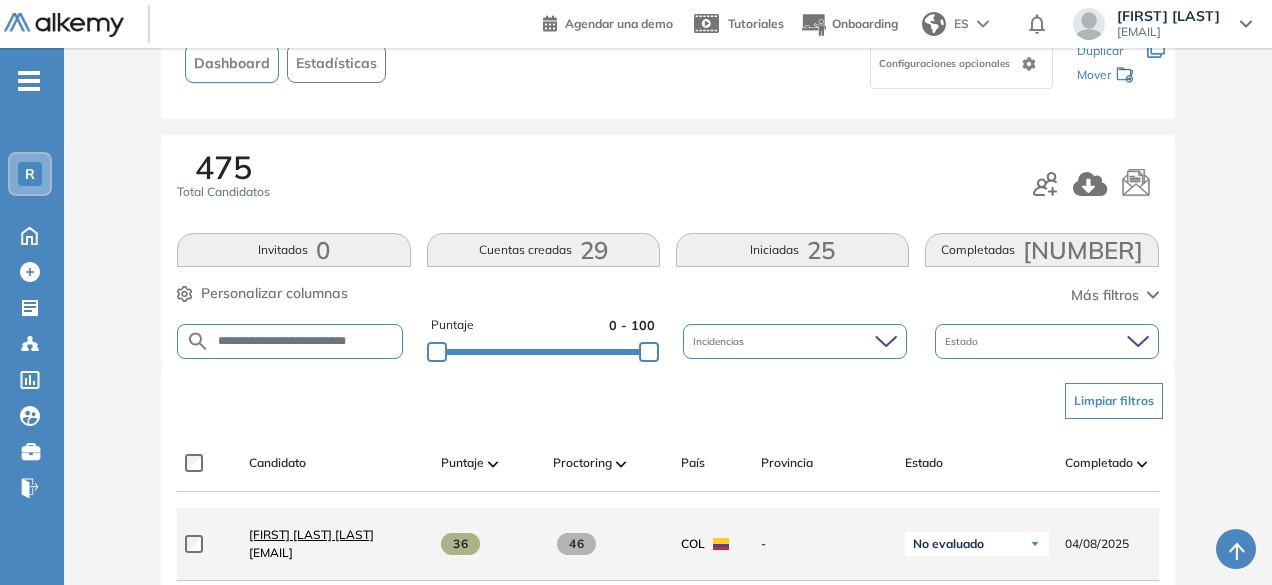 click on "[FIRST] [LAST] [LAST]" at bounding box center [311, 534] 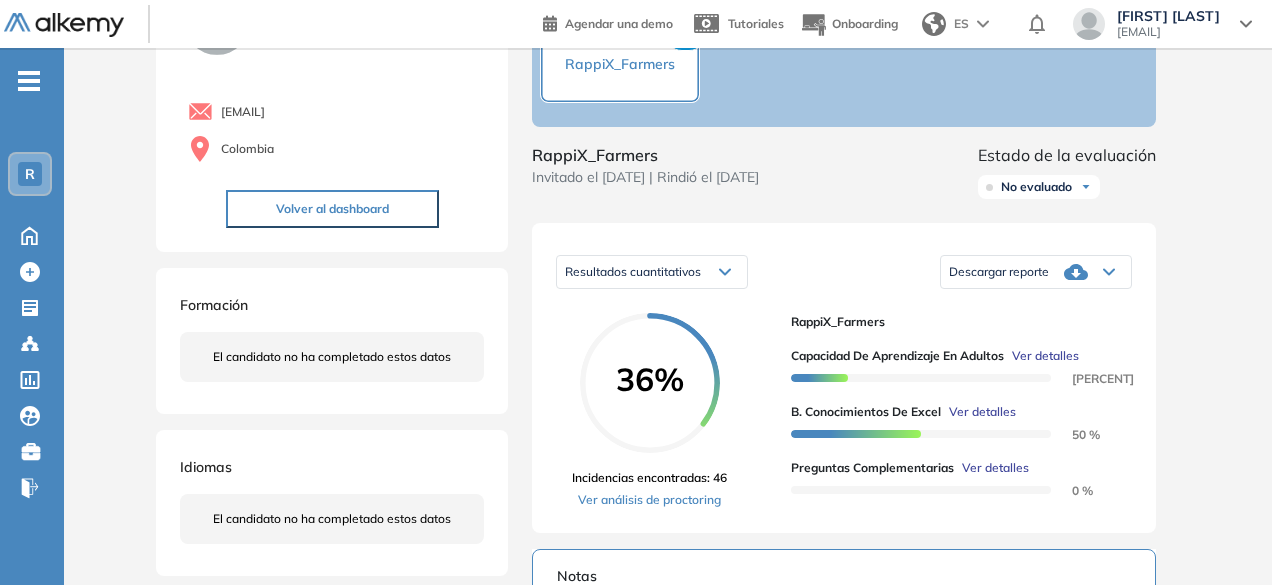scroll, scrollTop: 145, scrollLeft: 0, axis: vertical 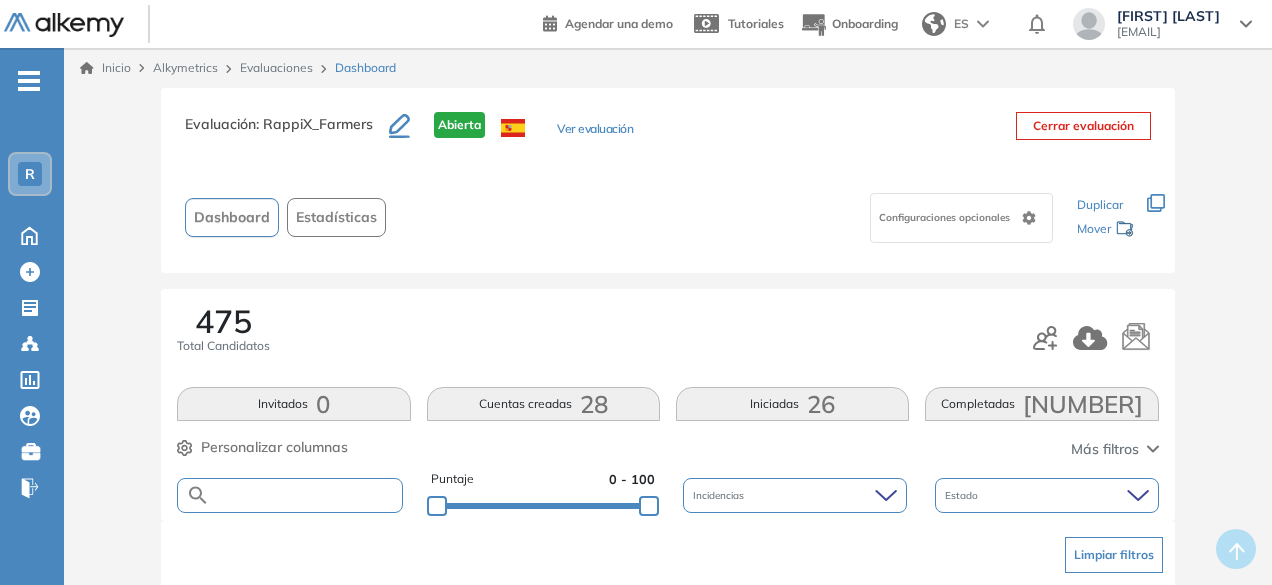 click at bounding box center (305, 495) 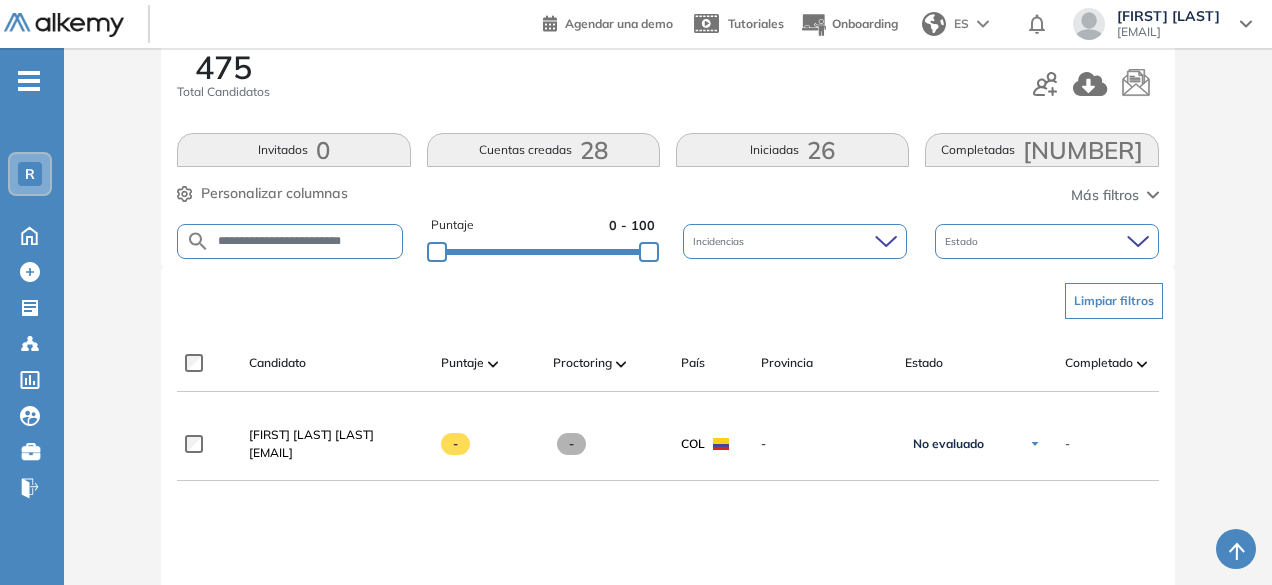 scroll, scrollTop: 257, scrollLeft: 0, axis: vertical 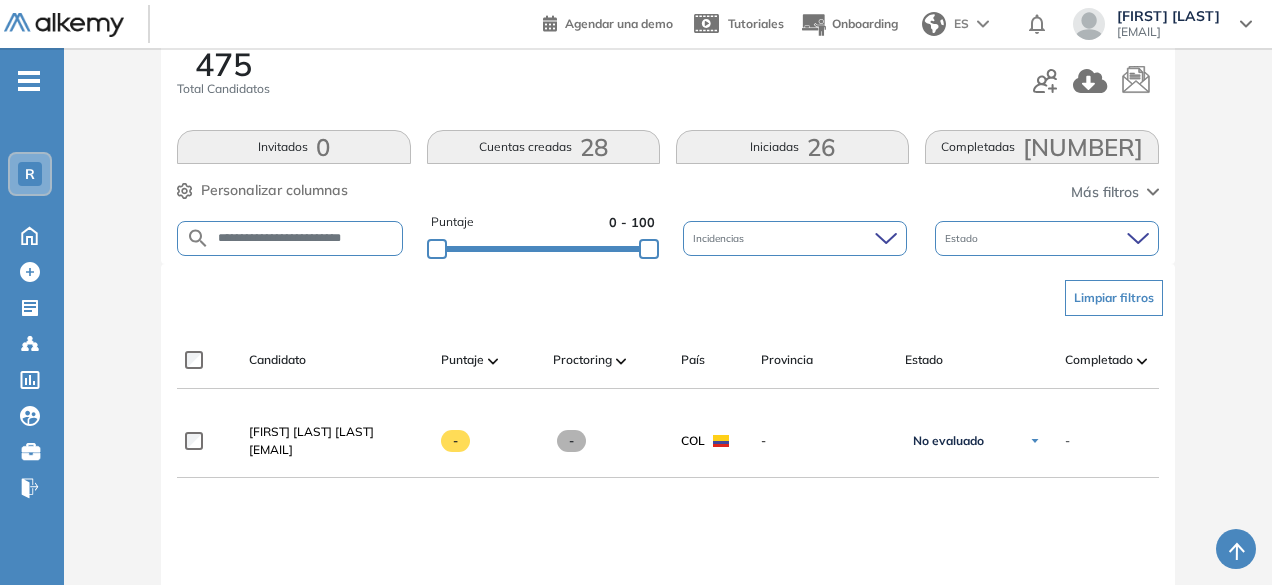 click on "**********" at bounding box center (305, 238) 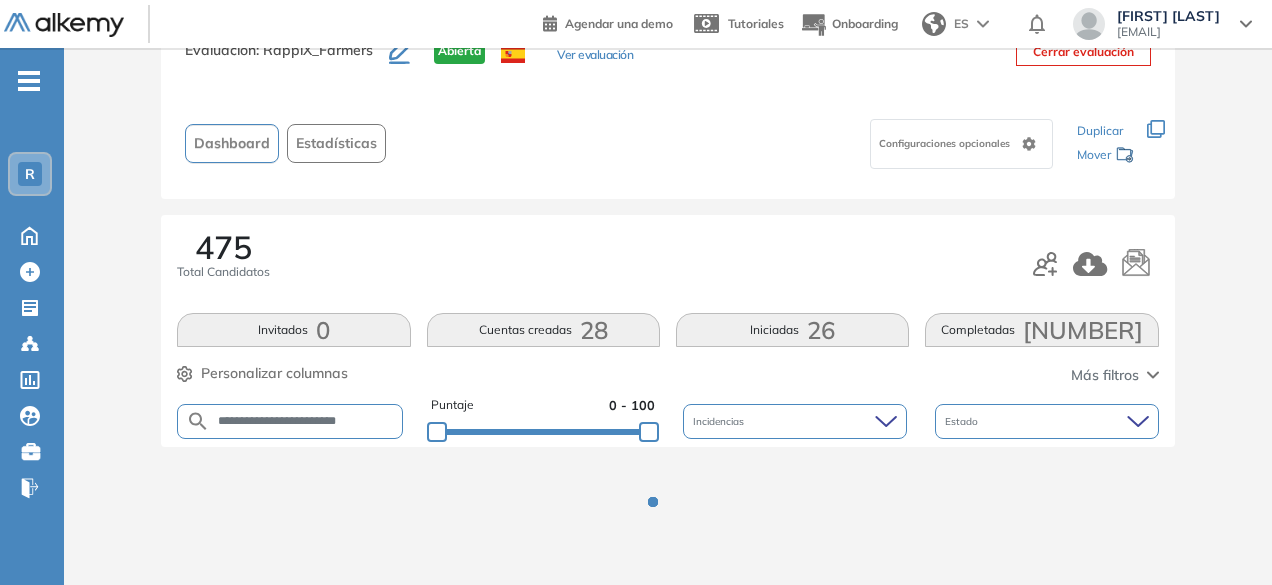 scroll, scrollTop: 257, scrollLeft: 0, axis: vertical 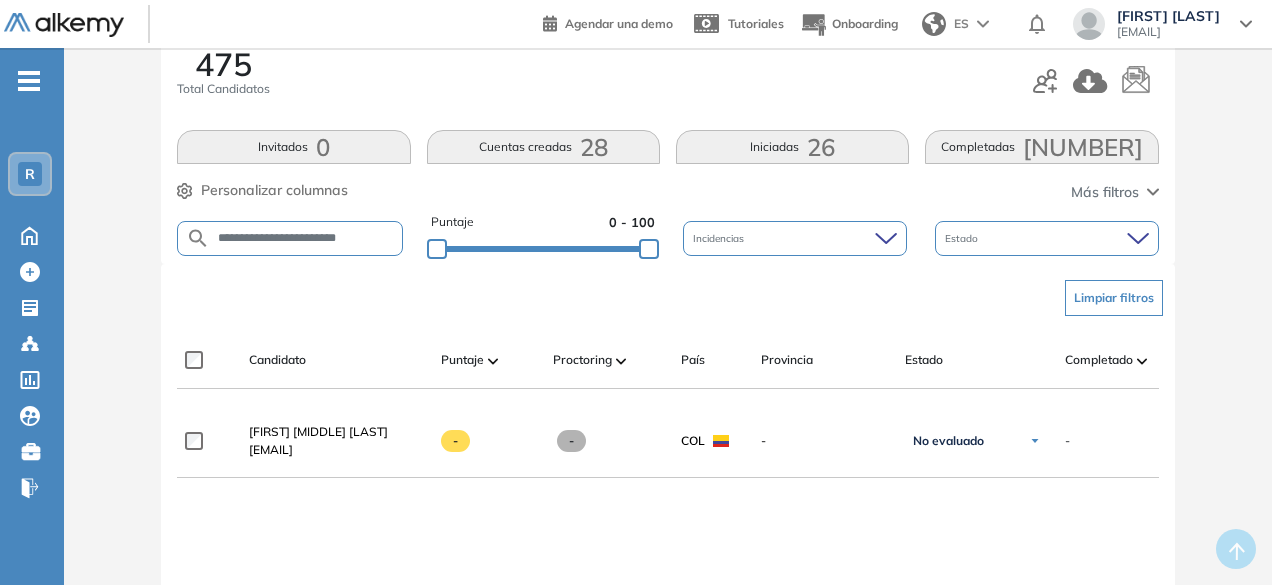 click on "**********" at bounding box center (289, 238) 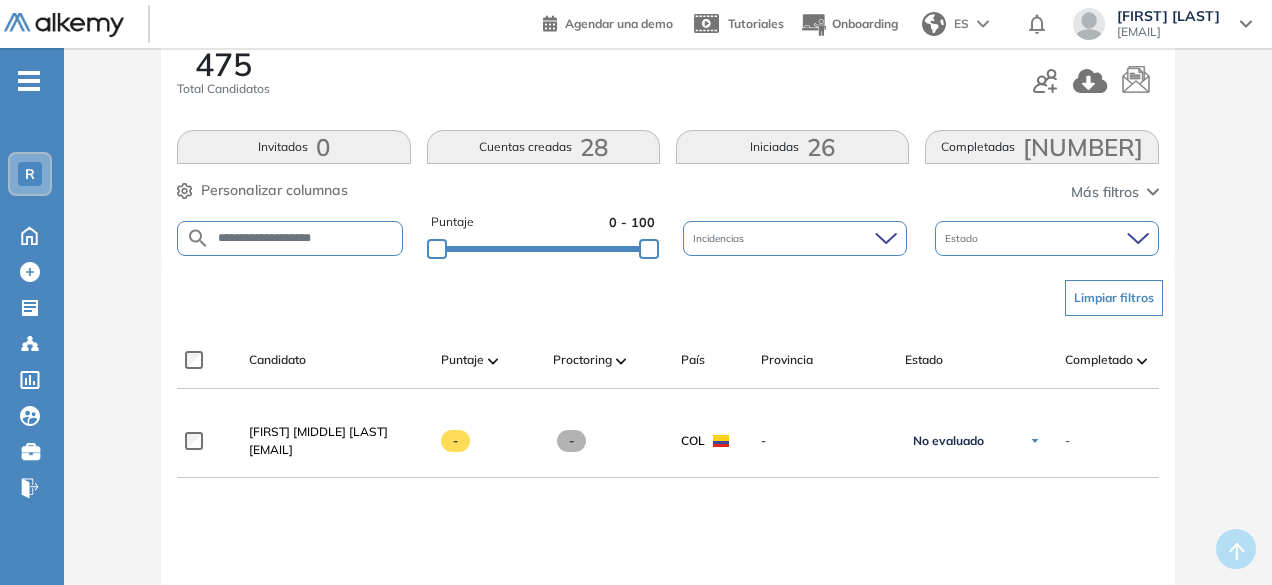 type on "**********" 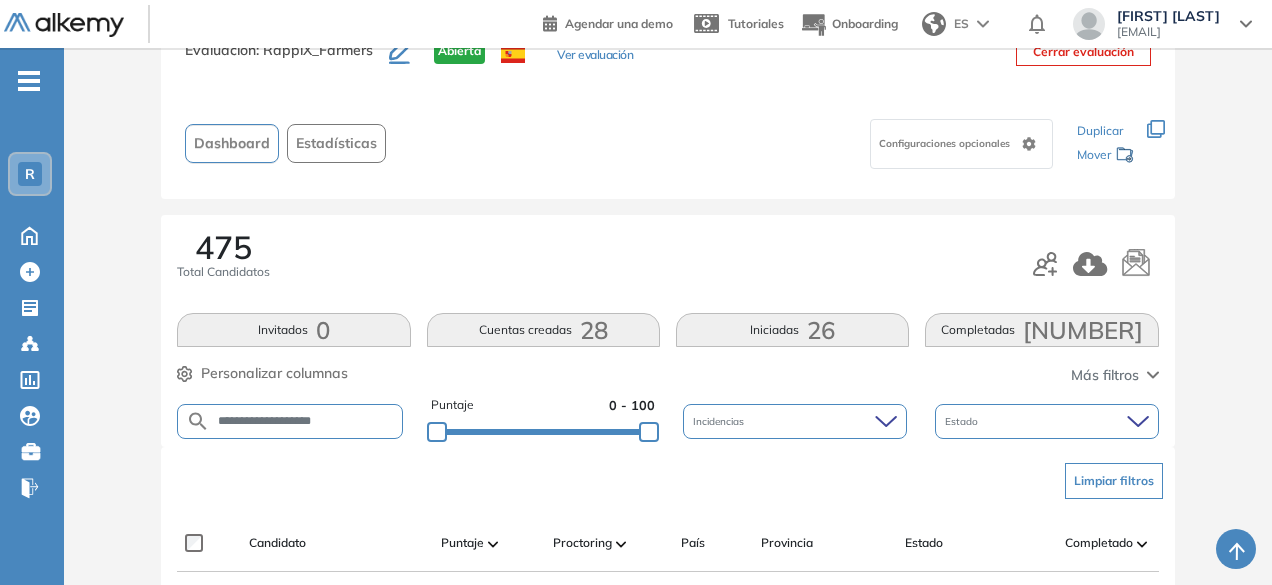 scroll, scrollTop: 257, scrollLeft: 0, axis: vertical 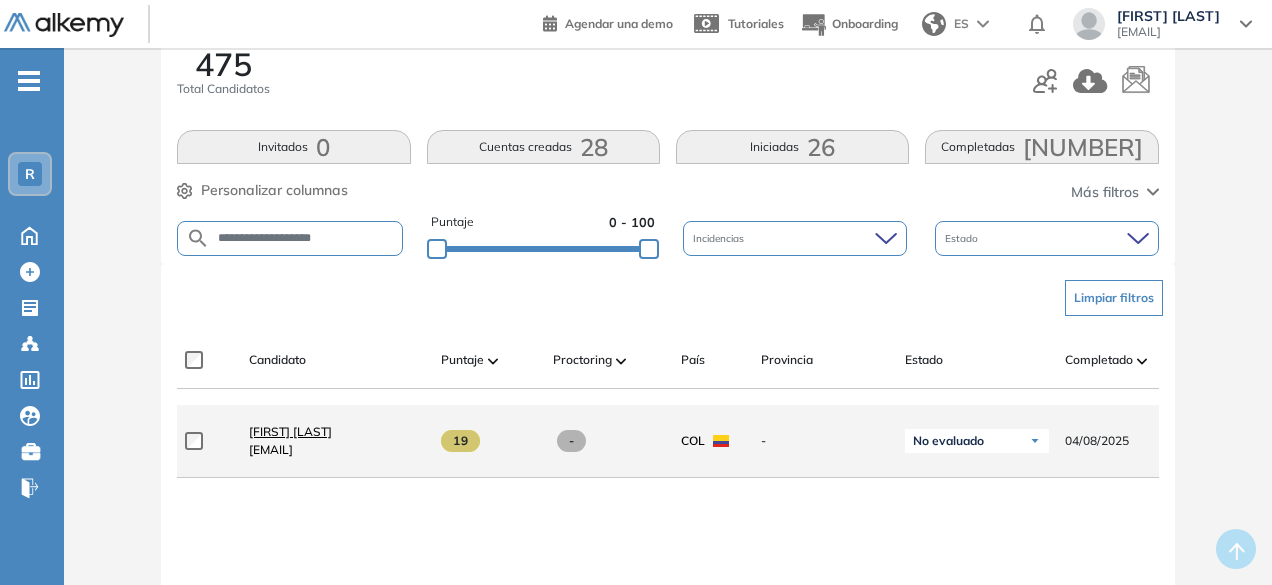 click on "[FIRST] [LAST]" at bounding box center (290, 431) 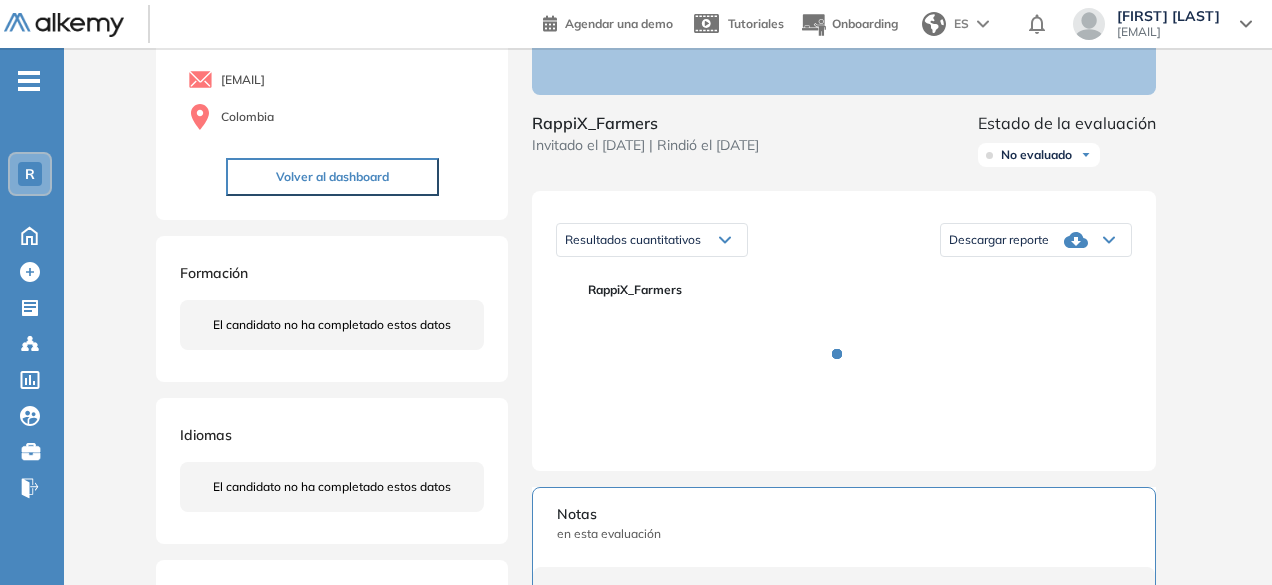 scroll, scrollTop: 182, scrollLeft: 0, axis: vertical 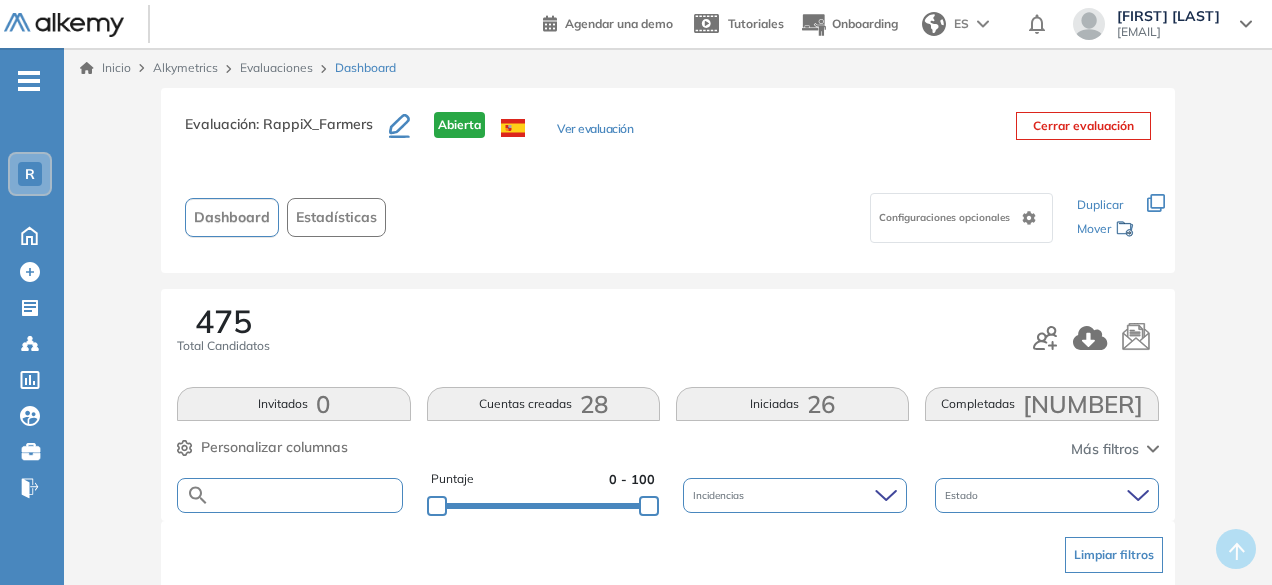 click at bounding box center (305, 495) 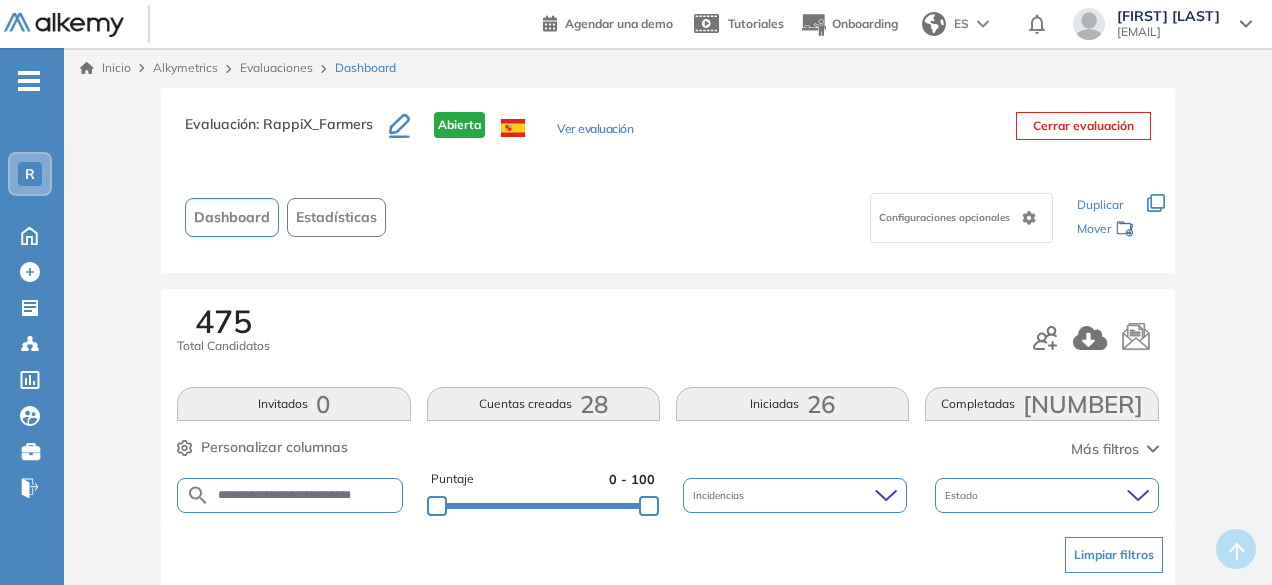 scroll, scrollTop: 0, scrollLeft: 20, axis: horizontal 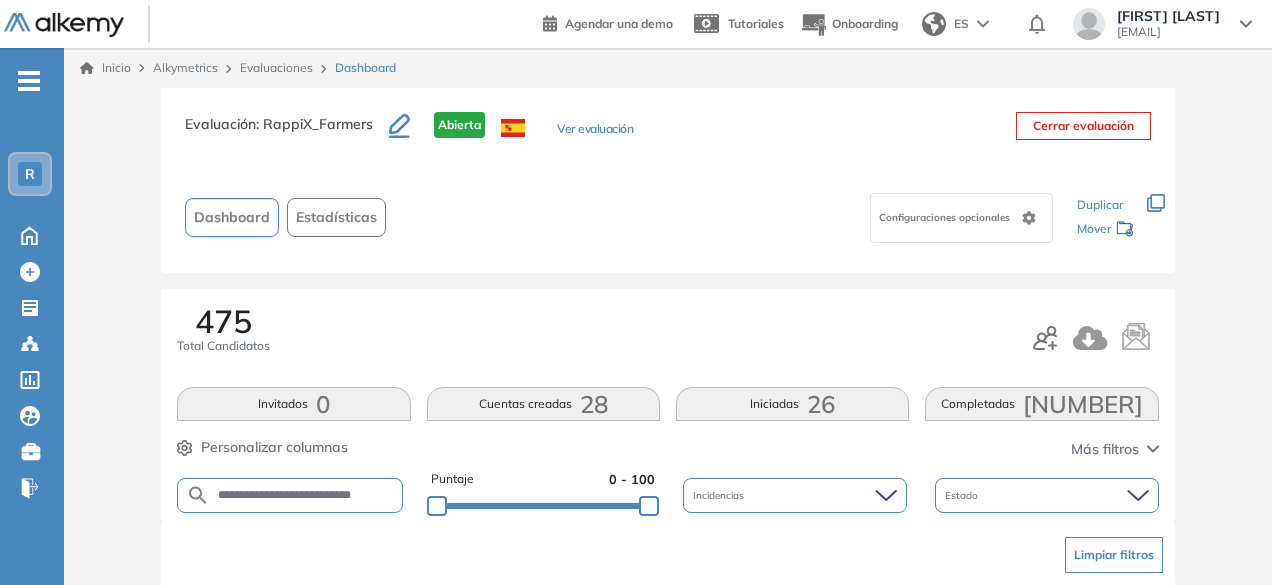 click on "**********" at bounding box center [306, 495] 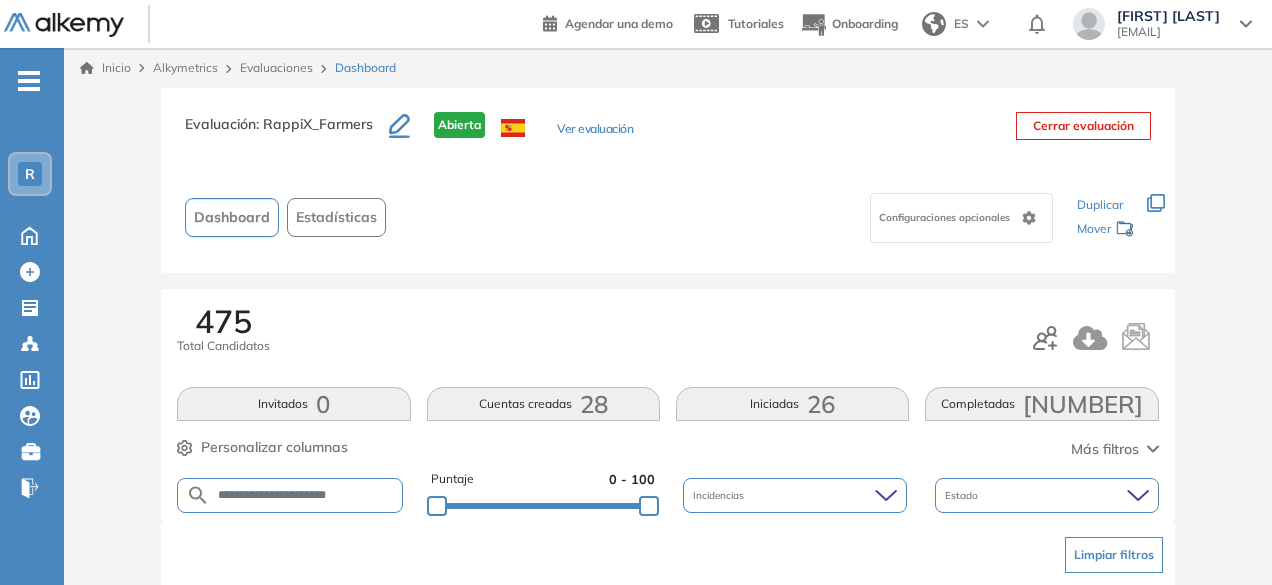 click on "**********" at bounding box center (306, 495) 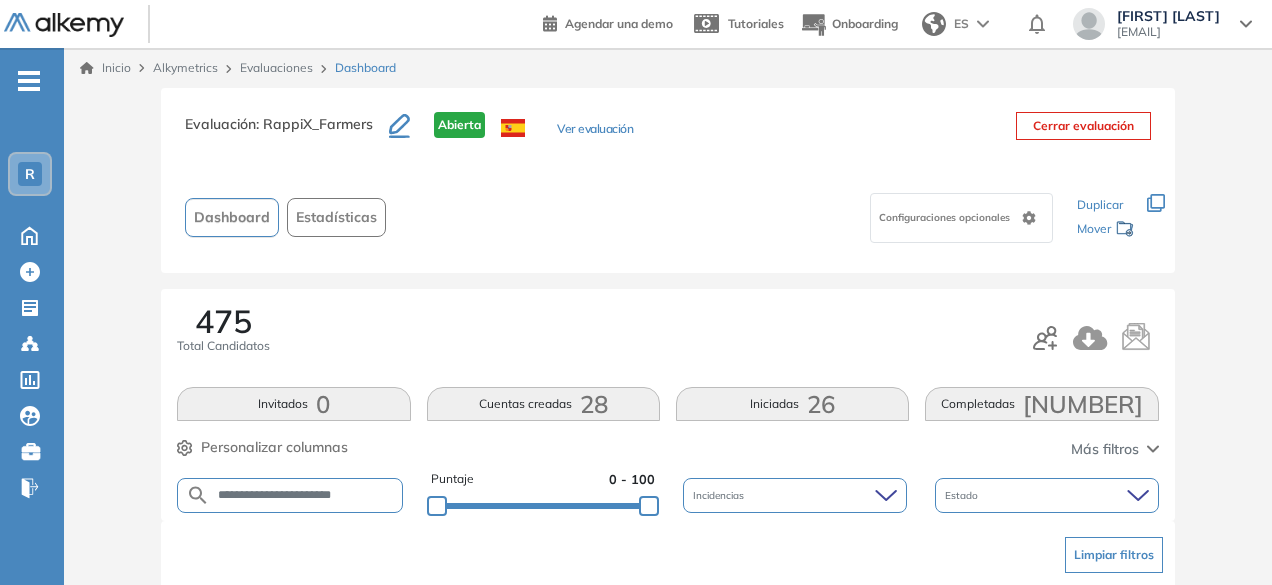 click on "**********" at bounding box center (306, 495) 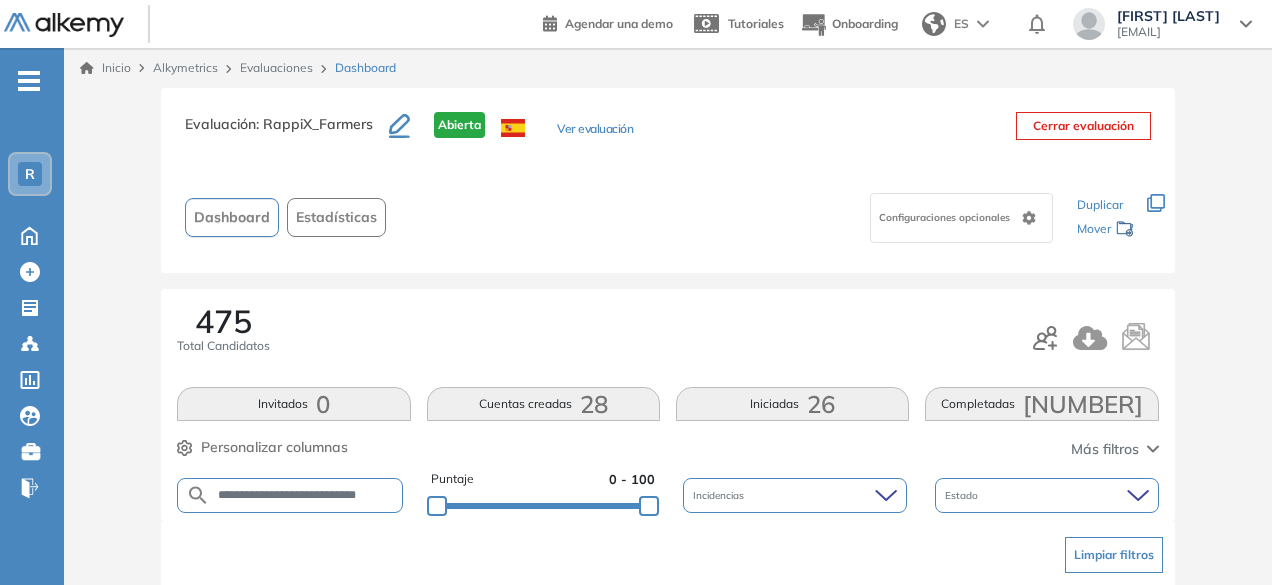 click on "**********" at bounding box center [306, 495] 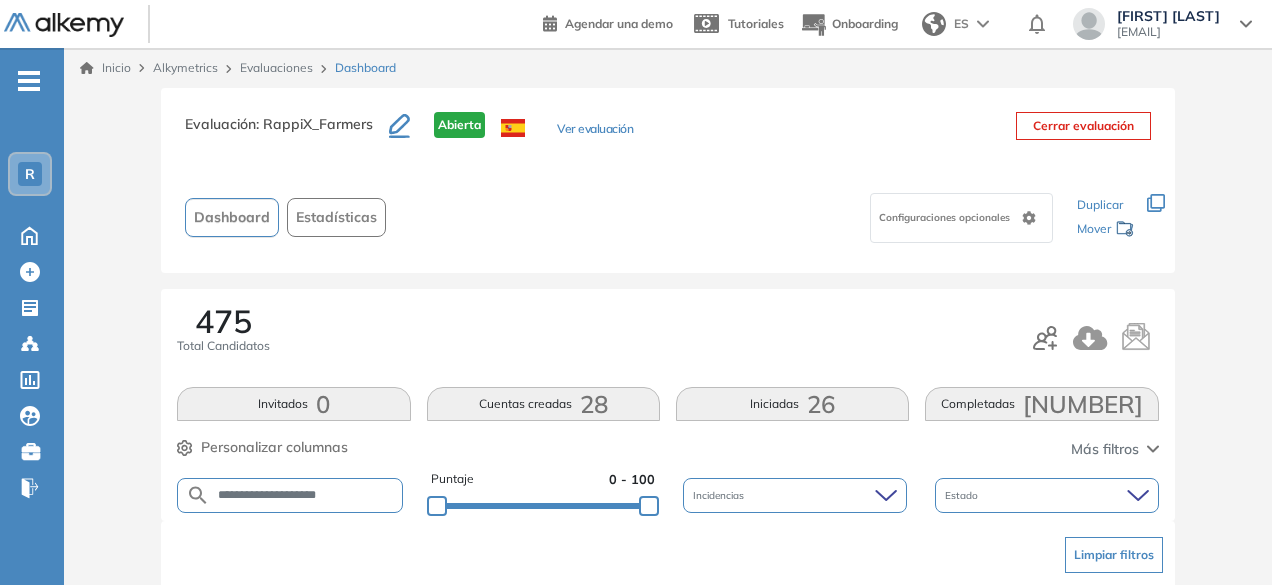 click on "**********" at bounding box center [306, 495] 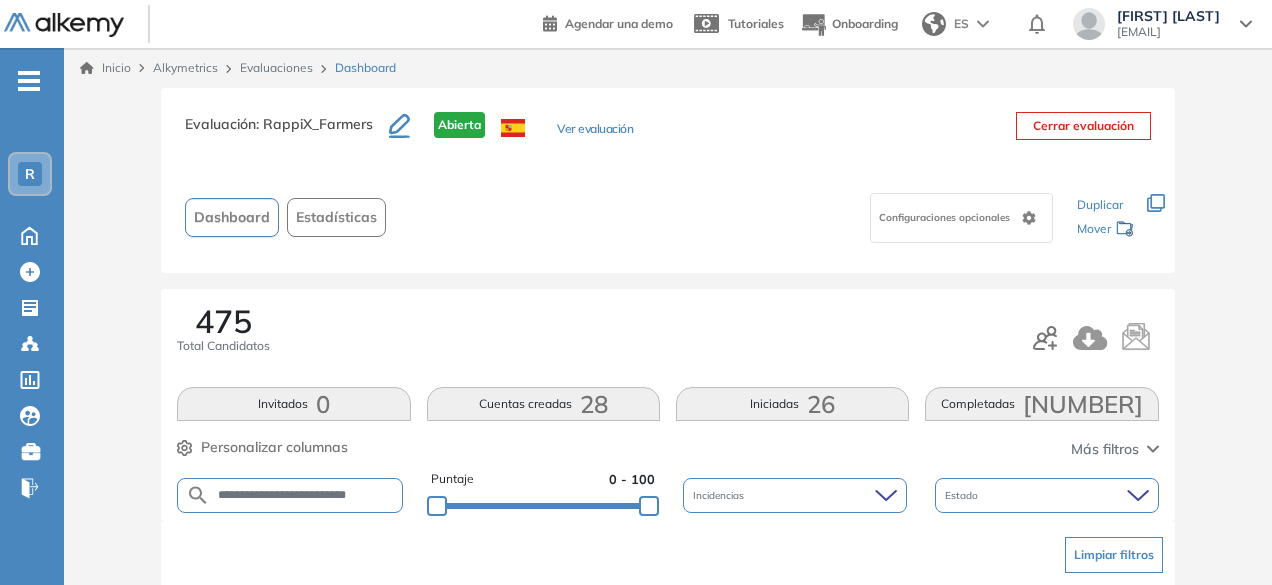 click on "**********" at bounding box center [306, 495] 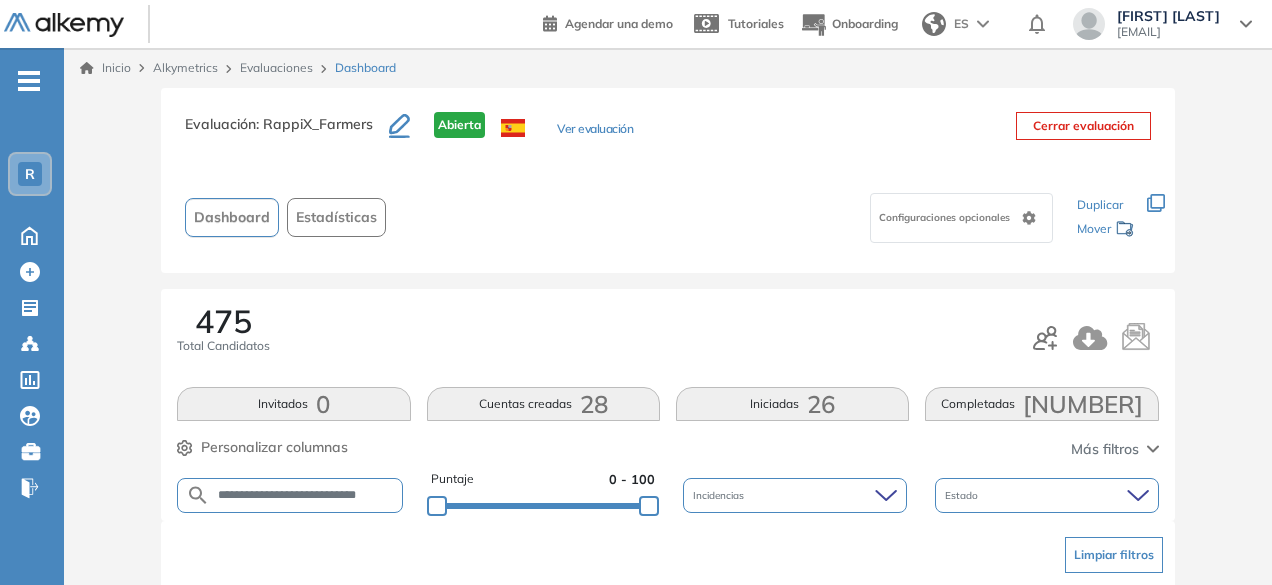 scroll, scrollTop: 0, scrollLeft: 22, axis: horizontal 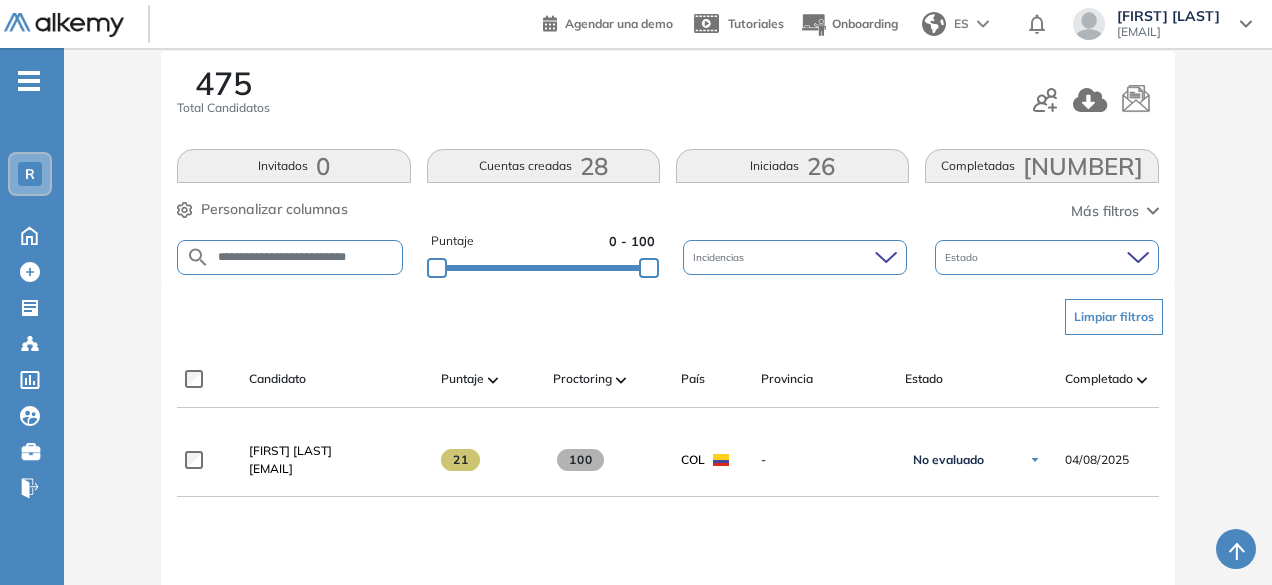 click on "**********" at bounding box center [306, 257] 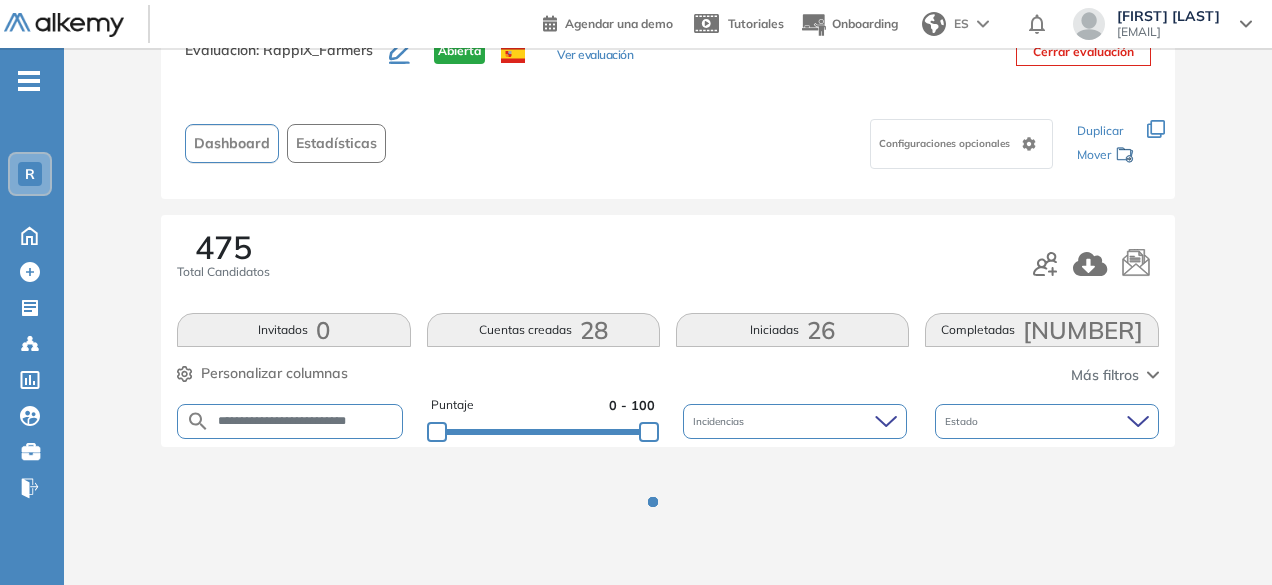 scroll, scrollTop: 238, scrollLeft: 0, axis: vertical 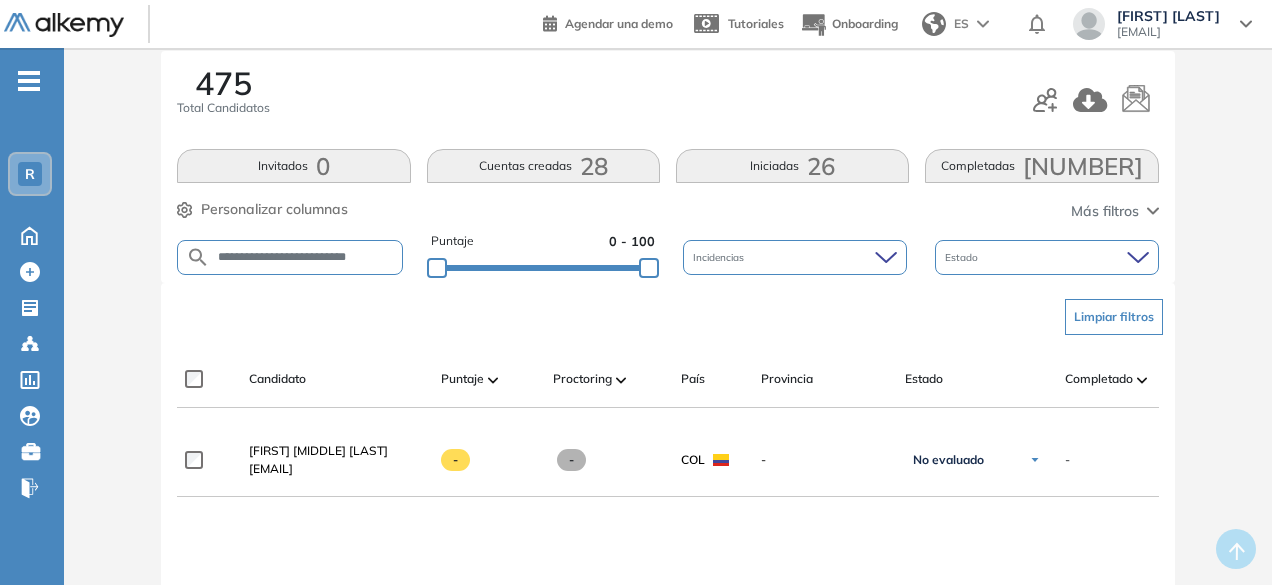 click on "**********" at bounding box center (306, 257) 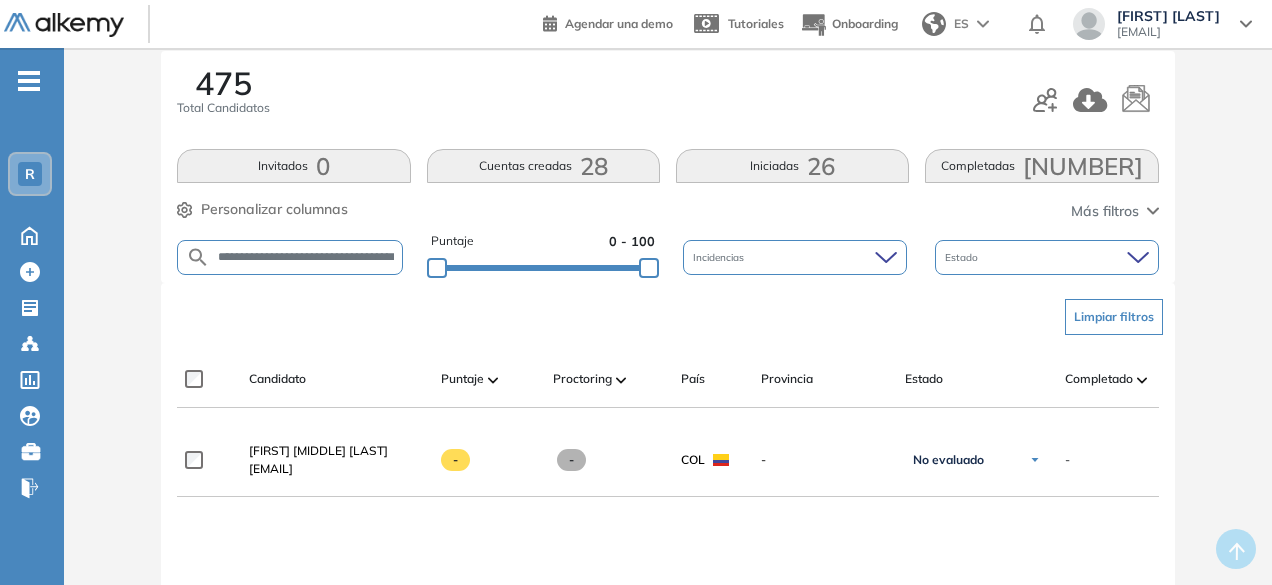 scroll, scrollTop: 0, scrollLeft: 72, axis: horizontal 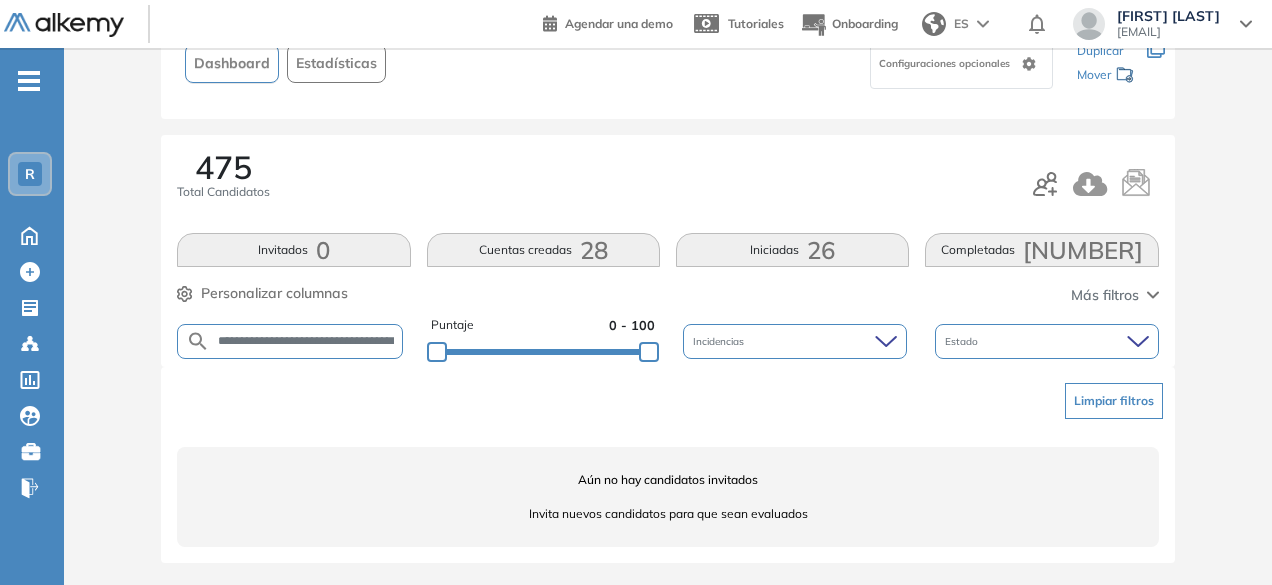 click on "**********" at bounding box center (306, 341) 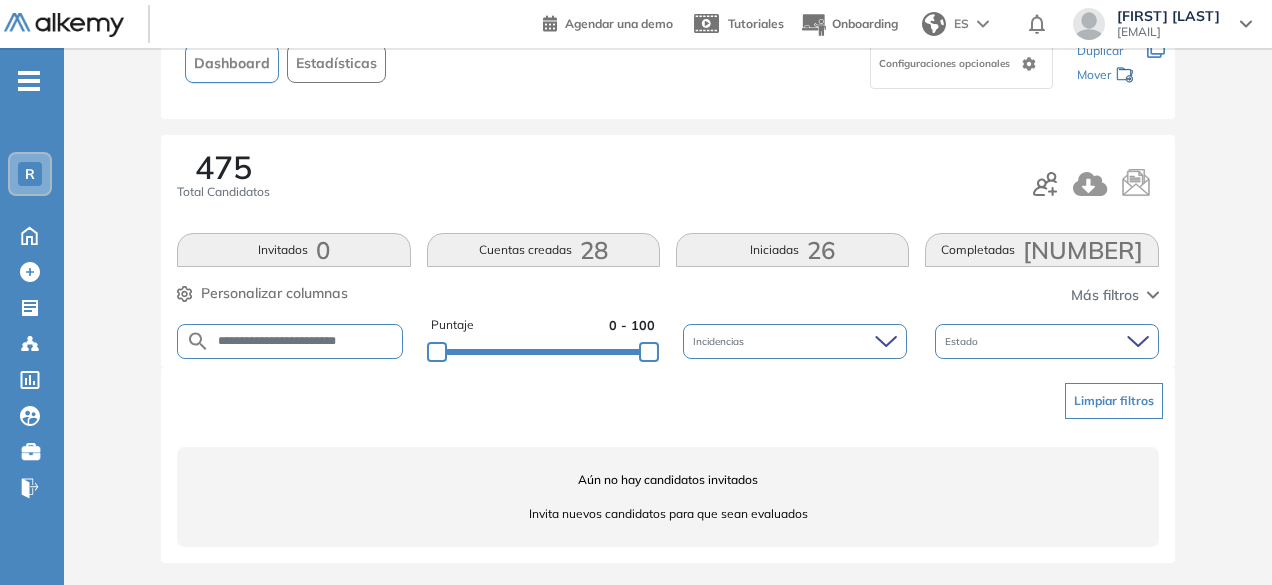 type on "**********" 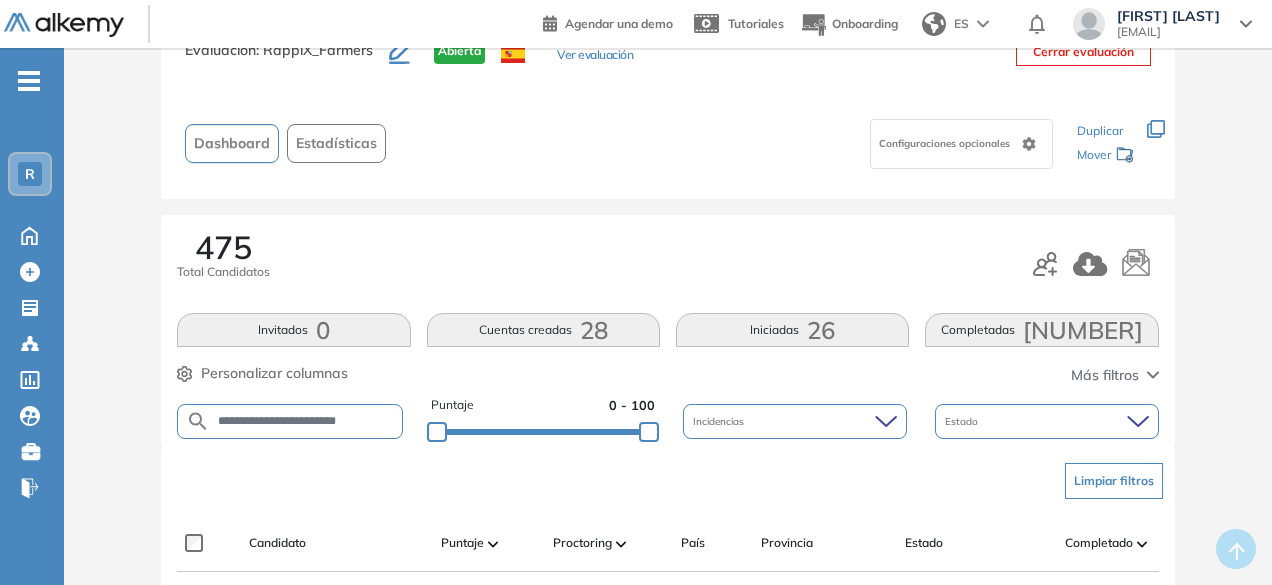 scroll, scrollTop: 154, scrollLeft: 0, axis: vertical 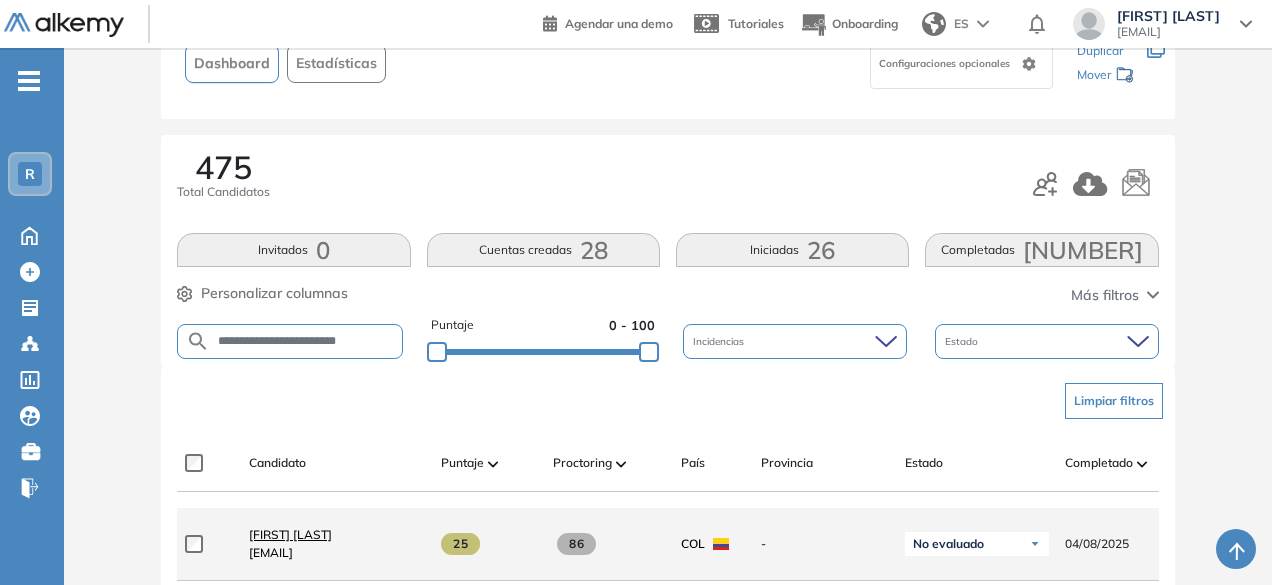 click on "[FIRST] [LAST]" at bounding box center [290, 534] 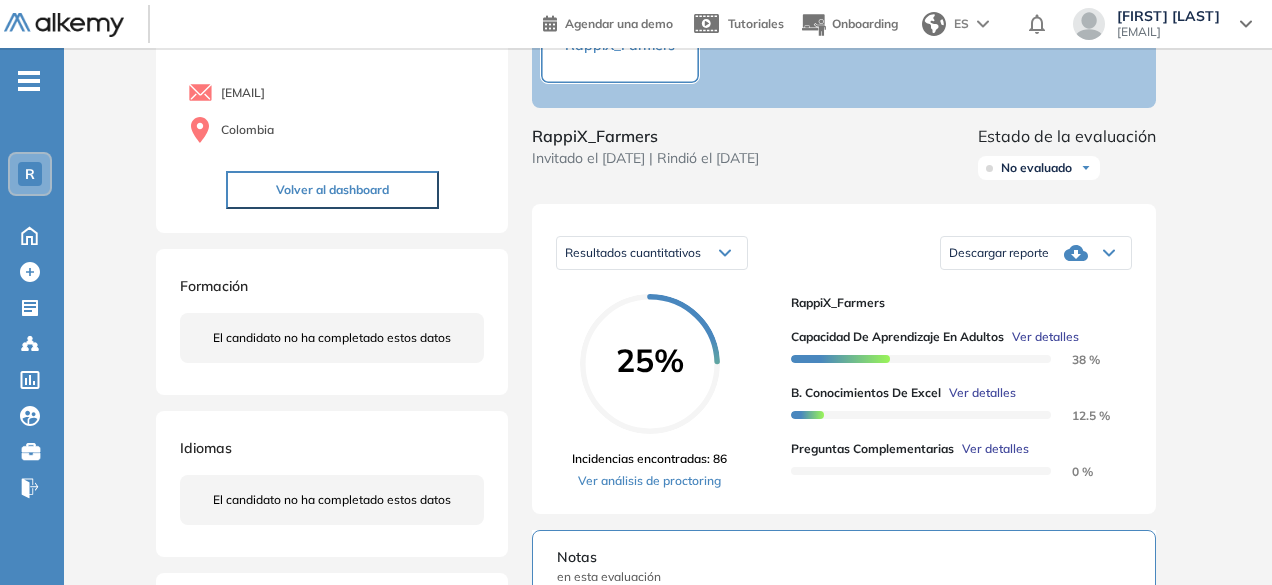scroll, scrollTop: 155, scrollLeft: 0, axis: vertical 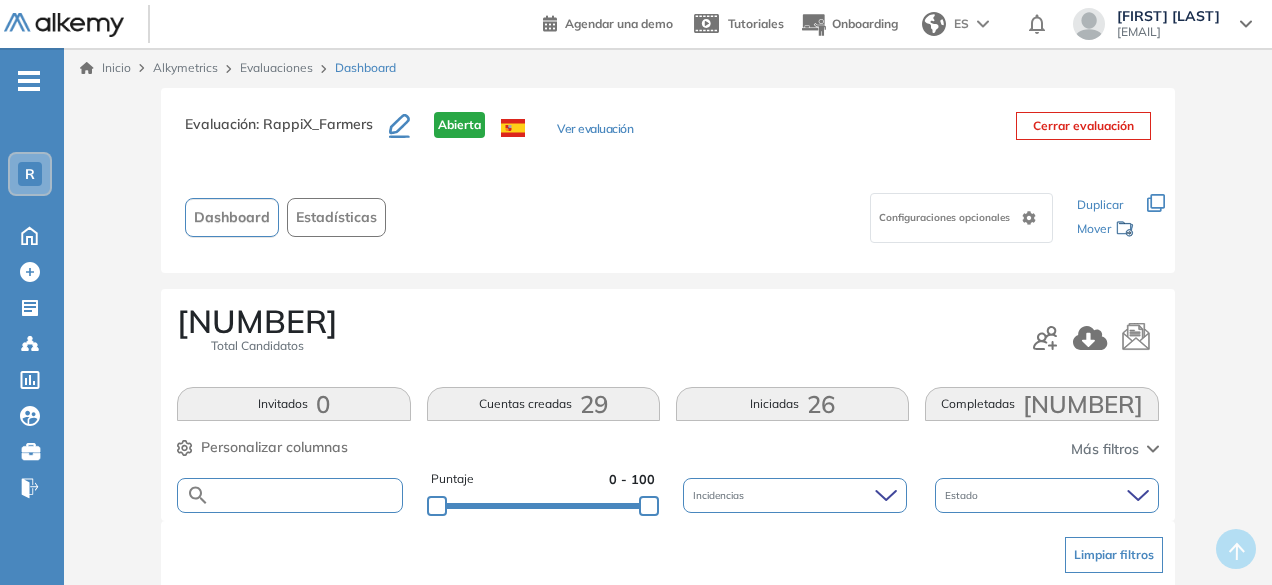 click at bounding box center (305, 495) 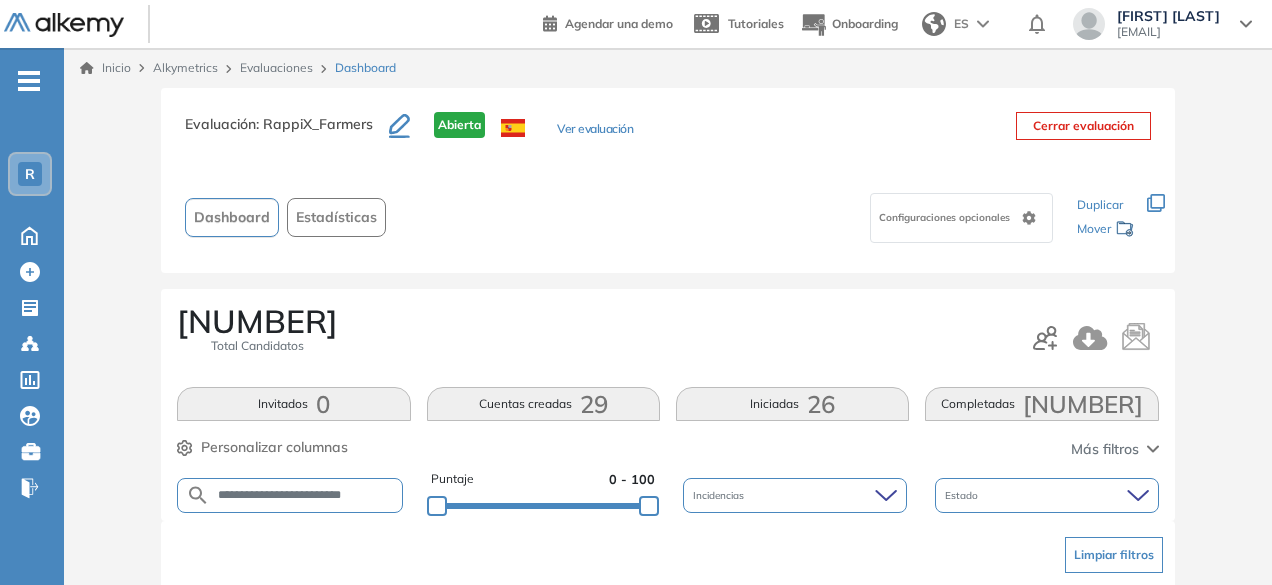 click on "**********" at bounding box center [289, 495] 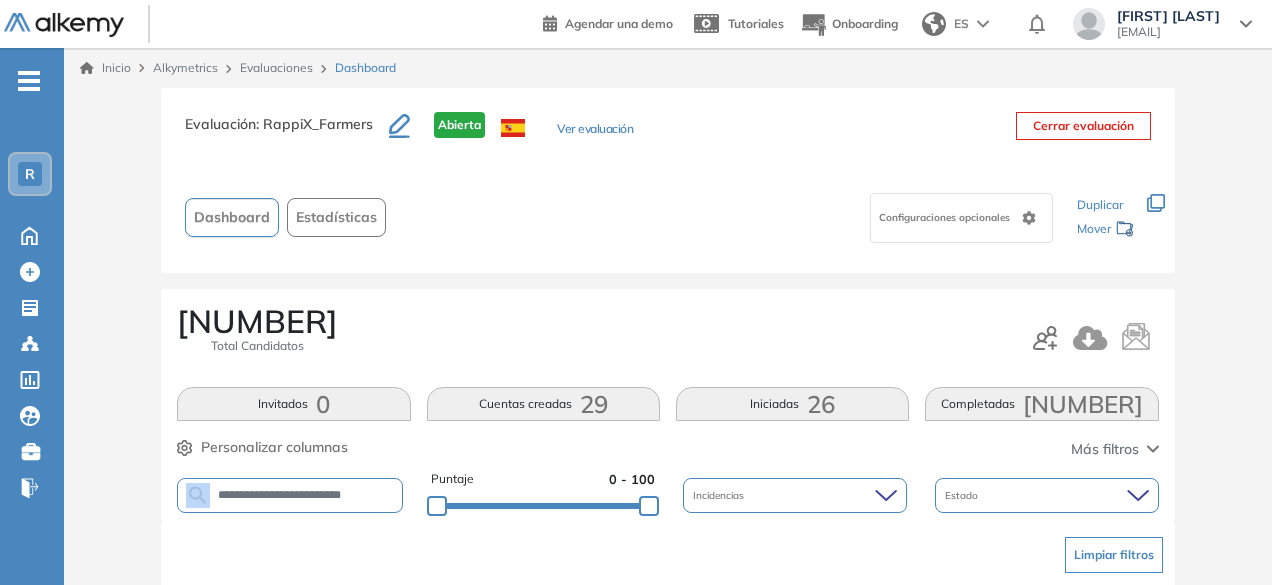 drag, startPoint x: 361, startPoint y: 503, endPoint x: 361, endPoint y: 491, distance: 12 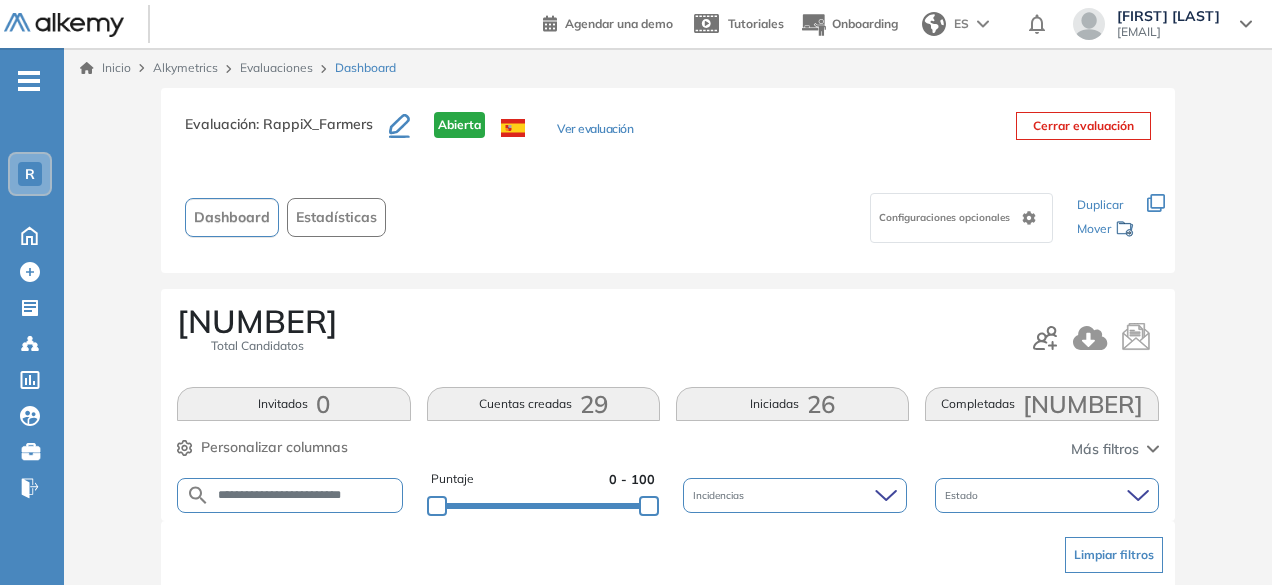 click on "**********" at bounding box center (305, 495) 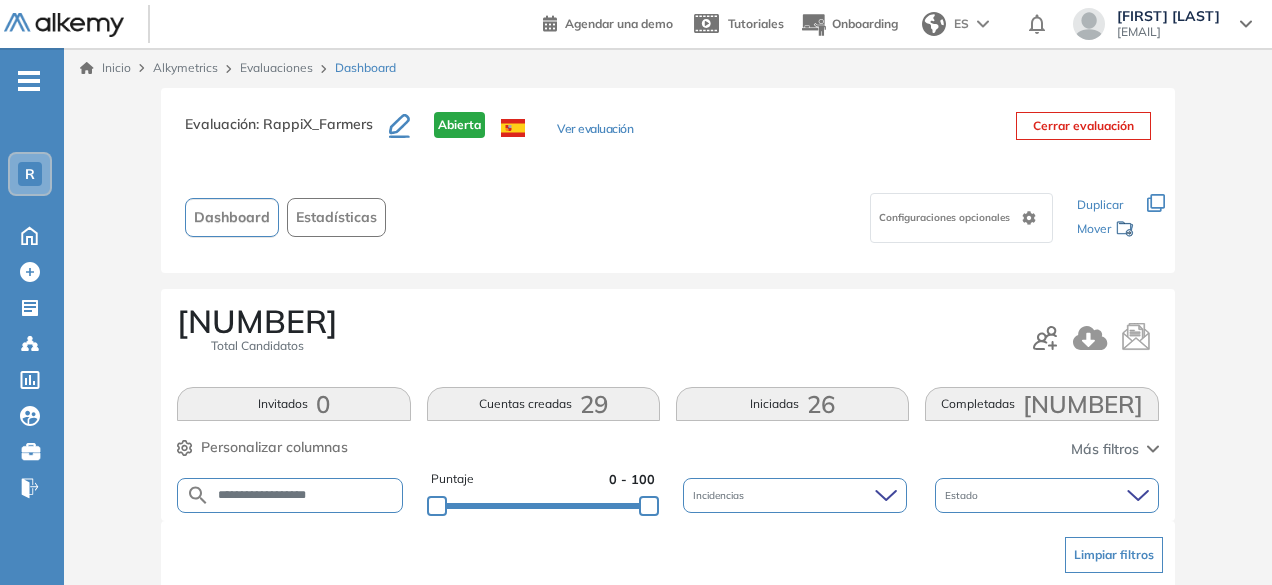 click on "**********" at bounding box center (305, 495) 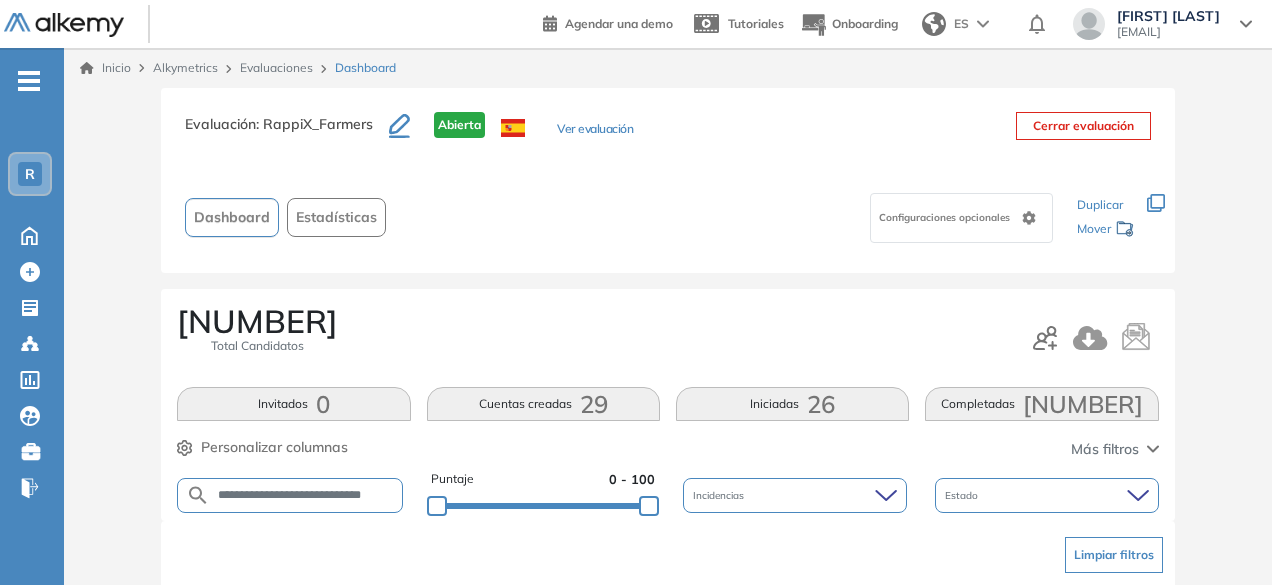 scroll, scrollTop: 0, scrollLeft: 34, axis: horizontal 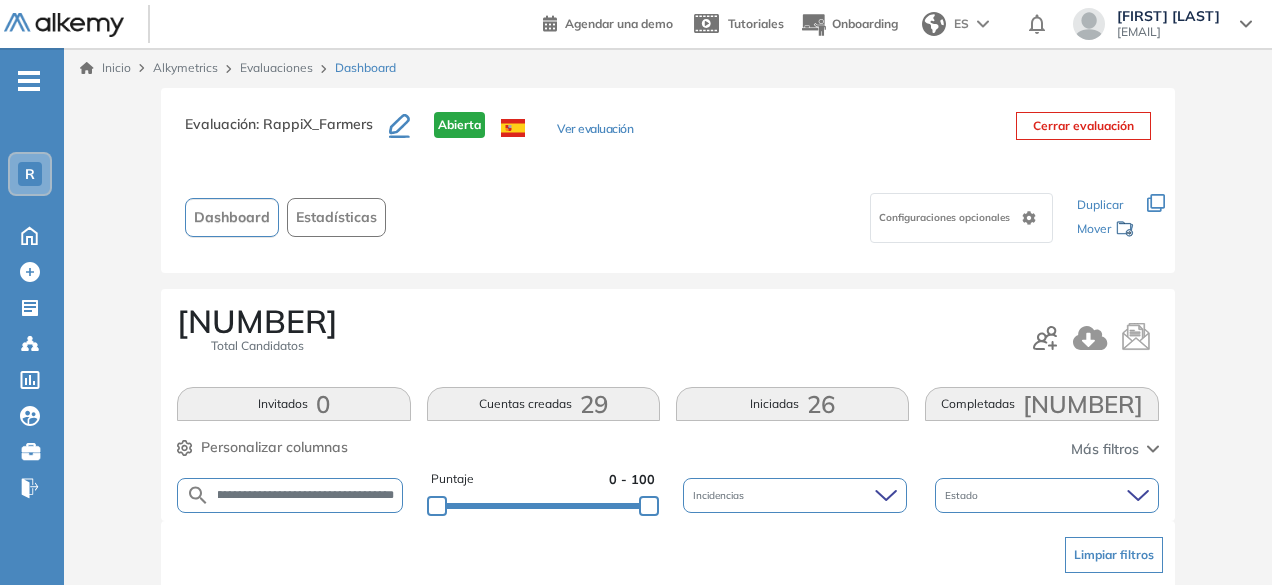 type on "**********" 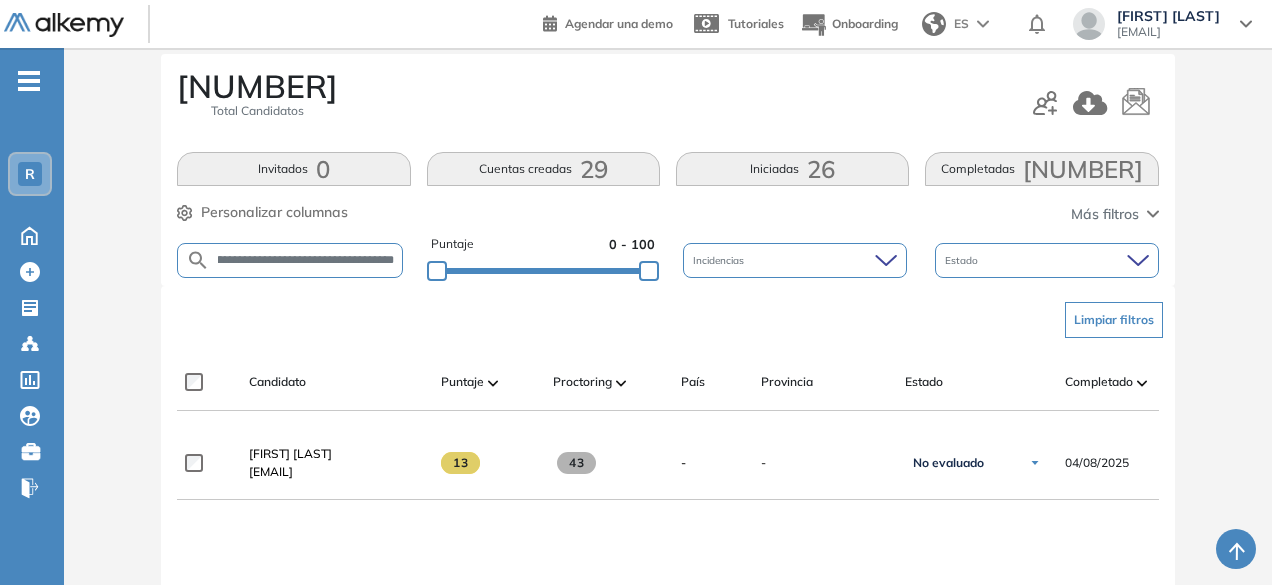 scroll, scrollTop: 244, scrollLeft: 0, axis: vertical 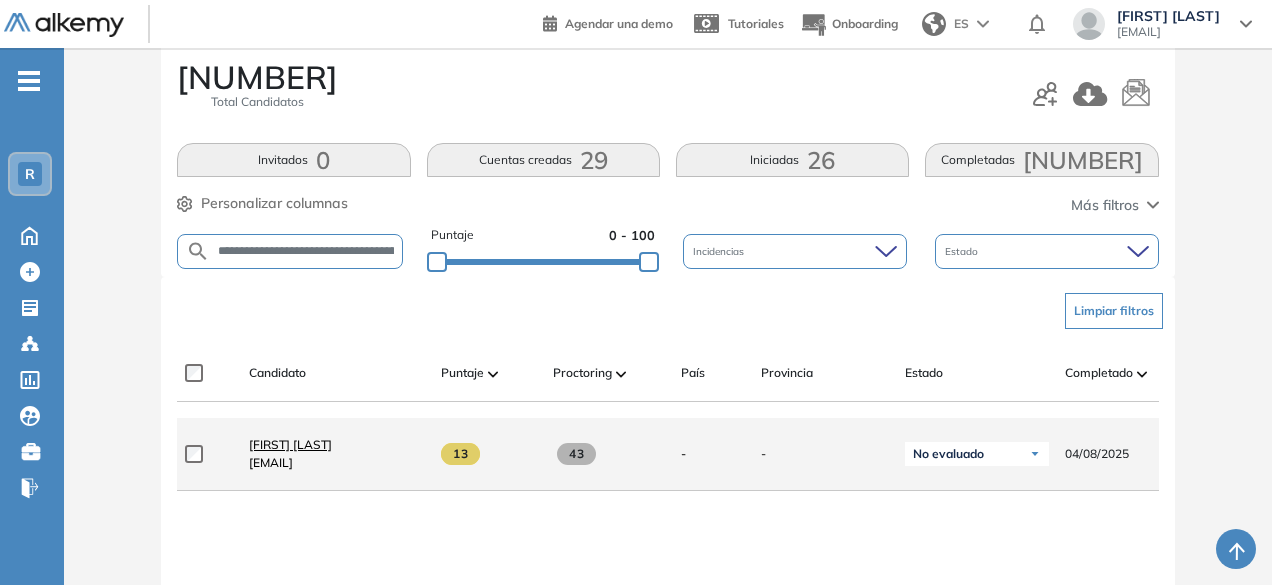 click on "[FIRST] [LAST]" at bounding box center (290, 444) 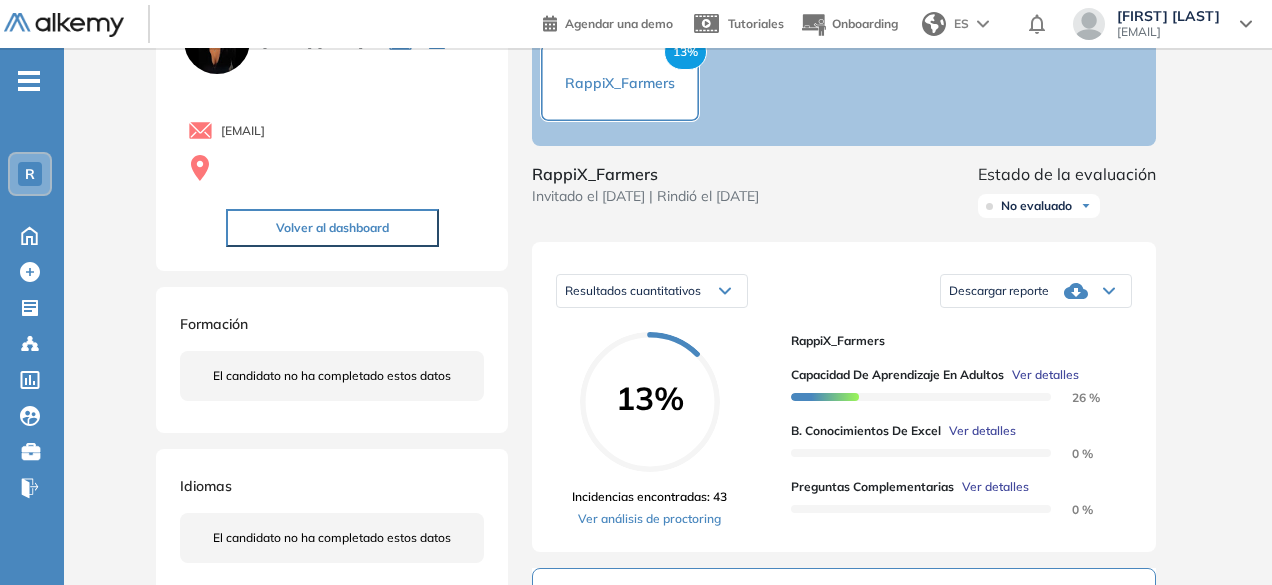 scroll, scrollTop: 134, scrollLeft: 0, axis: vertical 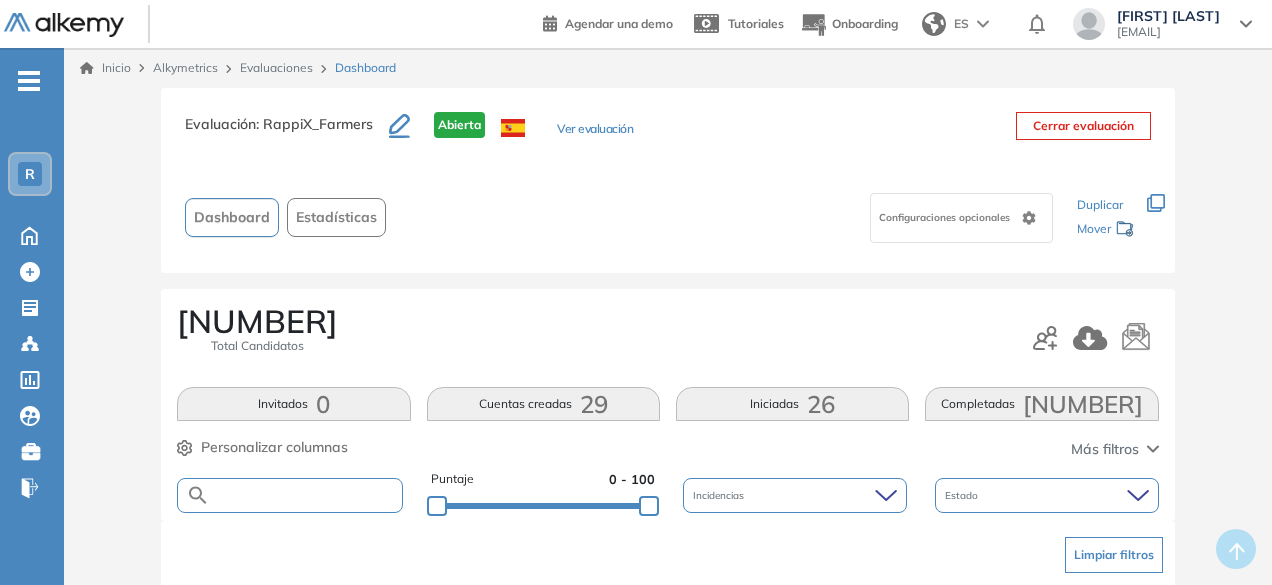 click at bounding box center [305, 495] 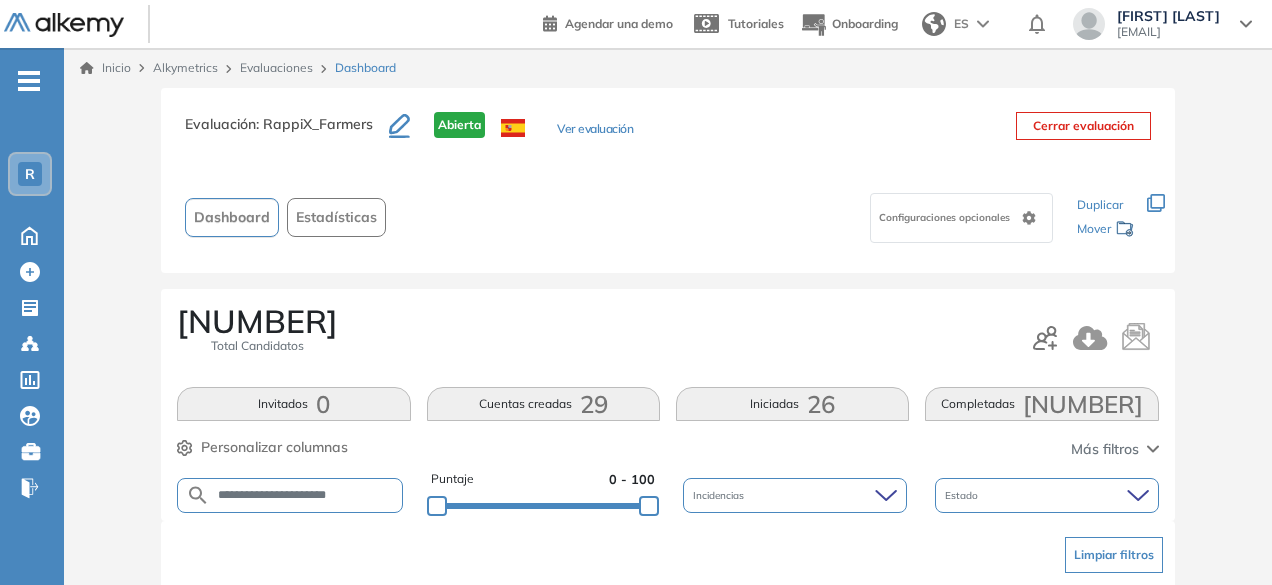 click on "**********" at bounding box center (305, 495) 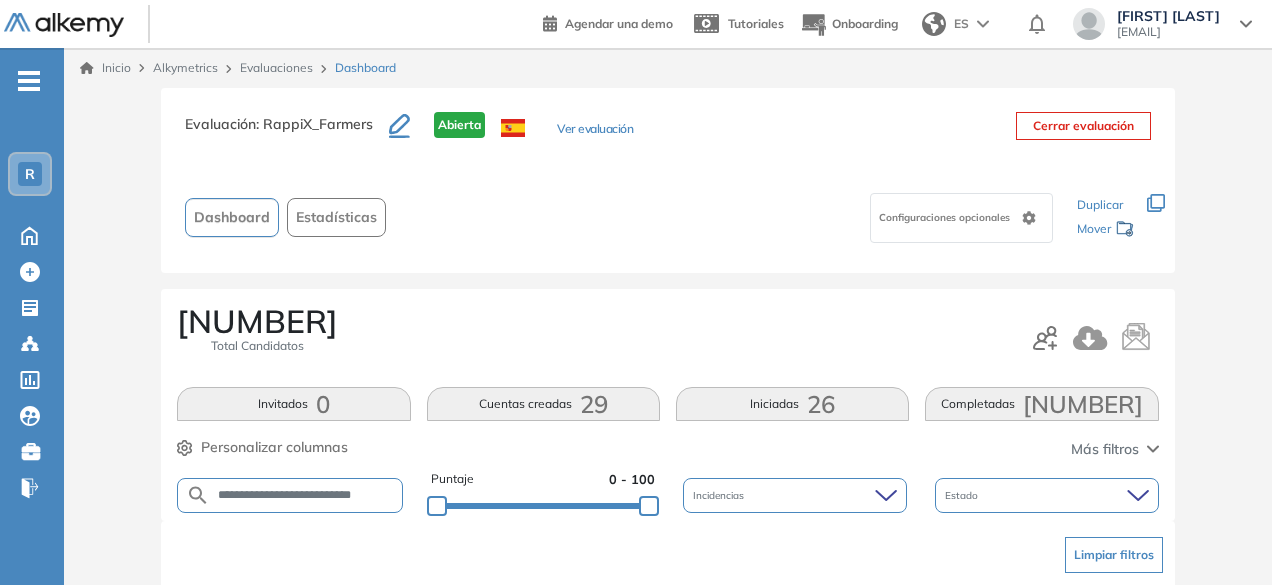 scroll, scrollTop: 0, scrollLeft: 16, axis: horizontal 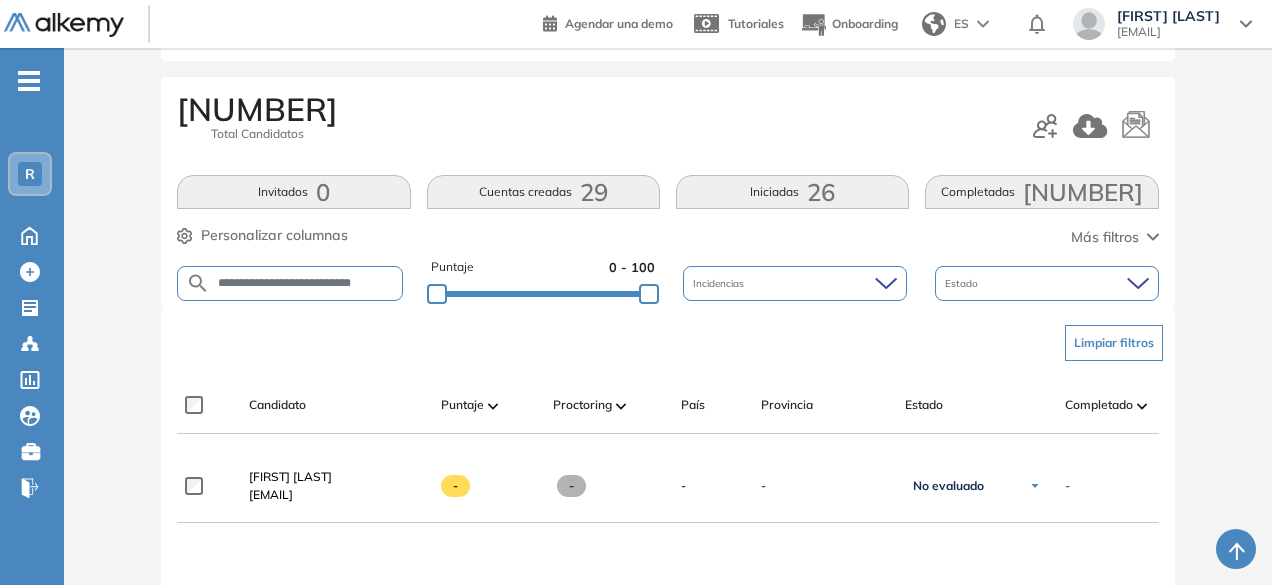 click on "**********" at bounding box center [306, 283] 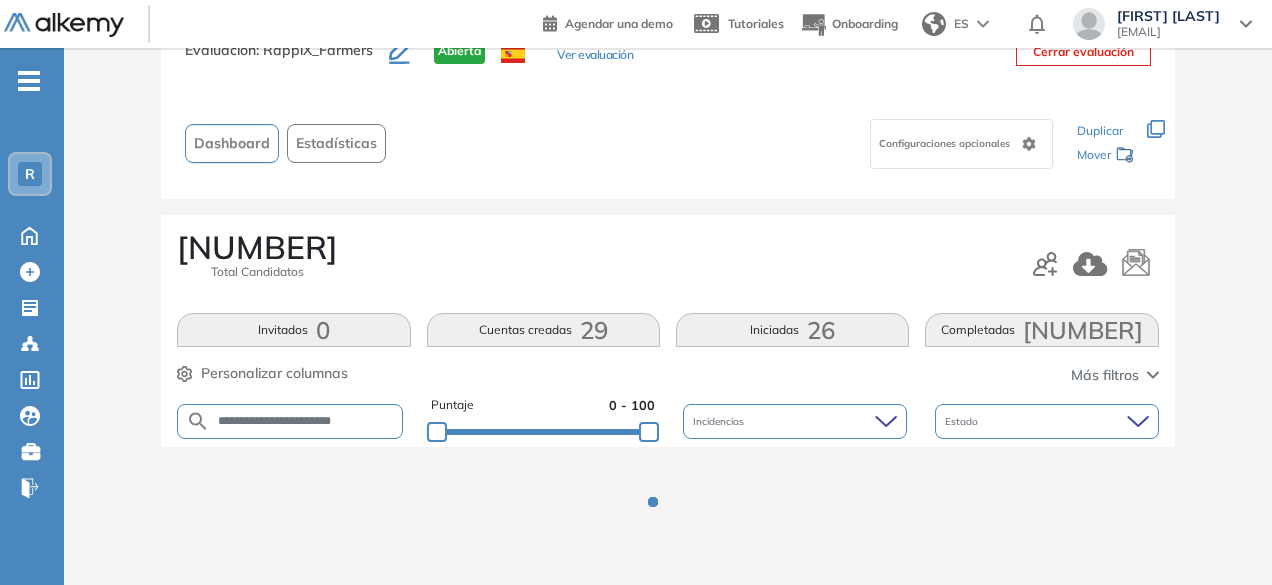 scroll, scrollTop: 154, scrollLeft: 0, axis: vertical 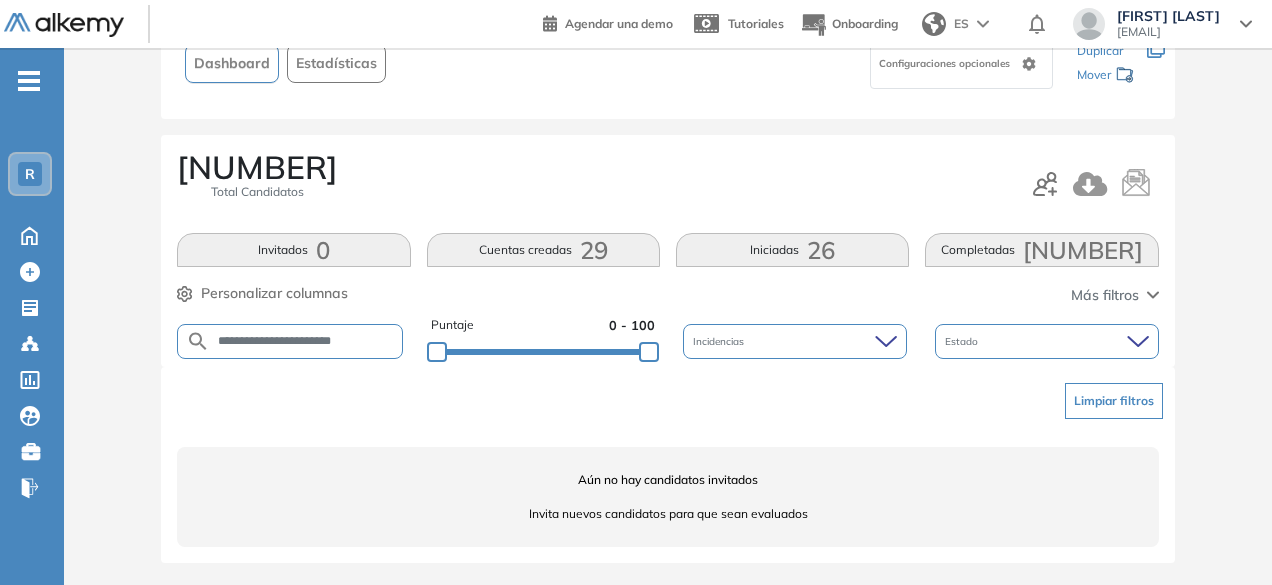 drag, startPoint x: 312, startPoint y: 348, endPoint x: 316, endPoint y: 333, distance: 15.524175 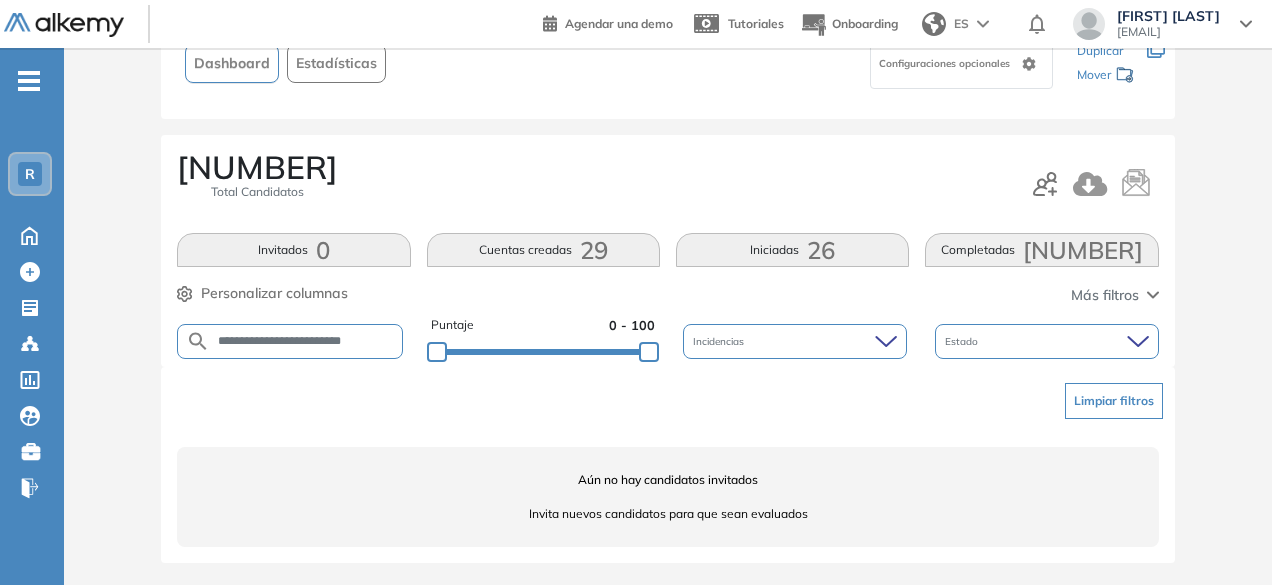 scroll, scrollTop: 0, scrollLeft: 1, axis: horizontal 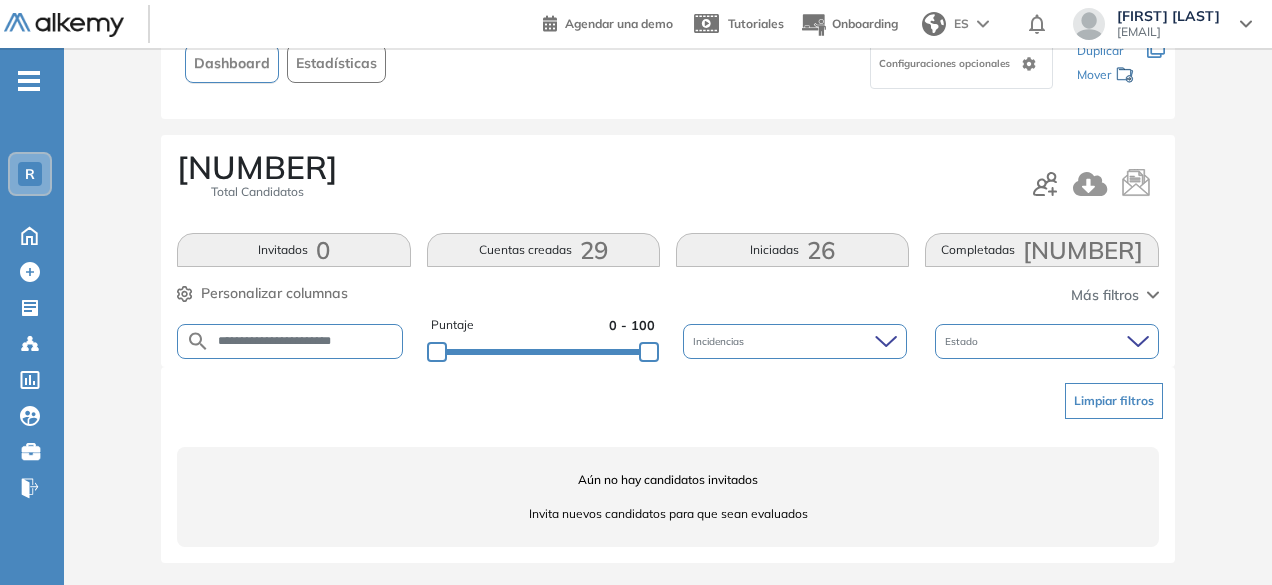 drag, startPoint x: 318, startPoint y: 334, endPoint x: 274, endPoint y: 343, distance: 44.911022 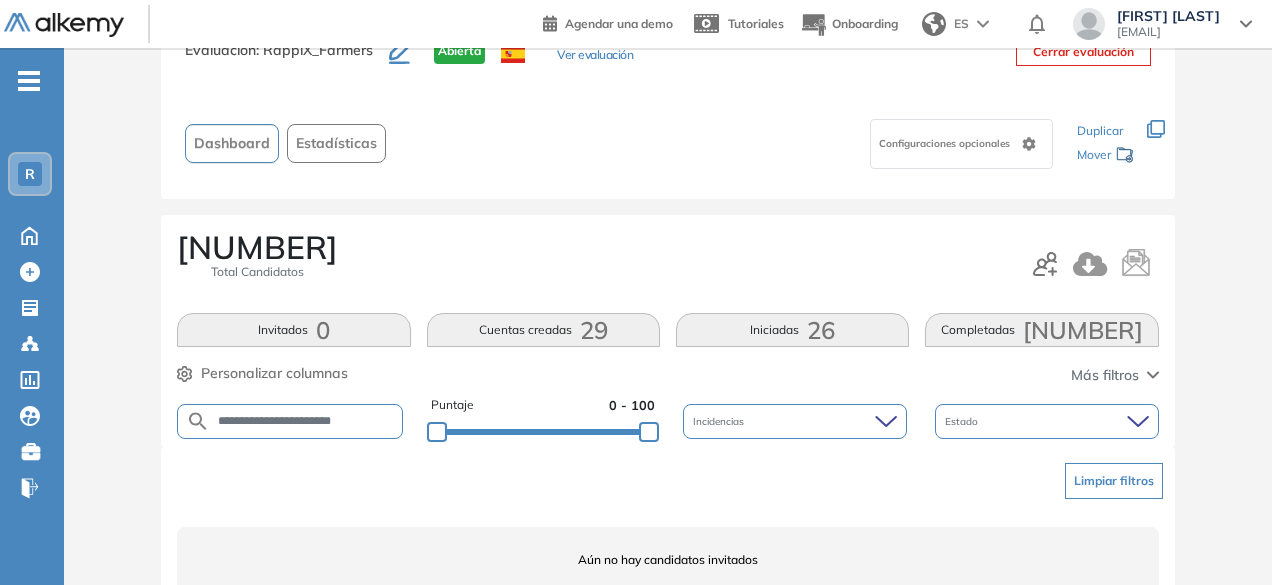 scroll, scrollTop: 154, scrollLeft: 0, axis: vertical 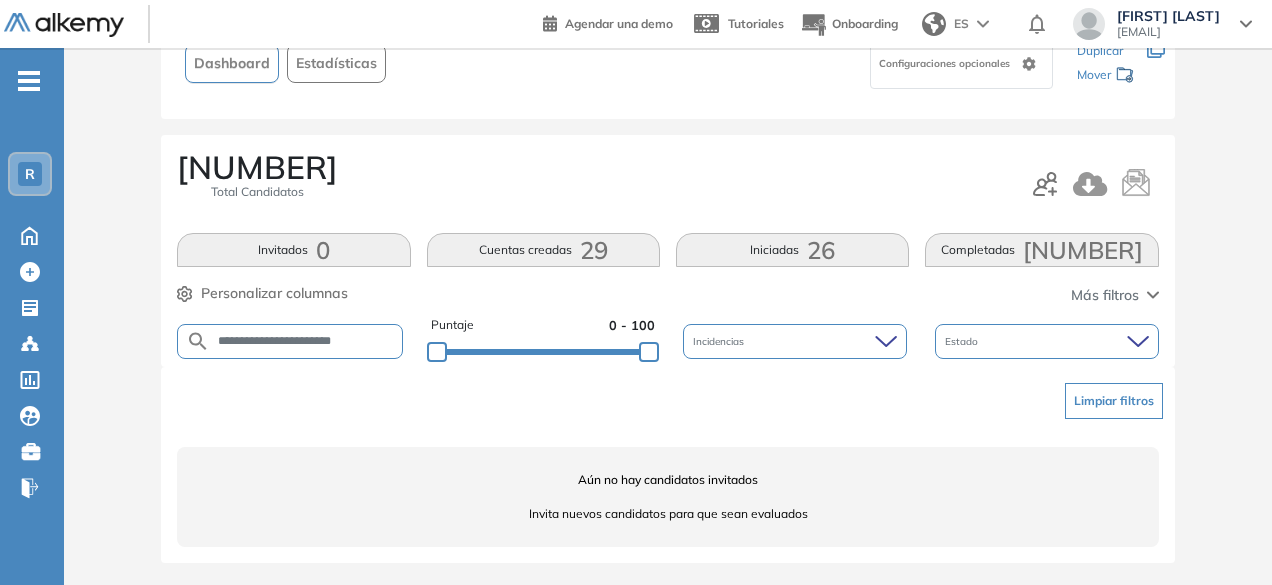 click on "**********" at bounding box center (306, 341) 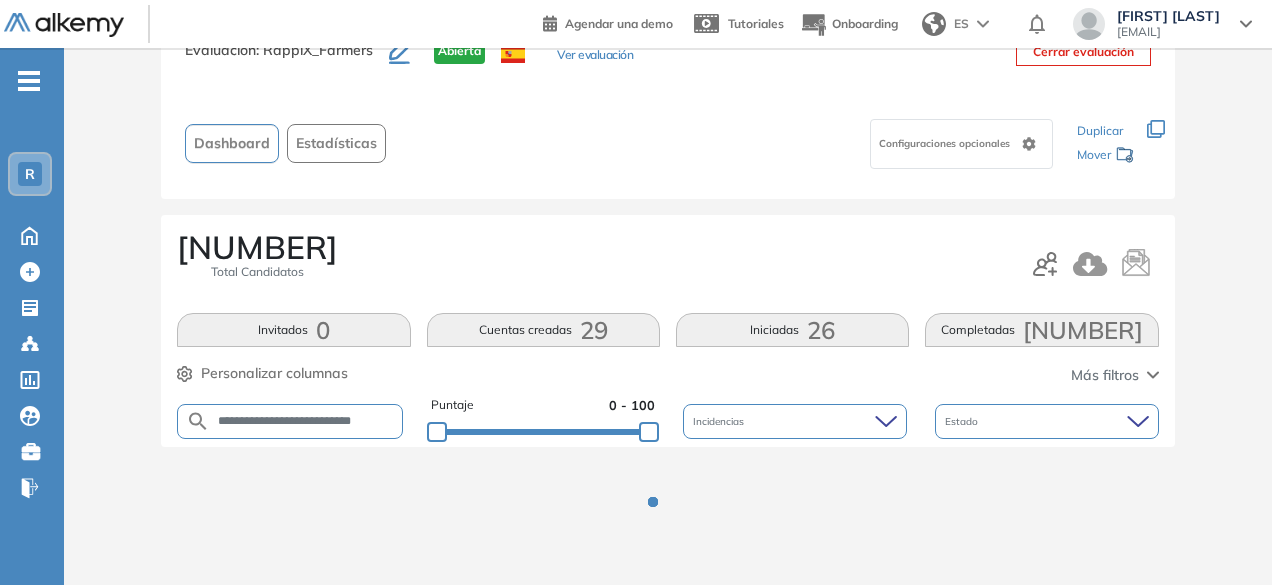 scroll, scrollTop: 154, scrollLeft: 0, axis: vertical 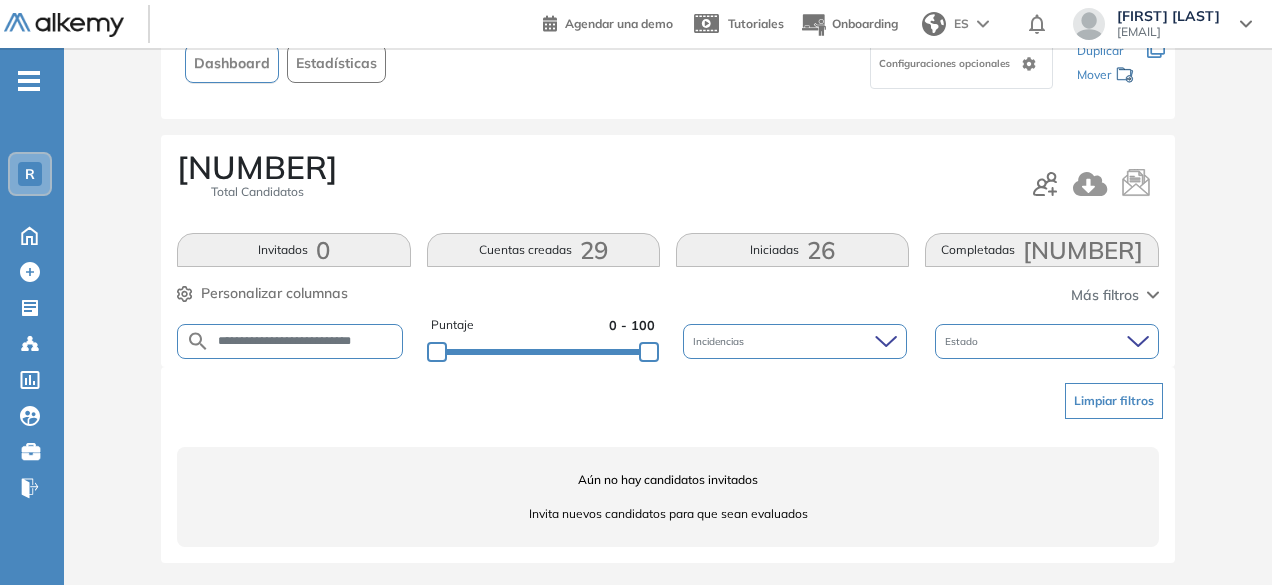 click on "**********" at bounding box center (306, 341) 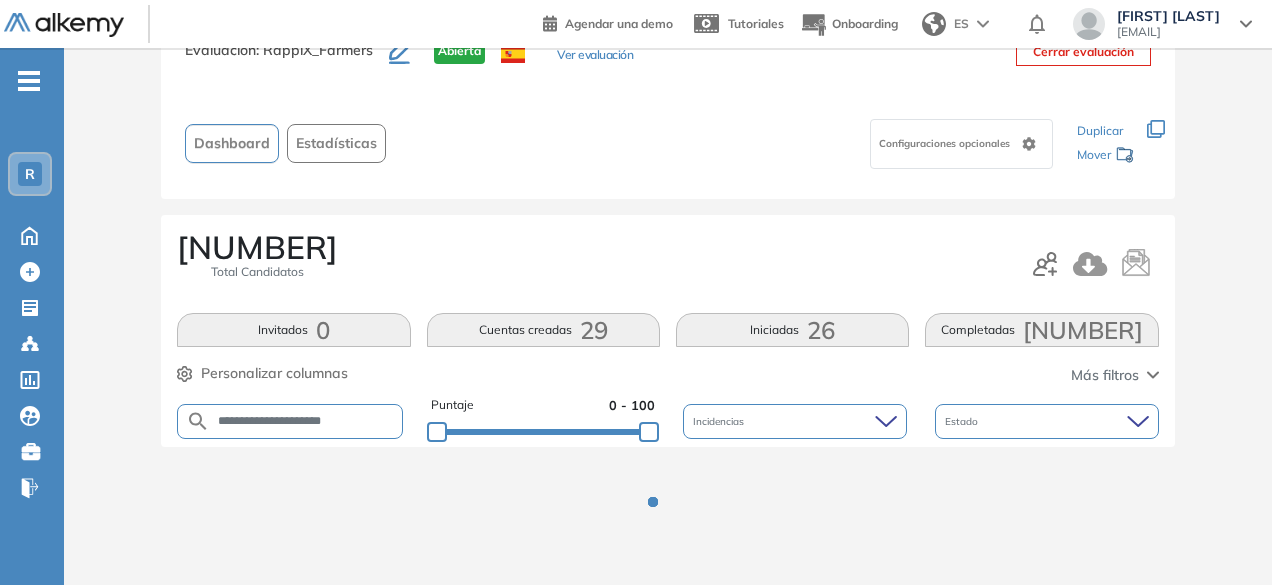scroll, scrollTop: 154, scrollLeft: 0, axis: vertical 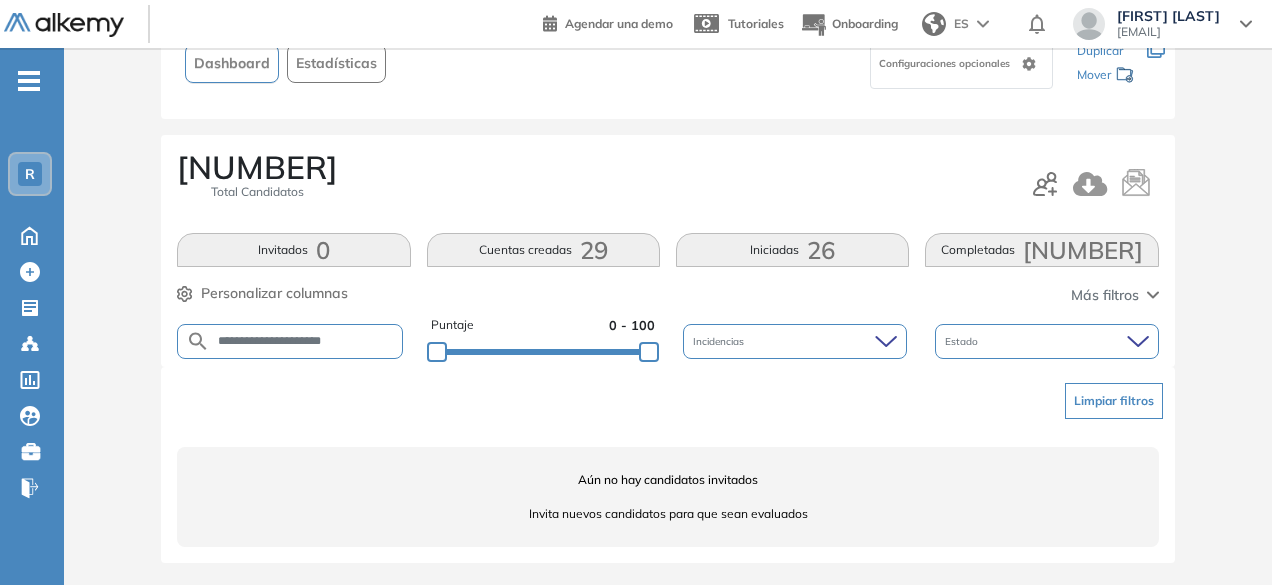 click on "**********" at bounding box center [306, 341] 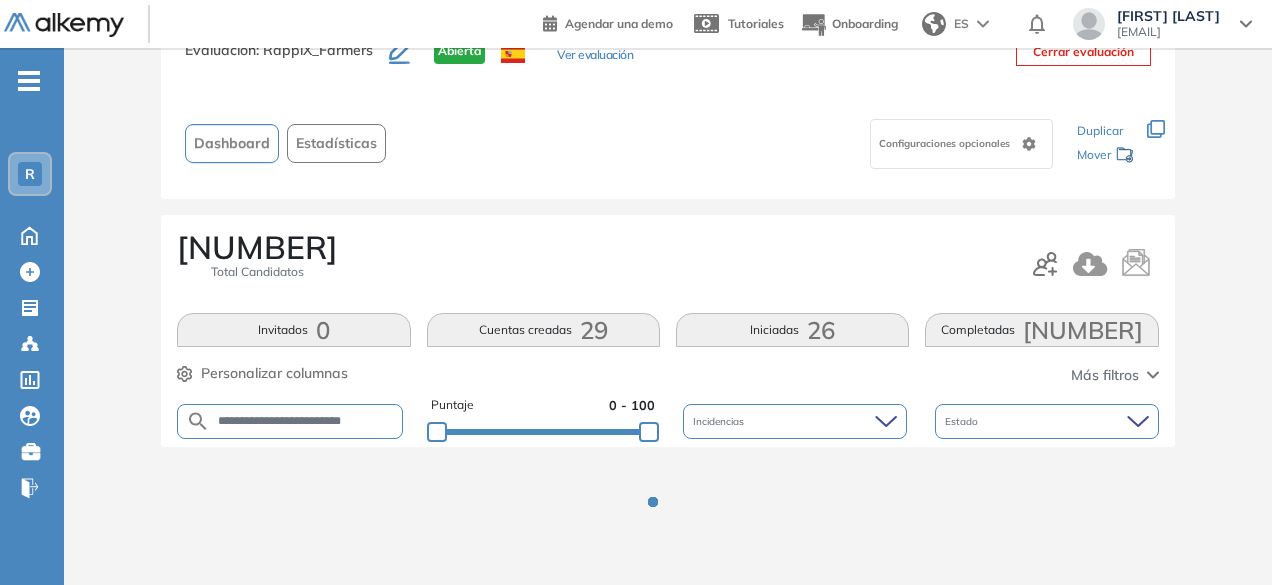 scroll, scrollTop: 154, scrollLeft: 0, axis: vertical 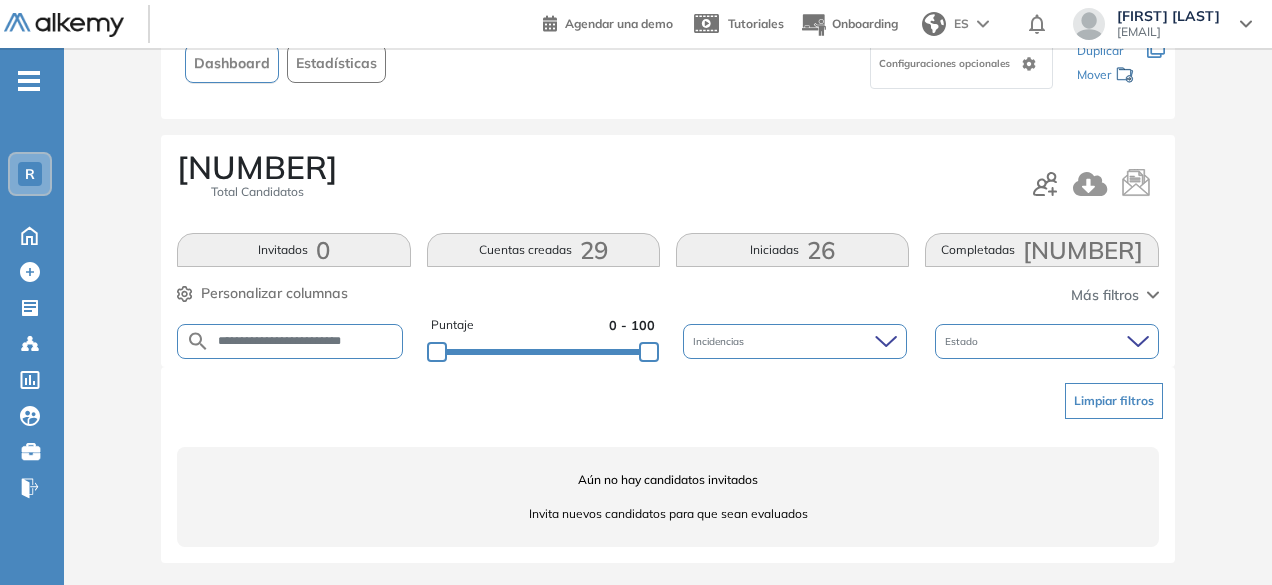 click on "**********" at bounding box center (306, 341) 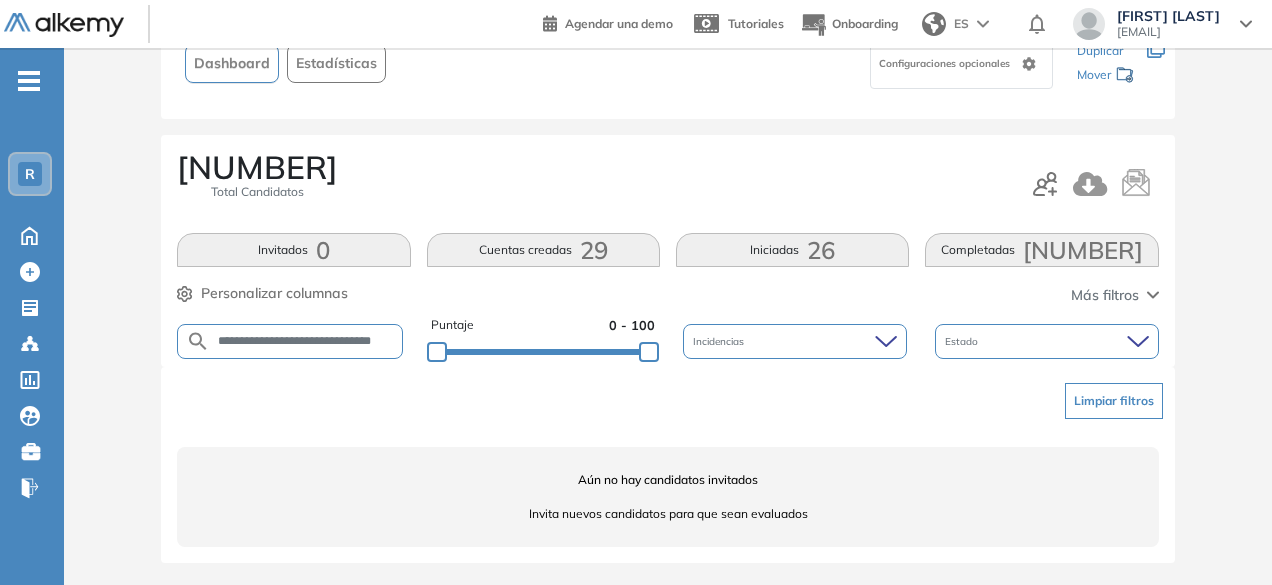 scroll, scrollTop: 0, scrollLeft: 29, axis: horizontal 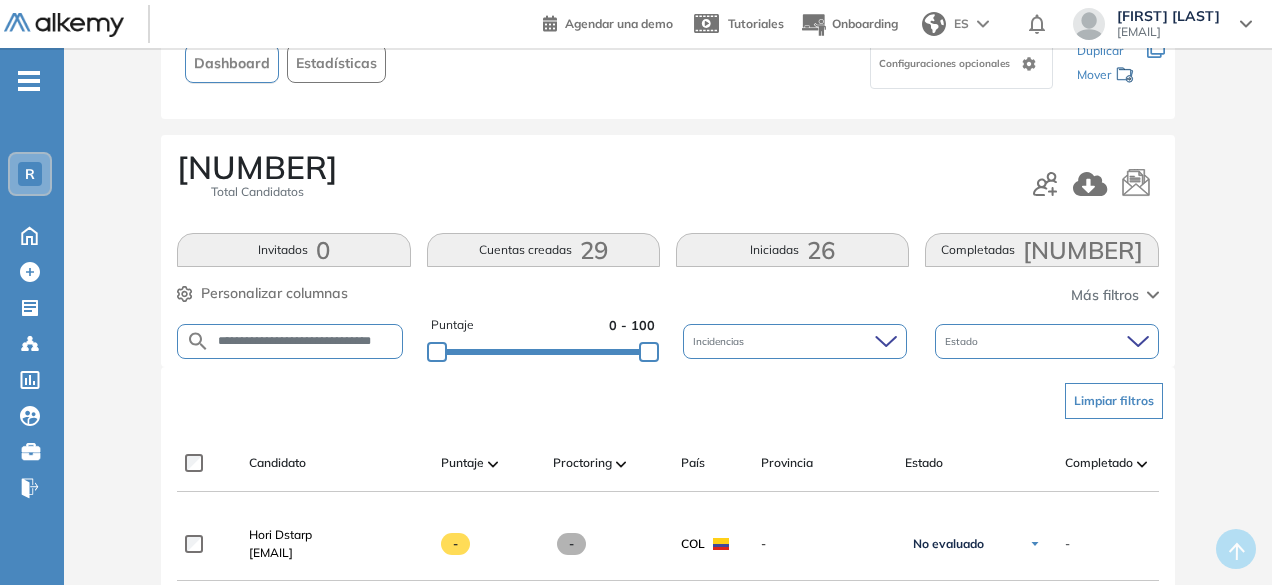 click on "**********" at bounding box center (306, 341) 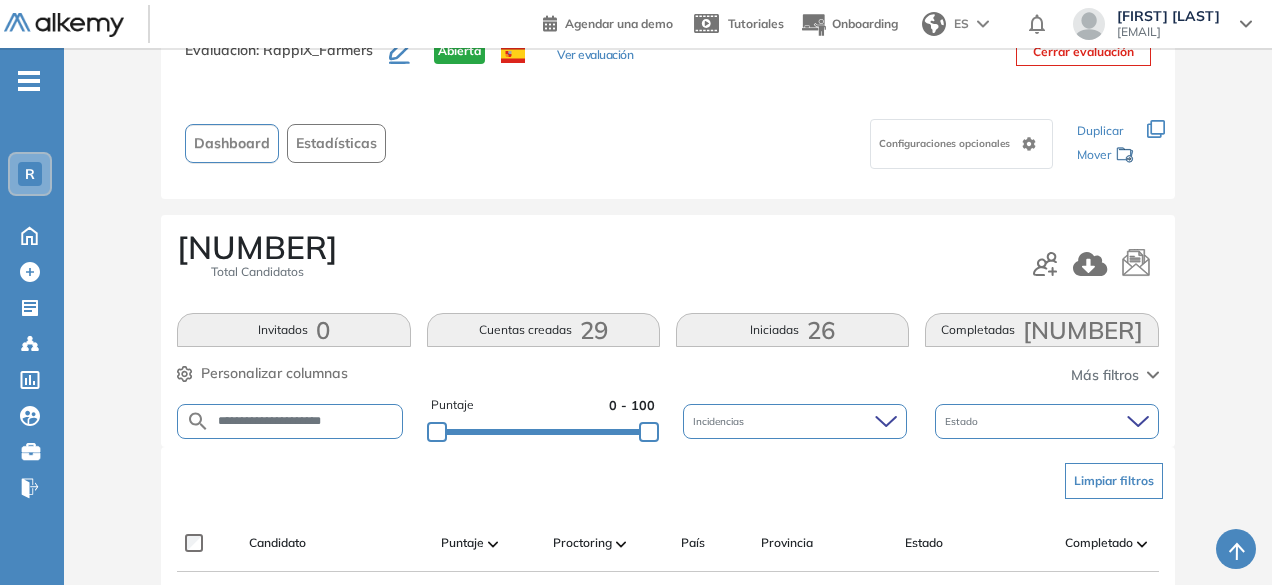 scroll, scrollTop: 154, scrollLeft: 0, axis: vertical 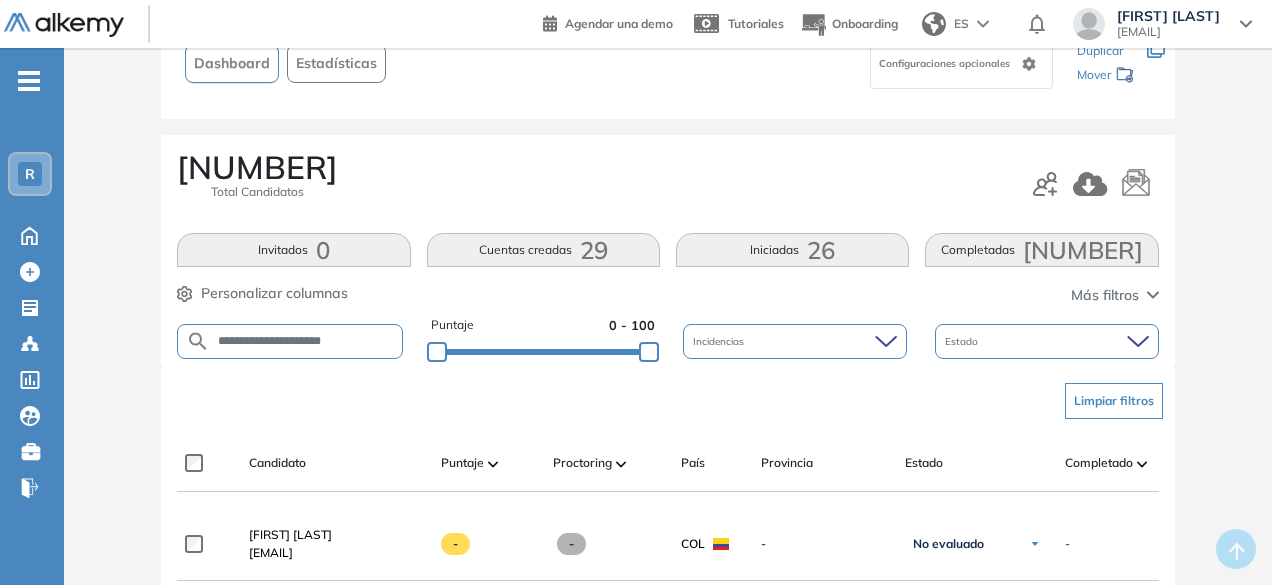 click on "**********" at bounding box center [306, 341] 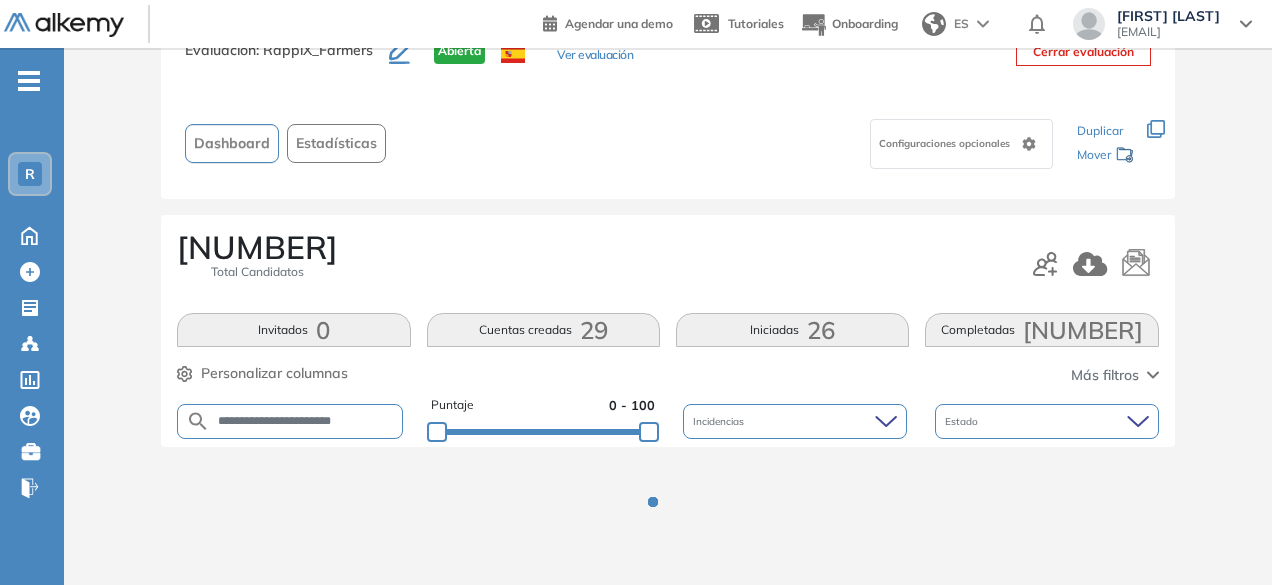 scroll, scrollTop: 154, scrollLeft: 0, axis: vertical 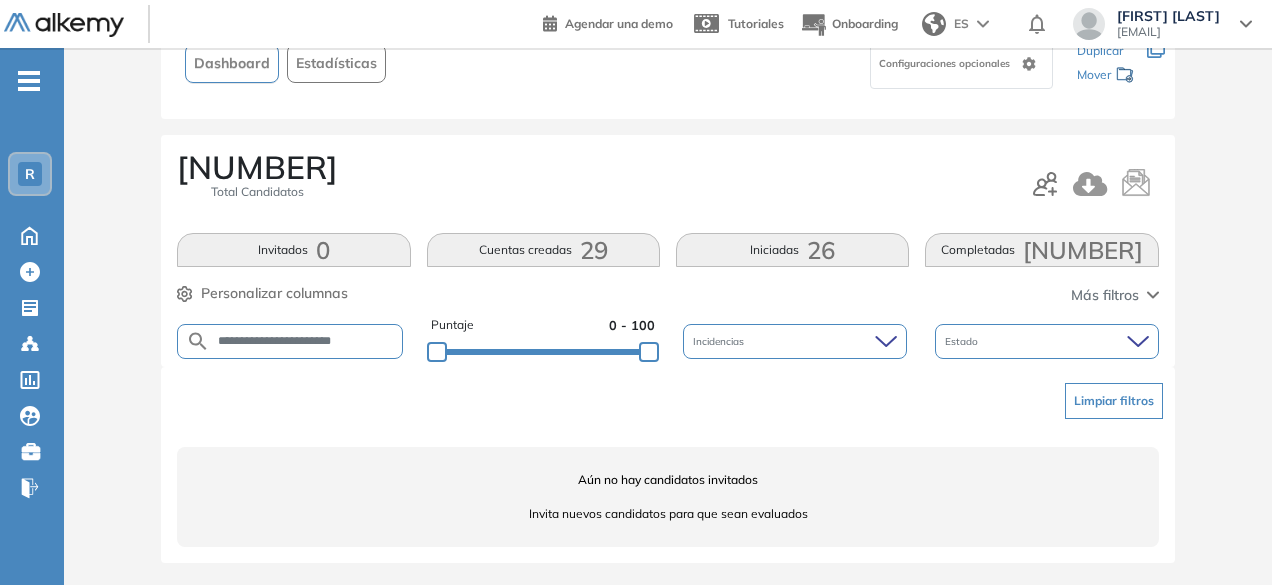 click on "**********" at bounding box center (306, 341) 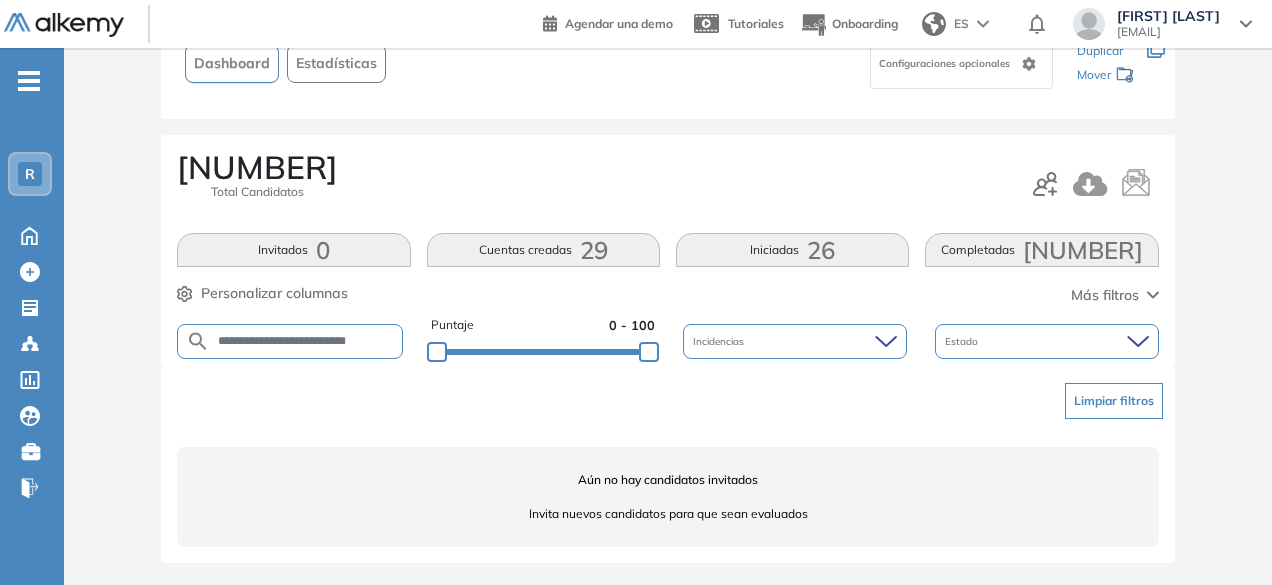 type on "**********" 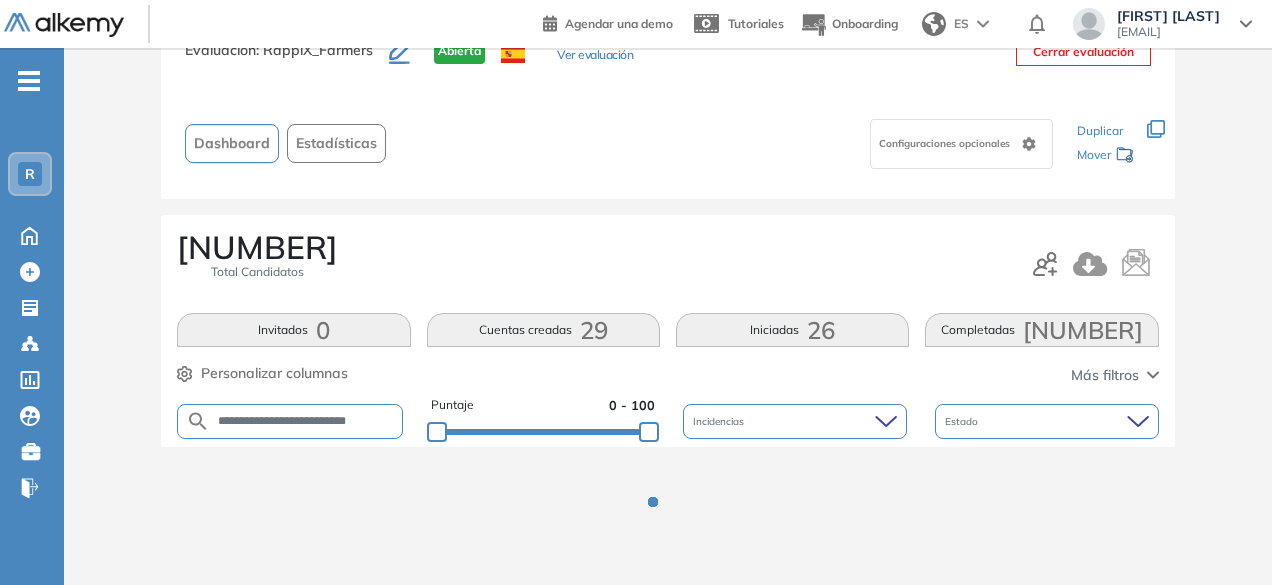 scroll, scrollTop: 154, scrollLeft: 0, axis: vertical 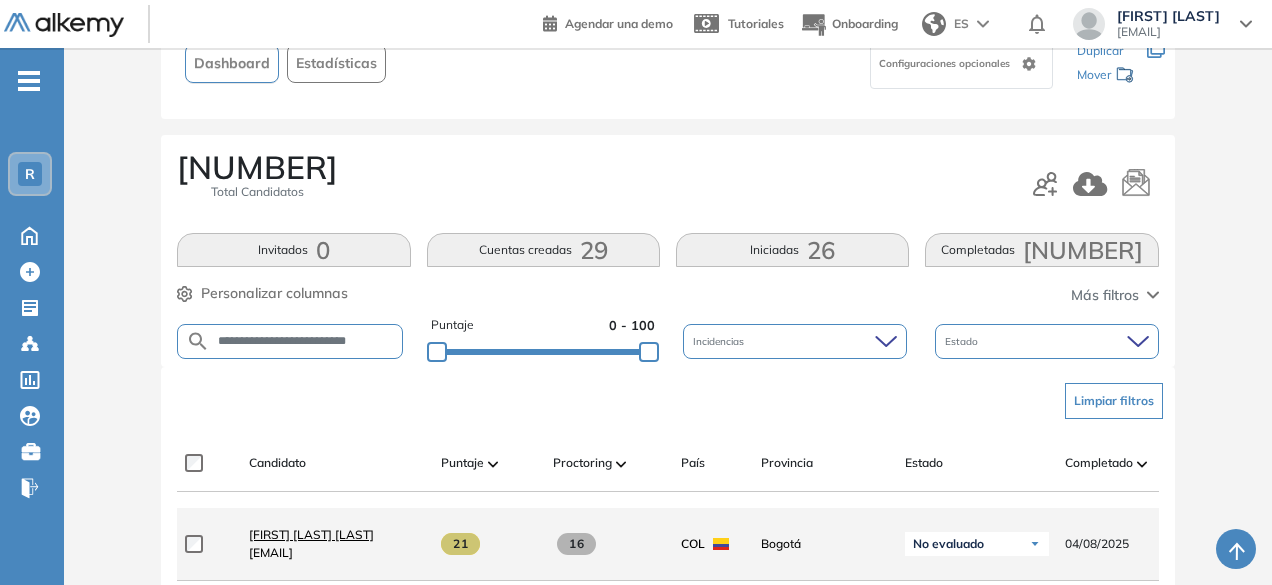 click on "[FIRST] [LAST] [LAST]" at bounding box center [311, 534] 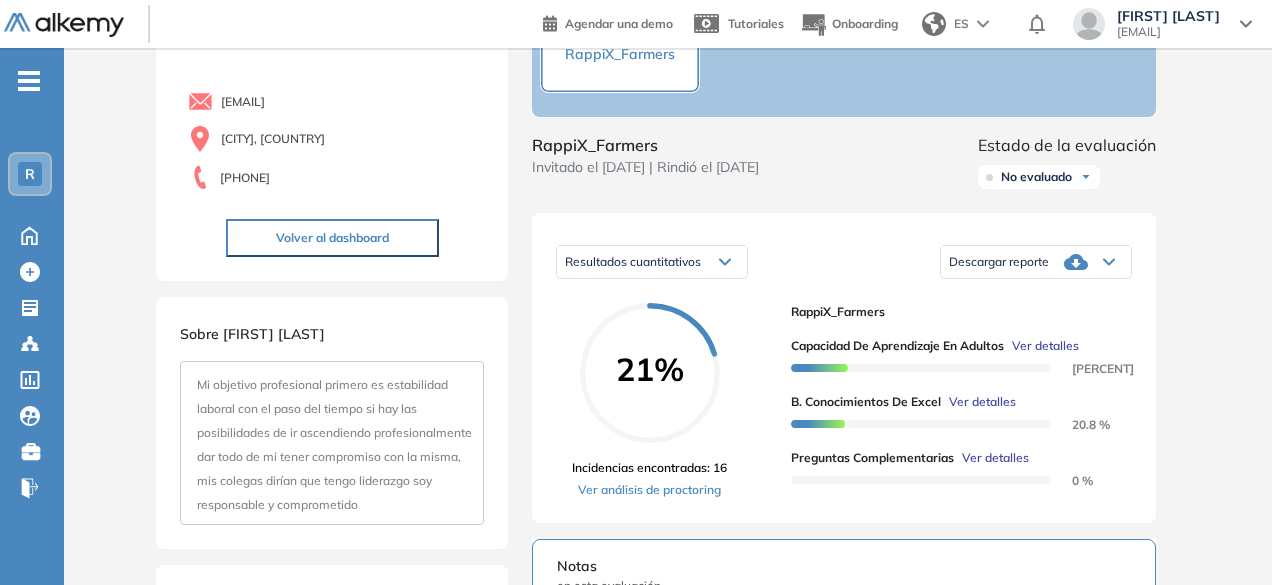 scroll, scrollTop: 112, scrollLeft: 0, axis: vertical 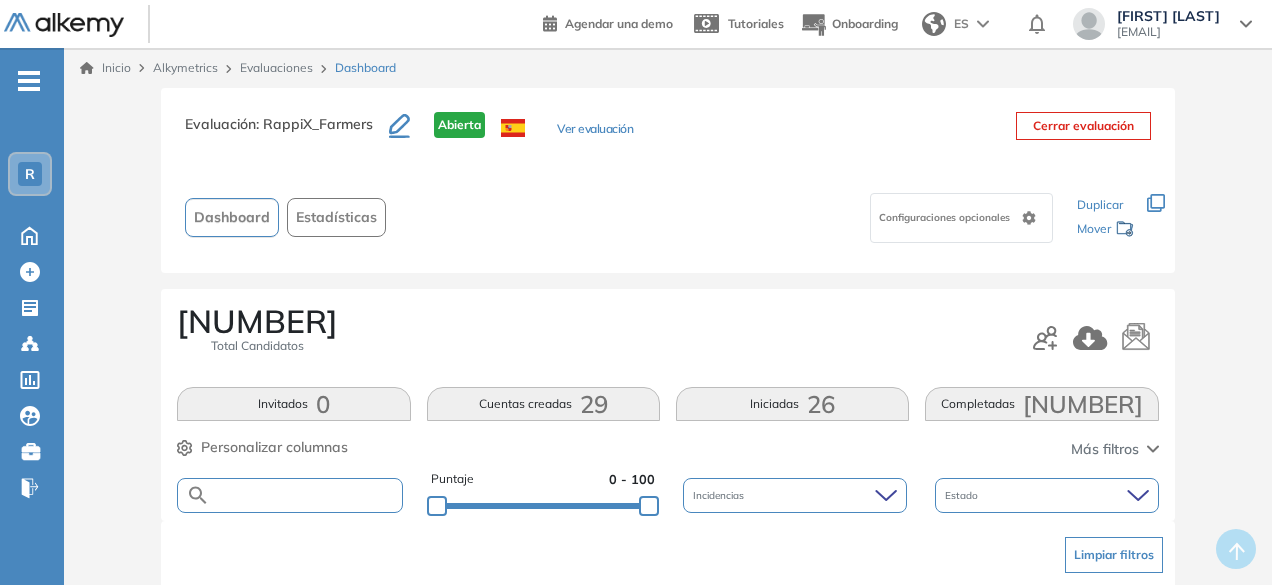 click at bounding box center (305, 495) 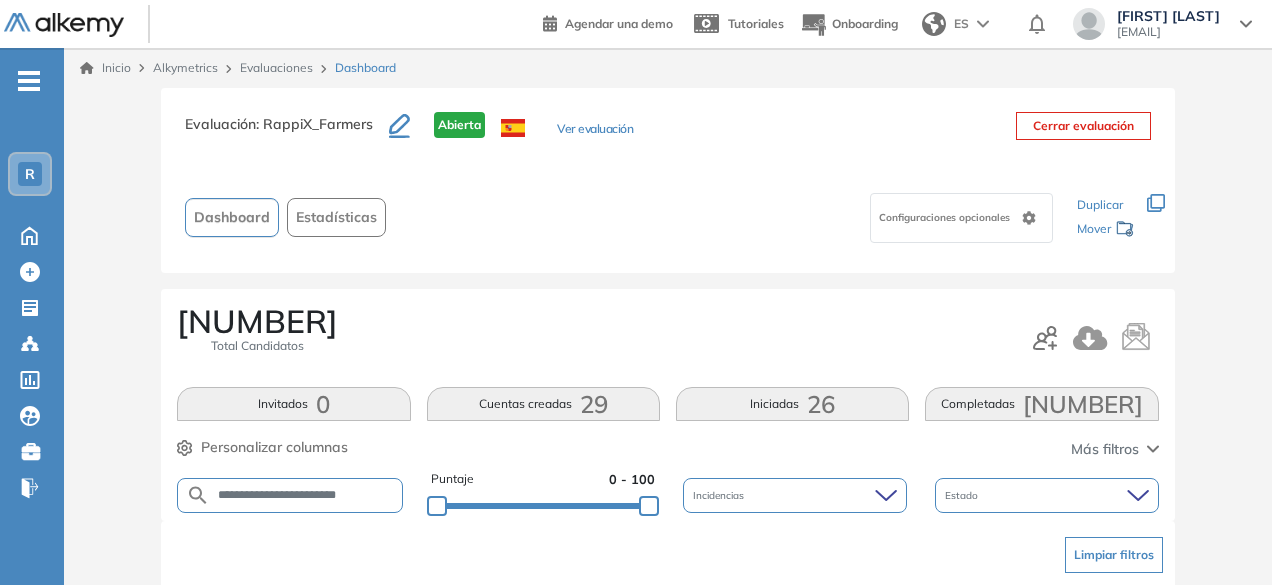 click on "**********" at bounding box center [305, 495] 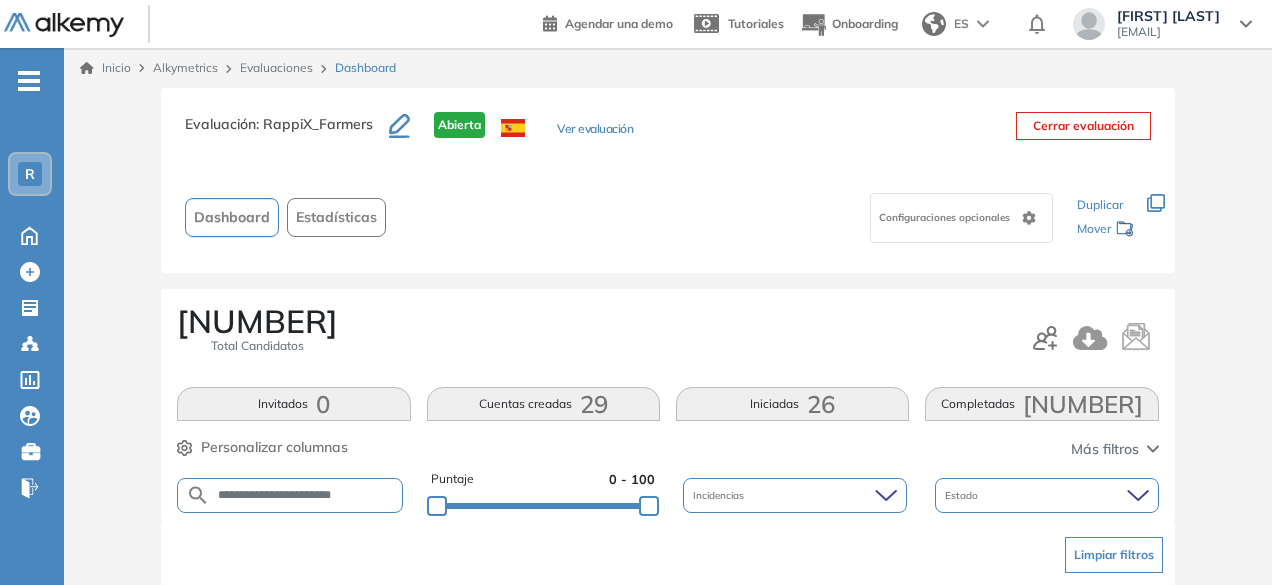 type on "**********" 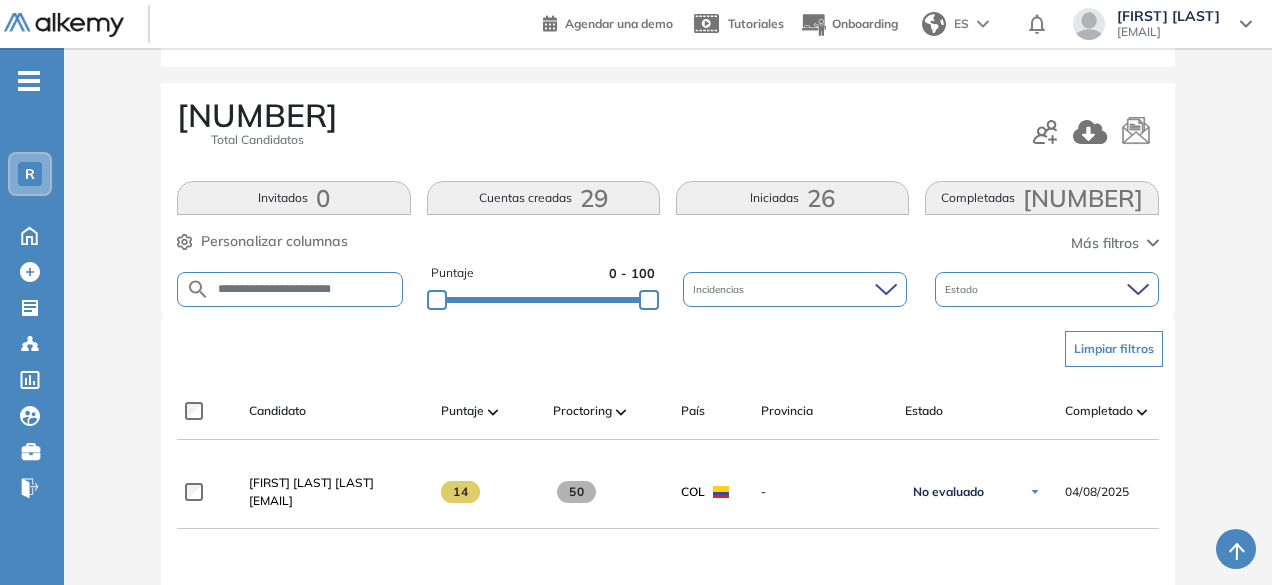 scroll, scrollTop: 208, scrollLeft: 0, axis: vertical 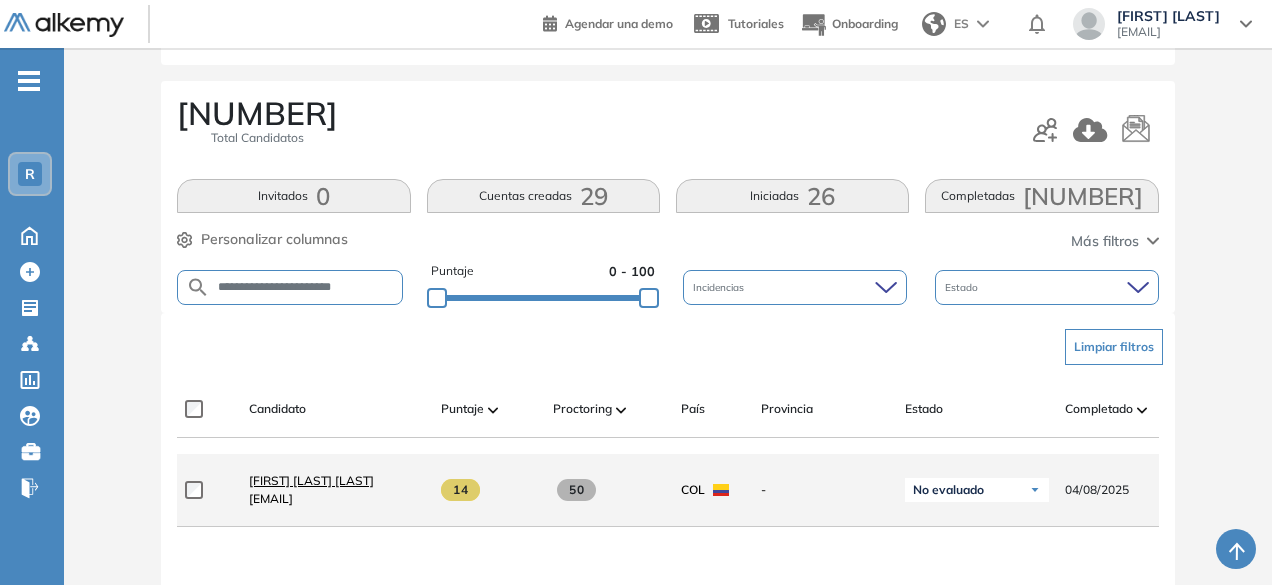 click on "[FIRST] [LAST] [LAST]" at bounding box center [311, 480] 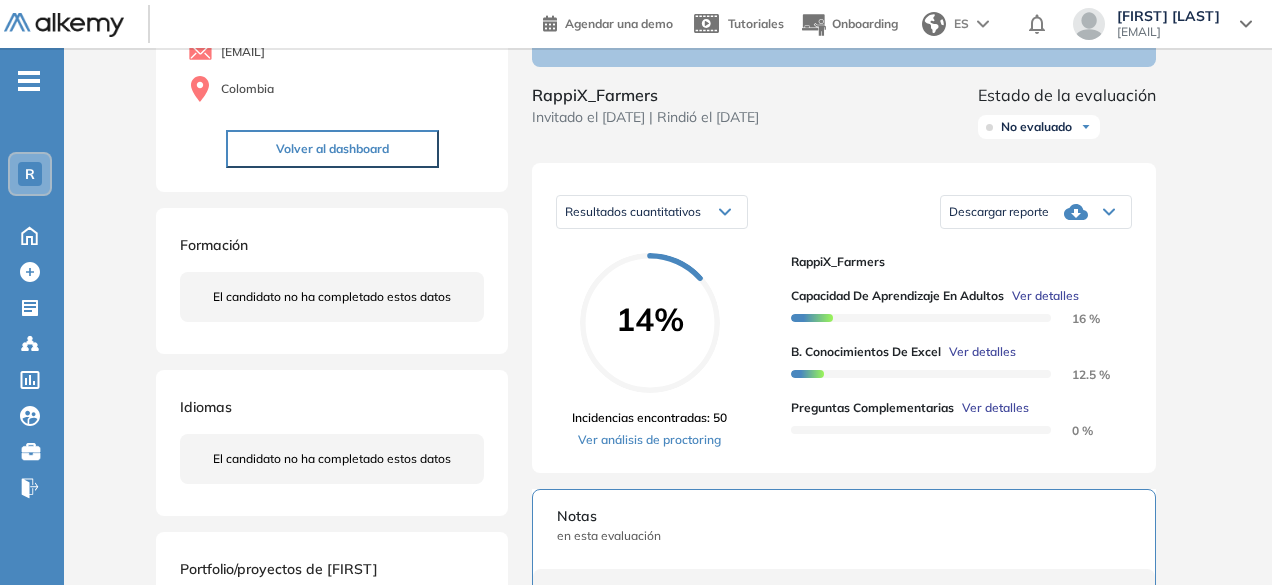 scroll, scrollTop: 197, scrollLeft: 0, axis: vertical 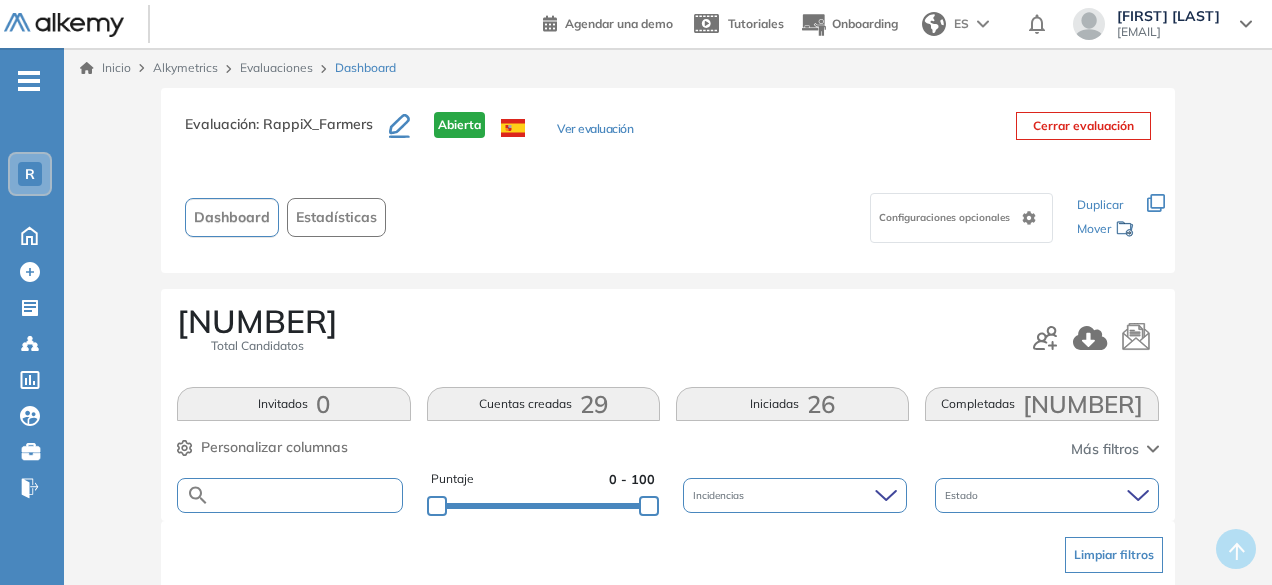click at bounding box center (305, 495) 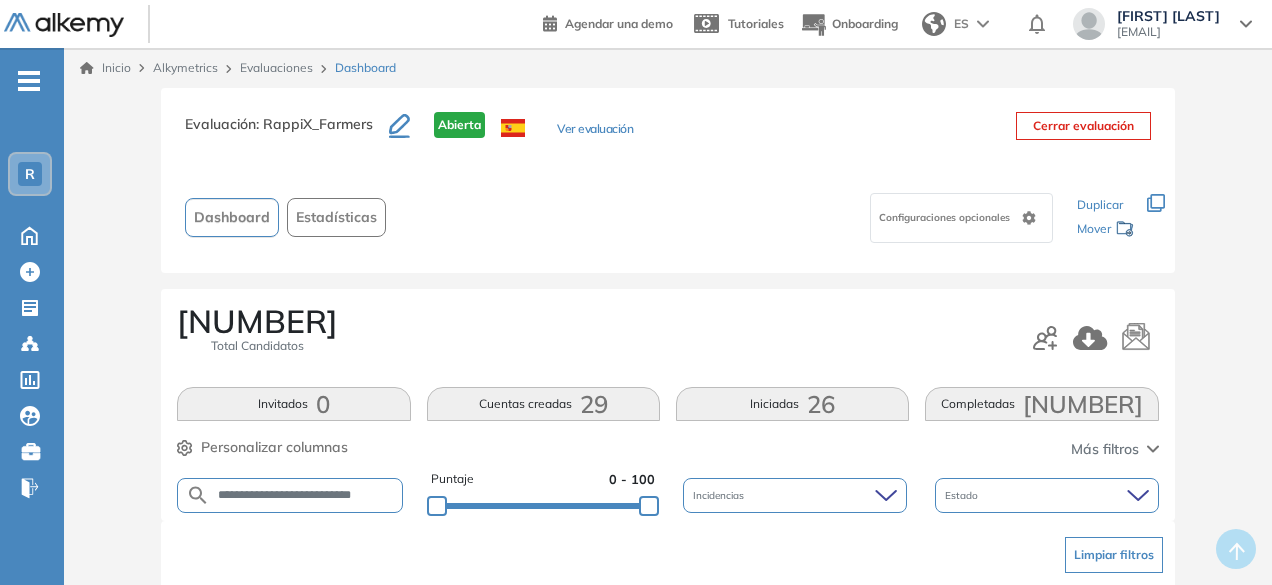 scroll, scrollTop: 0, scrollLeft: 12, axis: horizontal 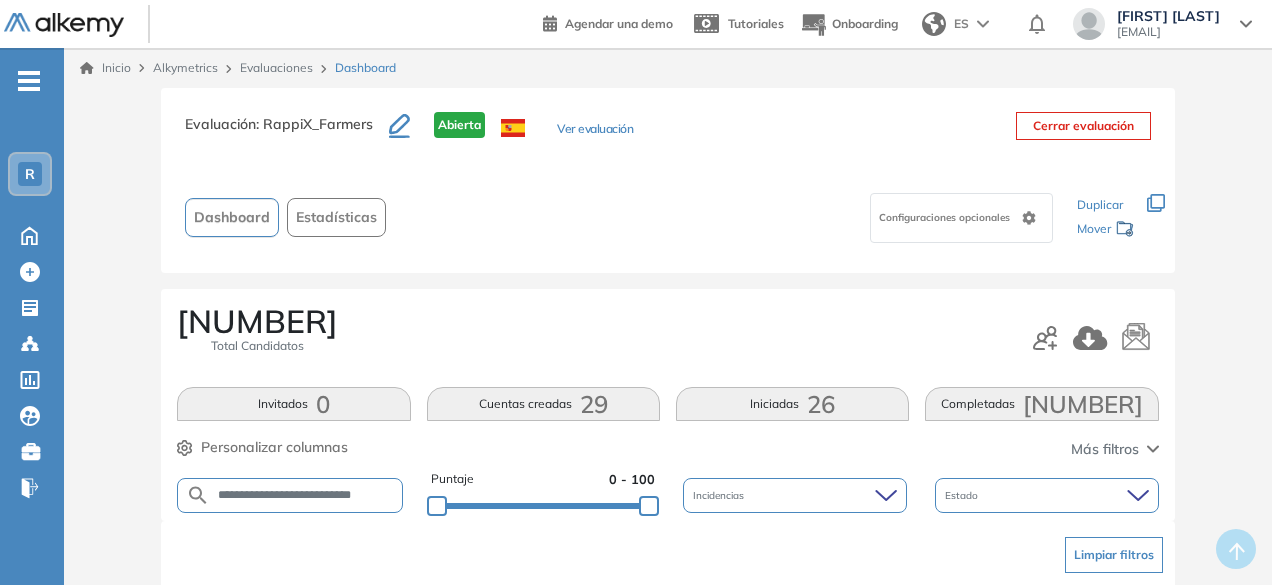 type on "**********" 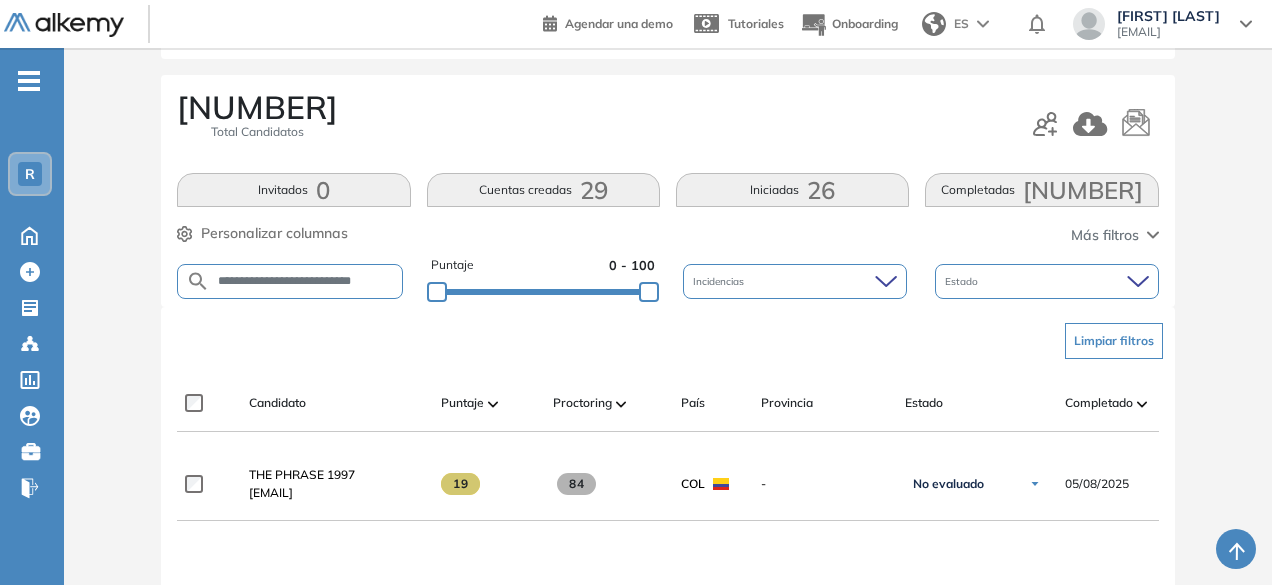 scroll, scrollTop: 238, scrollLeft: 0, axis: vertical 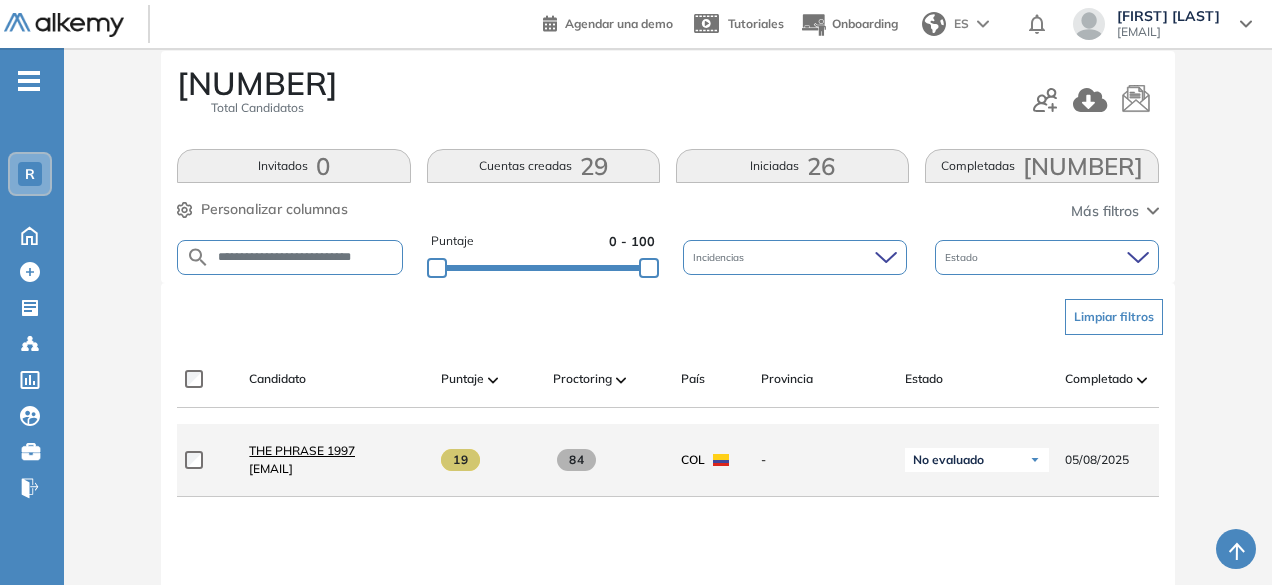 click on "THE PHRASE 1997" at bounding box center [302, 450] 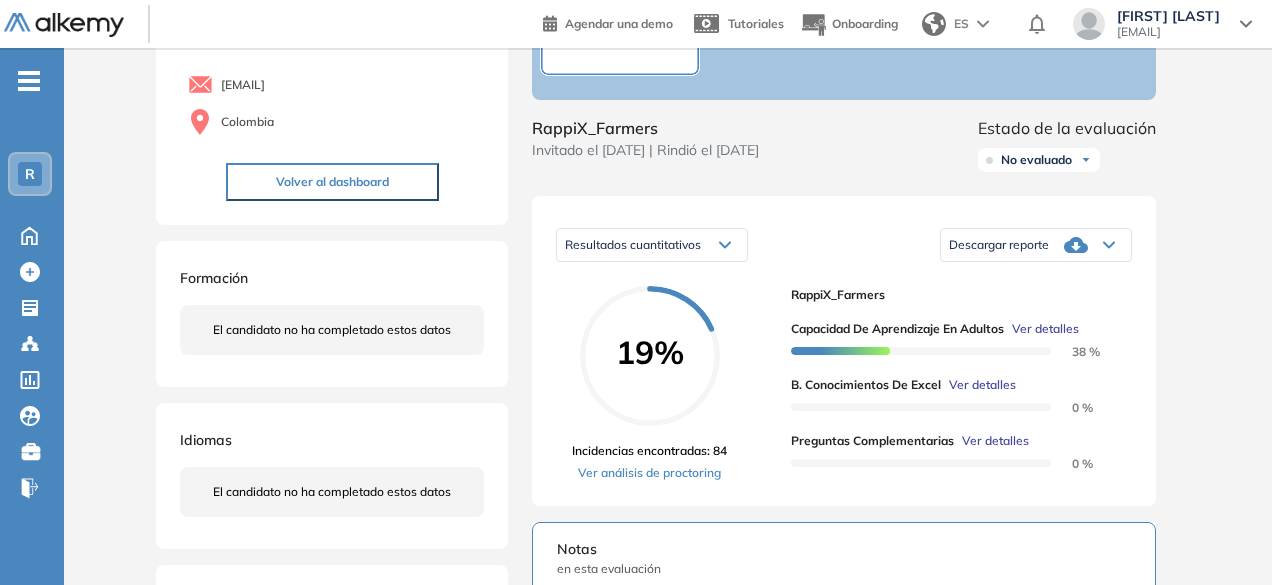 scroll, scrollTop: 160, scrollLeft: 0, axis: vertical 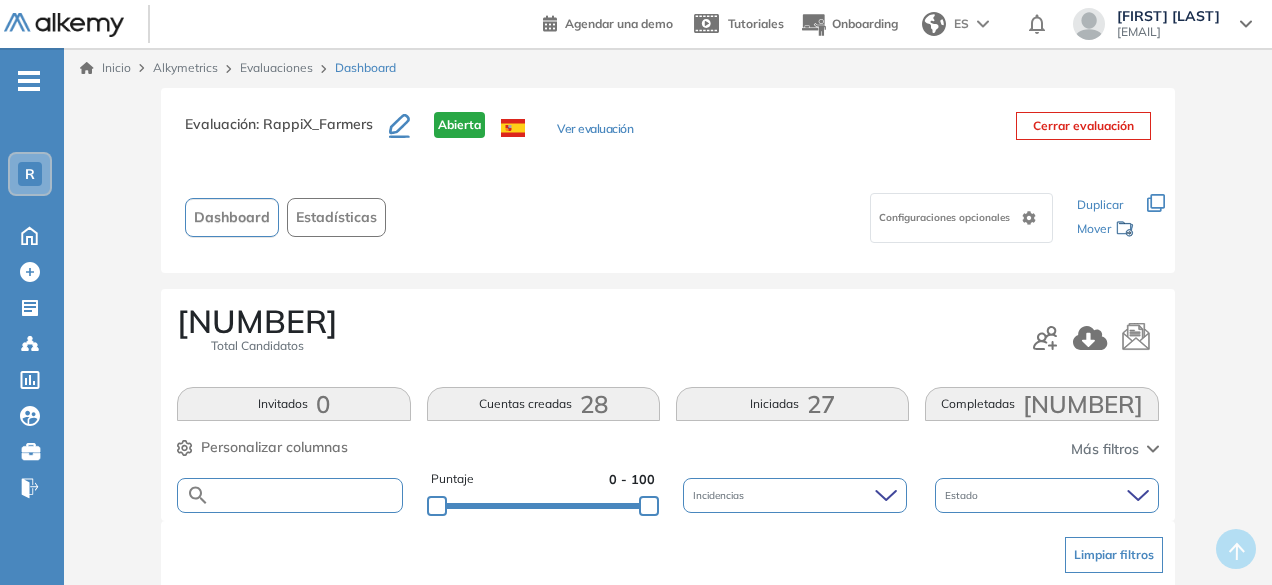 click at bounding box center (305, 495) 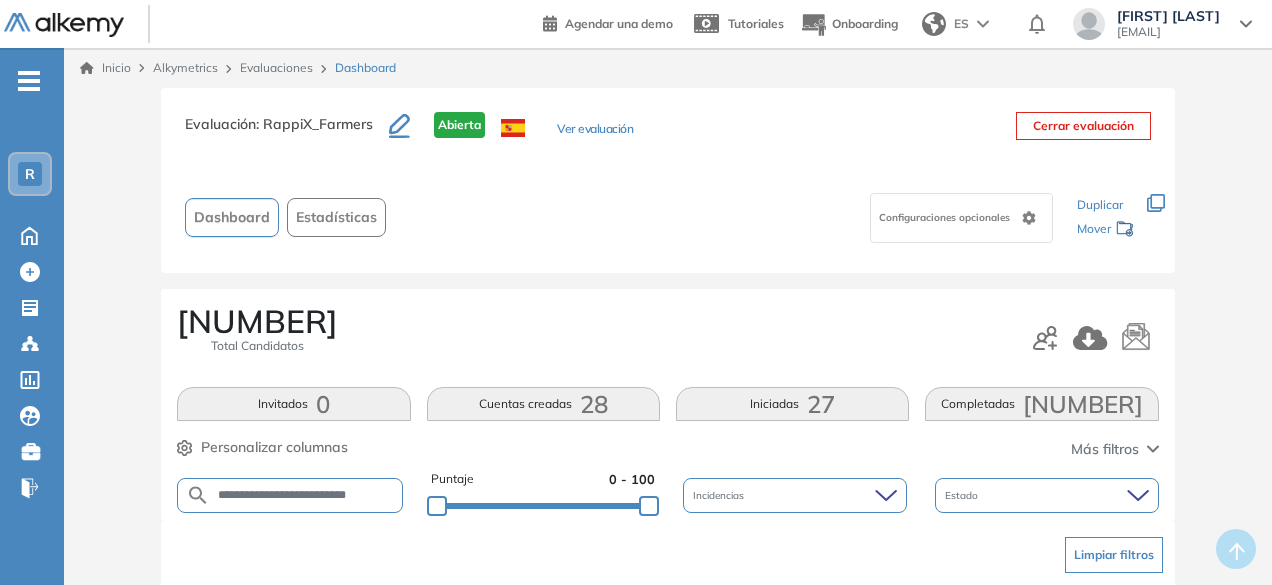 scroll, scrollTop: 0, scrollLeft: 3, axis: horizontal 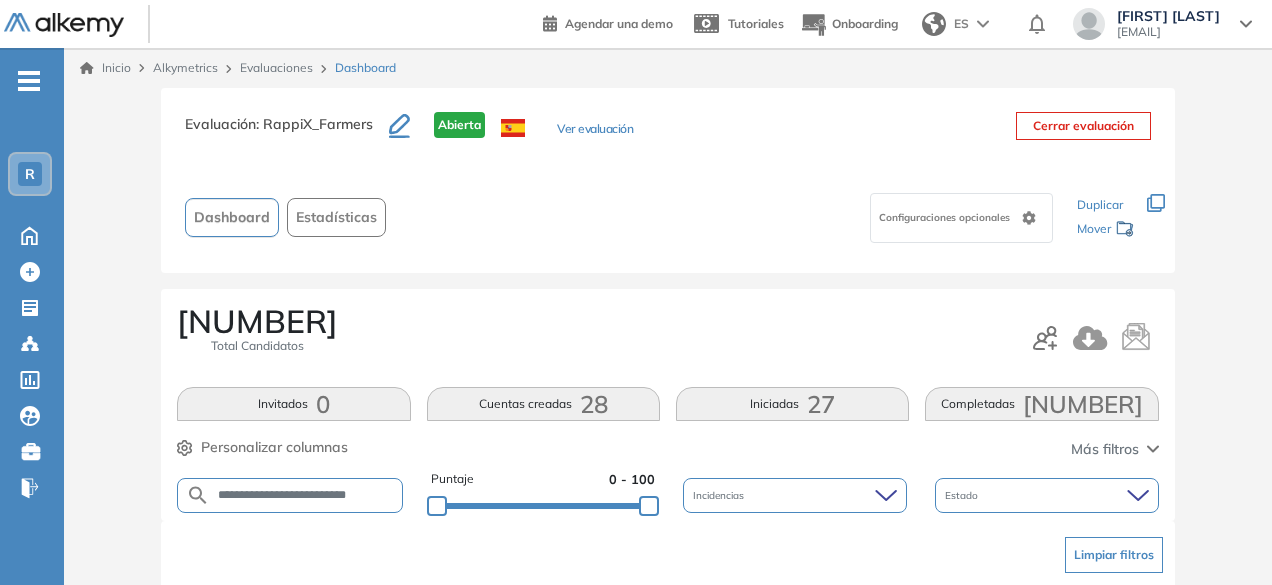 click on "**********" at bounding box center (306, 495) 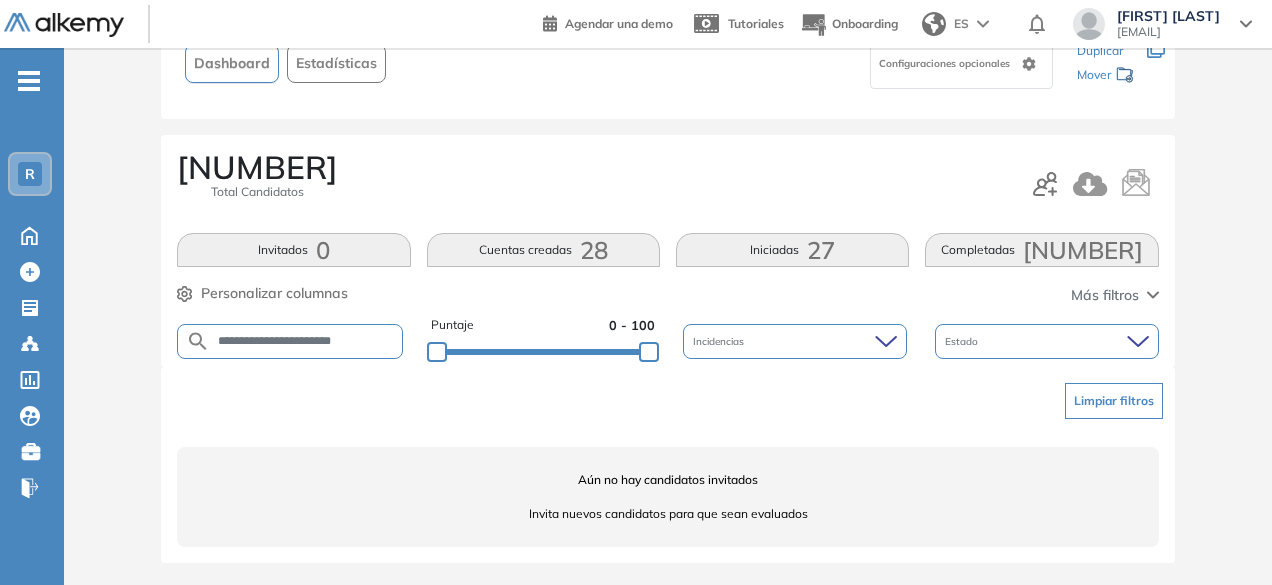 scroll, scrollTop: 0, scrollLeft: 0, axis: both 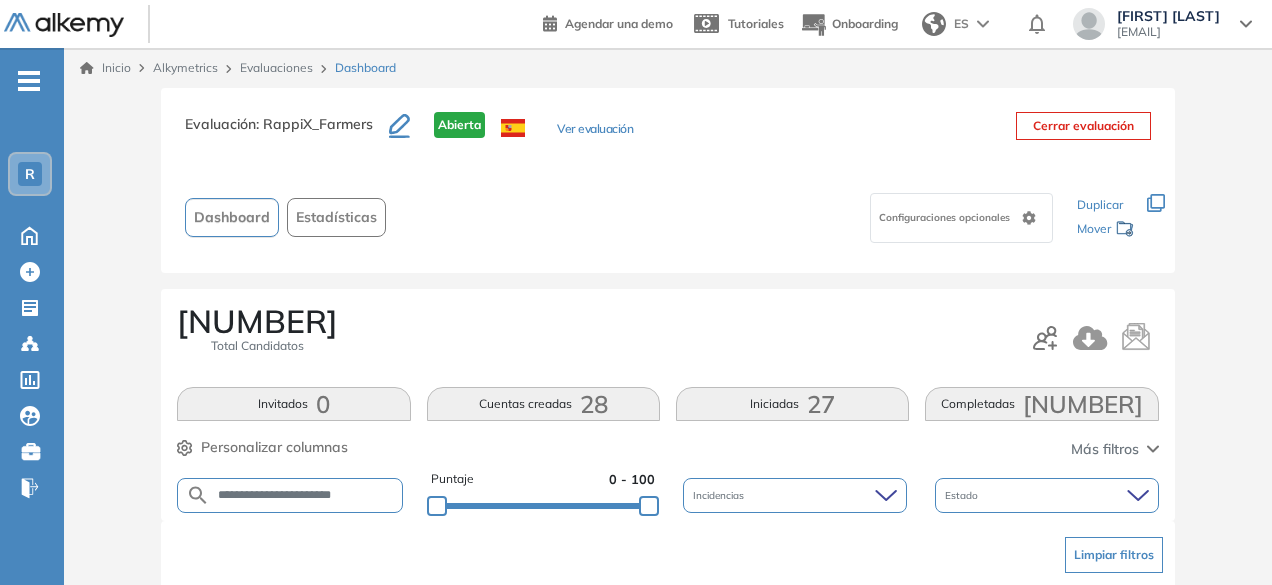click on "**********" at bounding box center [306, 495] 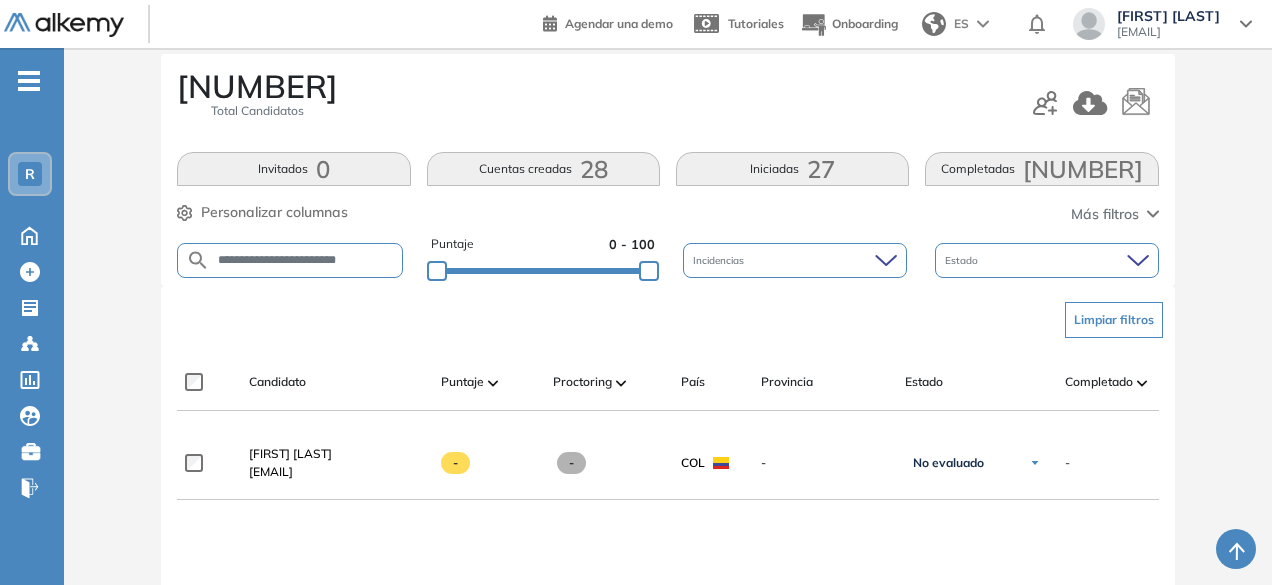 scroll, scrollTop: 238, scrollLeft: 0, axis: vertical 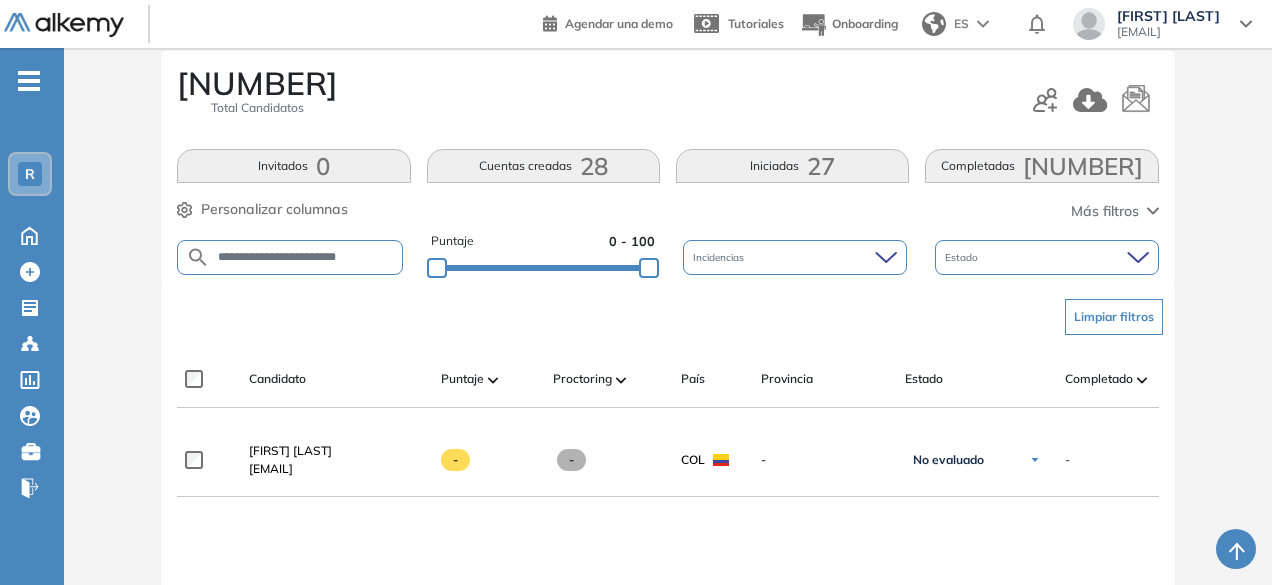 click on "**********" at bounding box center [306, 257] 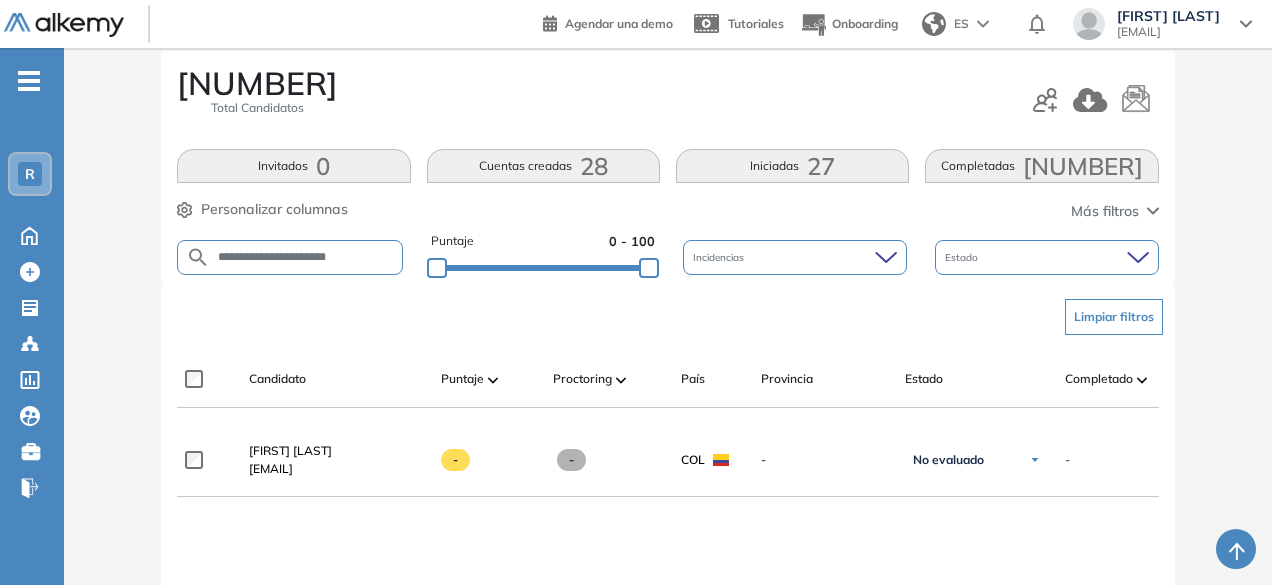 type on "**********" 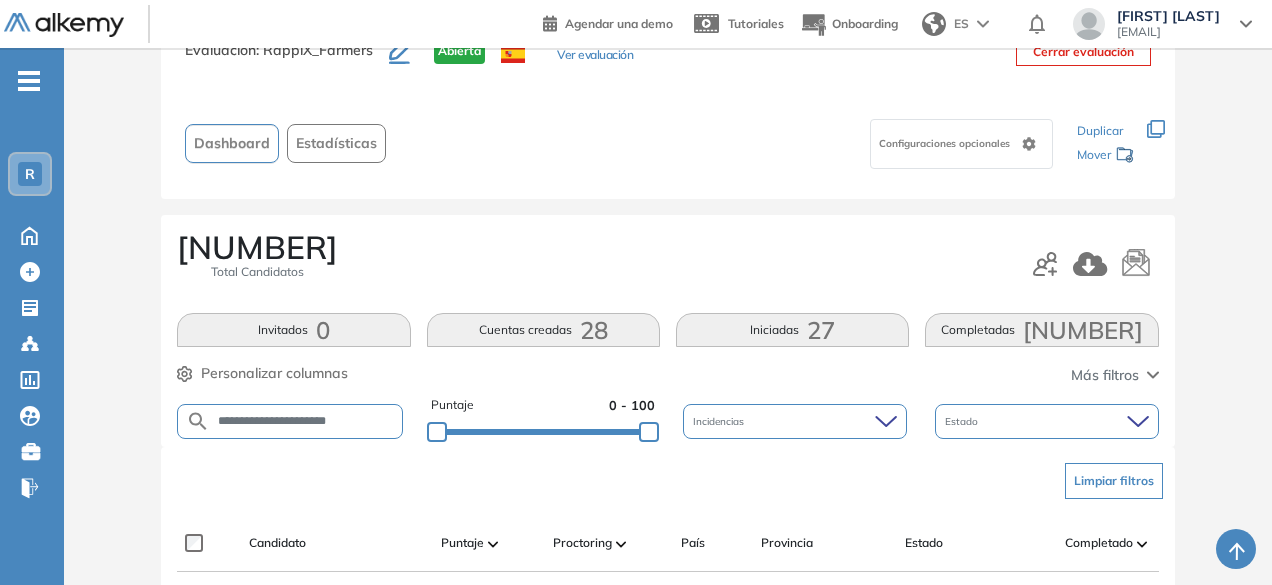 scroll, scrollTop: 238, scrollLeft: 0, axis: vertical 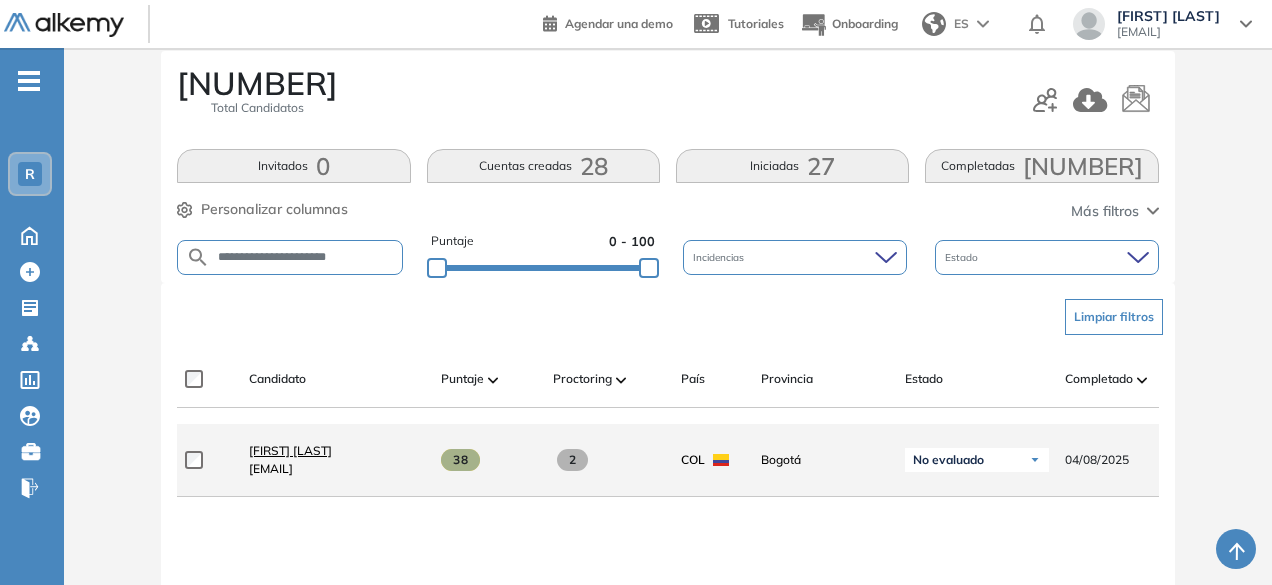 click on "[FIRST] [LAST]" at bounding box center (290, 450) 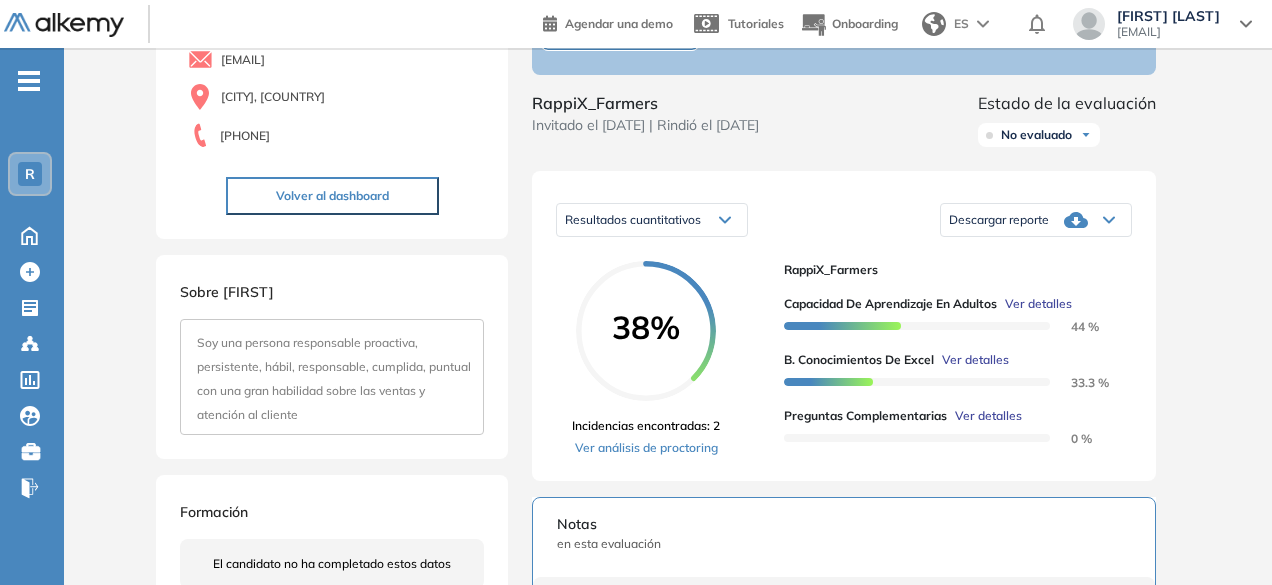 scroll, scrollTop: 209, scrollLeft: 0, axis: vertical 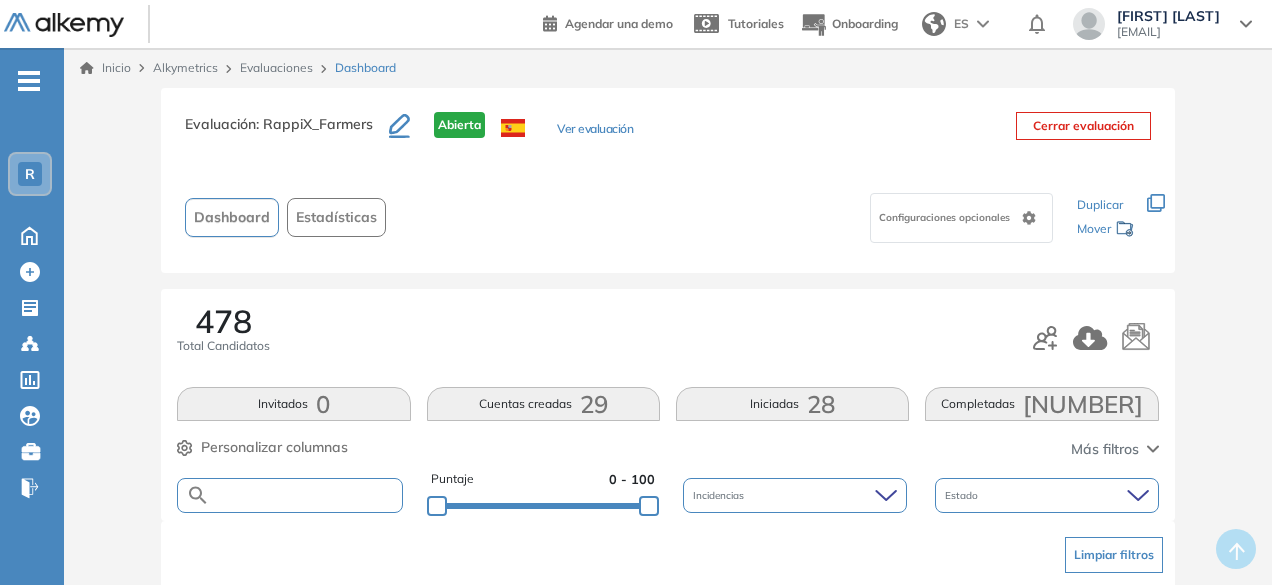 click at bounding box center (305, 495) 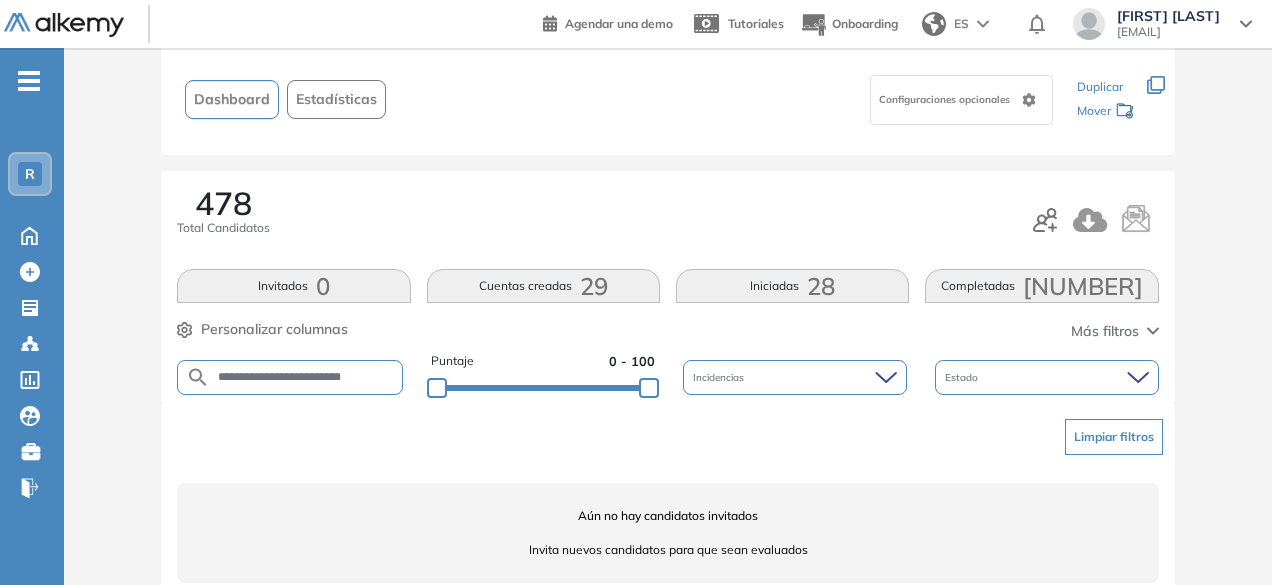 scroll, scrollTop: 120, scrollLeft: 0, axis: vertical 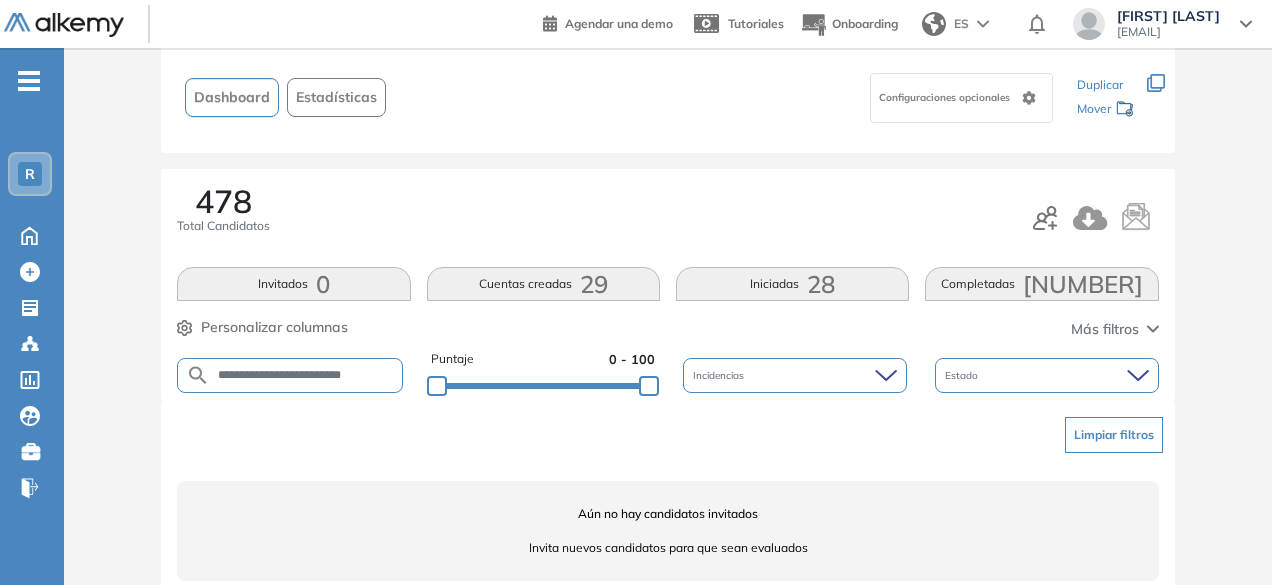 click on "**********" at bounding box center (305, 375) 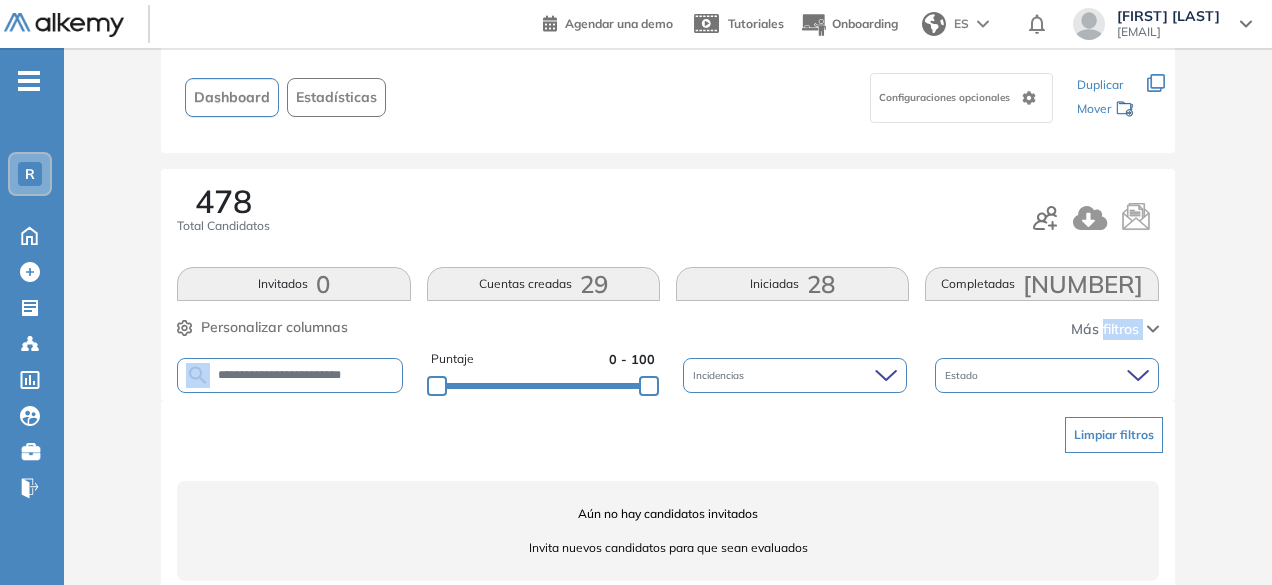 click on "**********" at bounding box center [289, 375] 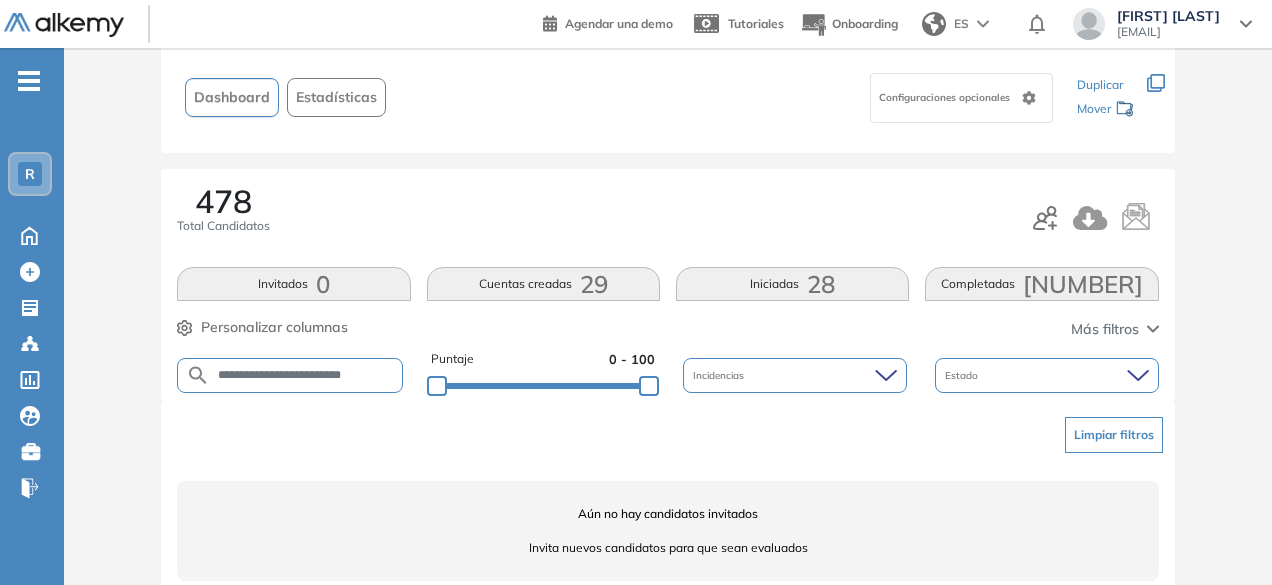 click on "**********" at bounding box center [289, 375] 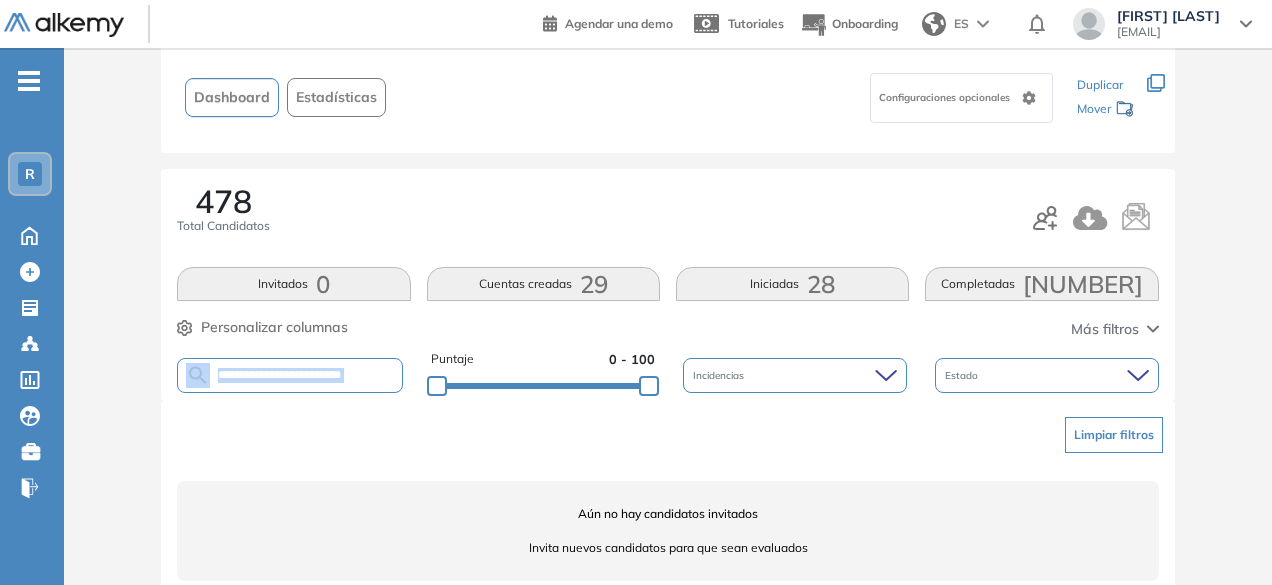 click on "**********" at bounding box center [289, 375] 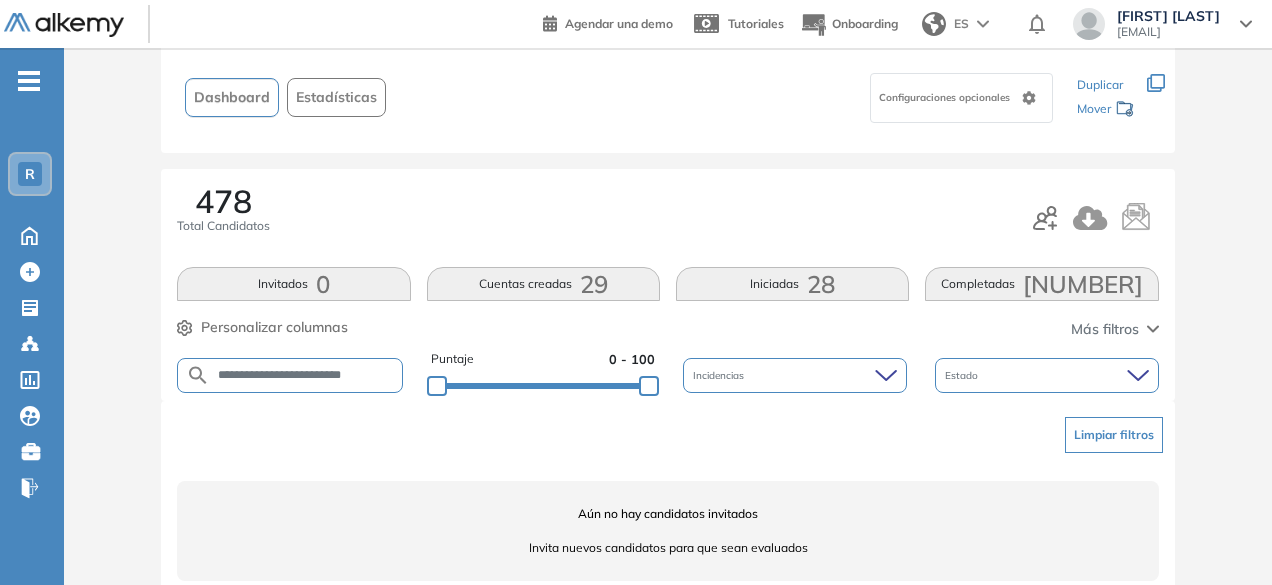 click on "**********" at bounding box center (305, 375) 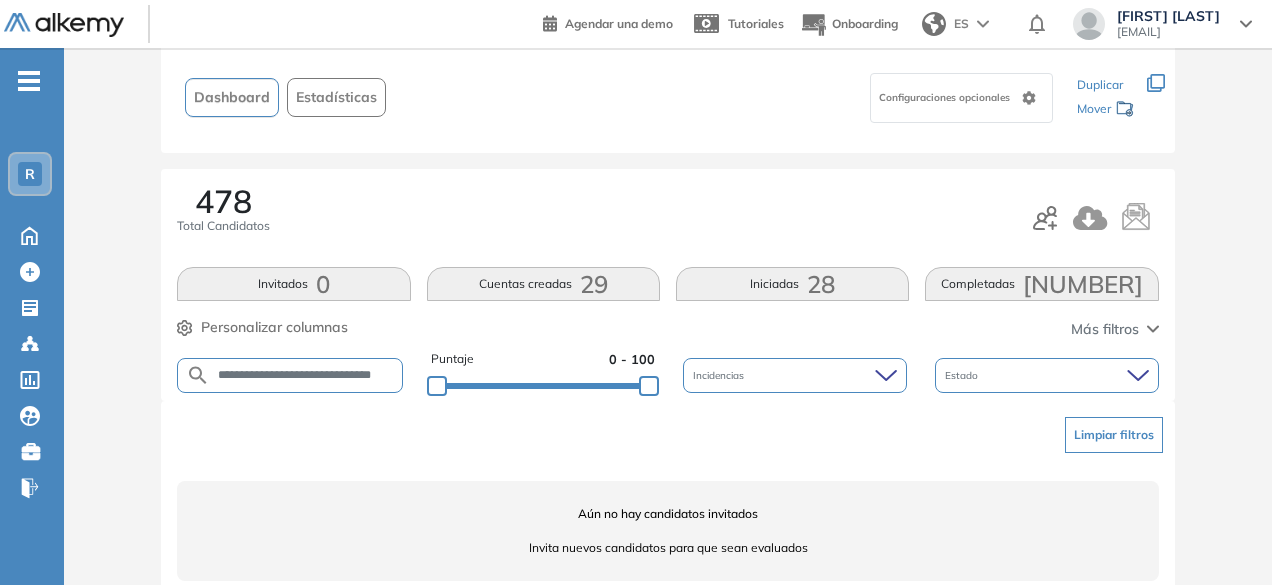 scroll, scrollTop: 0, scrollLeft: 18, axis: horizontal 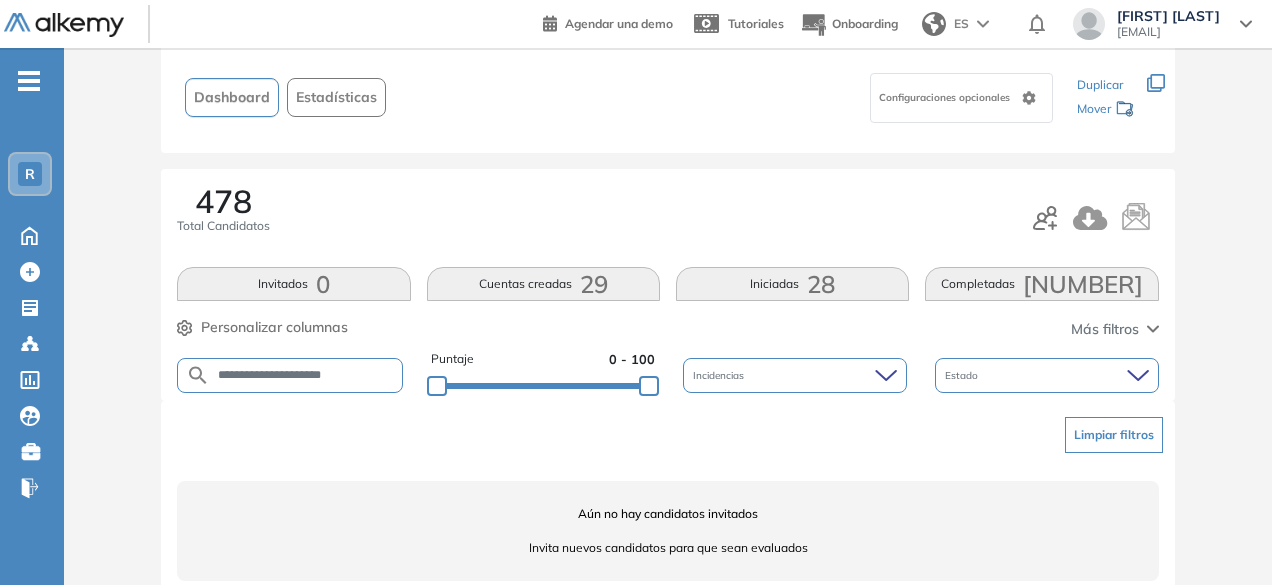 drag, startPoint x: 292, startPoint y: 373, endPoint x: 258, endPoint y: 369, distance: 34.234486 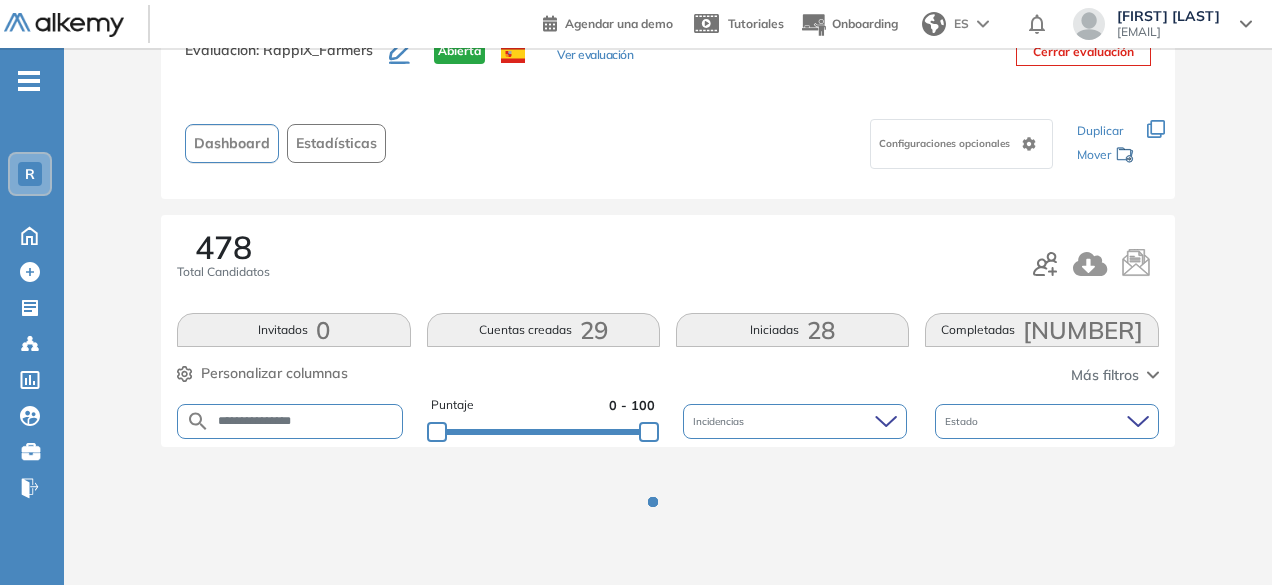 scroll, scrollTop: 120, scrollLeft: 0, axis: vertical 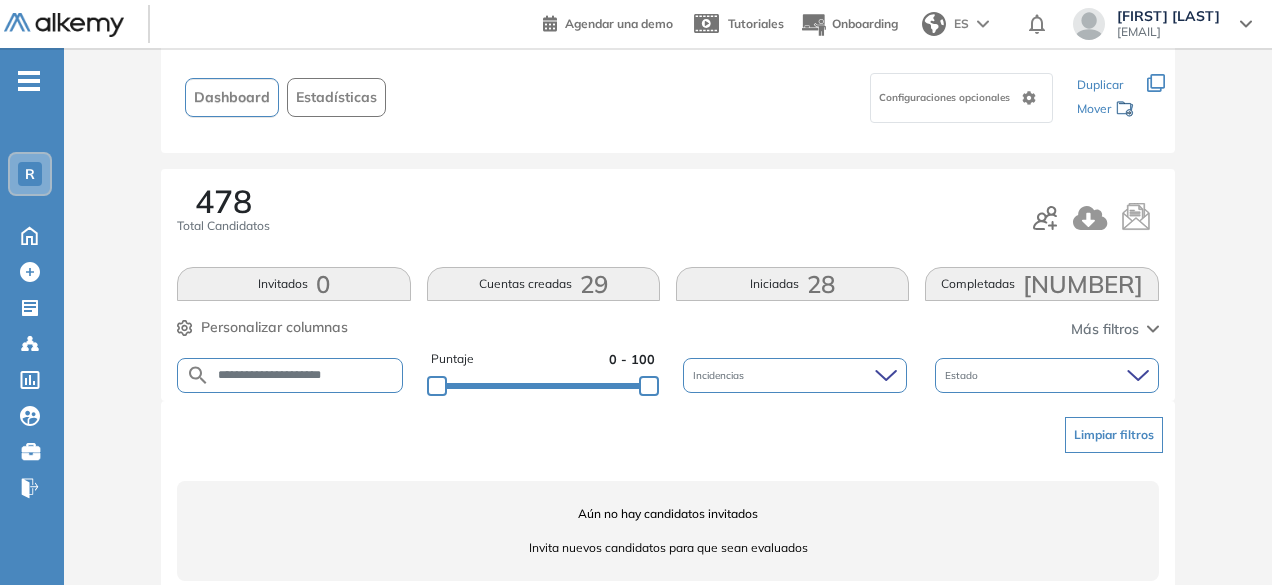 click on "**********" at bounding box center [306, 375] 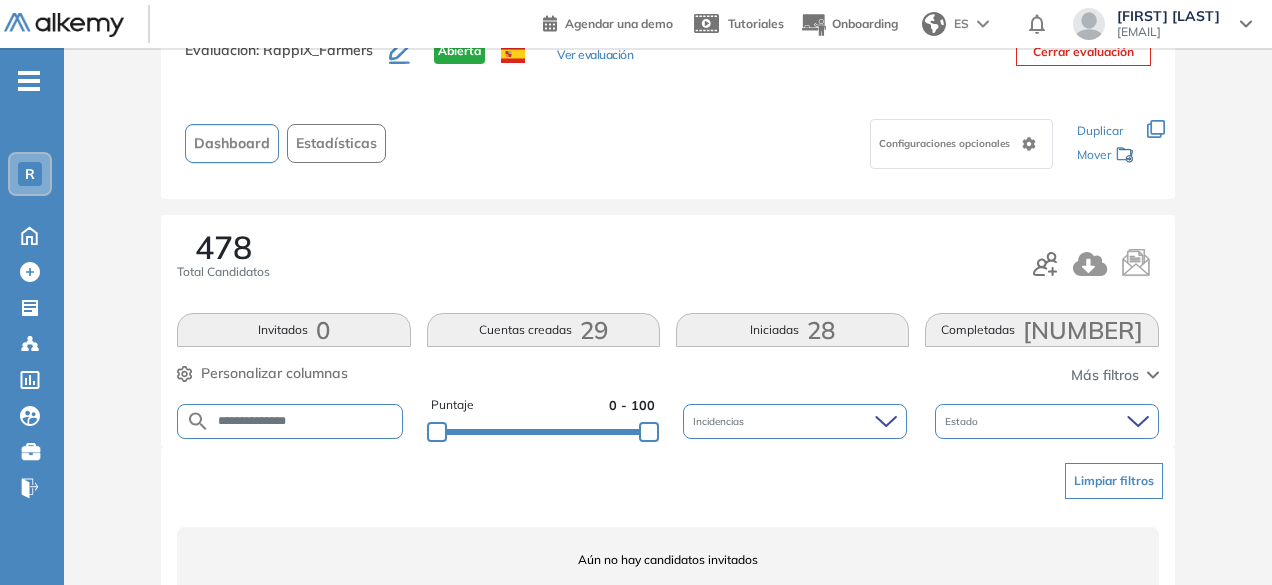 scroll, scrollTop: 120, scrollLeft: 0, axis: vertical 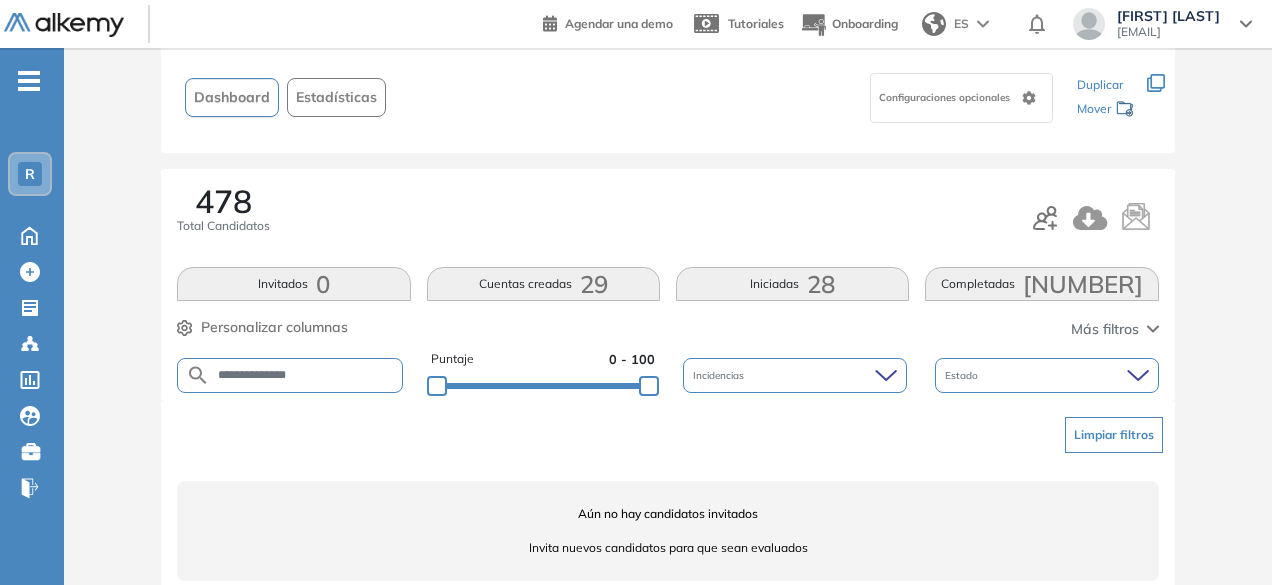 click on "**********" at bounding box center [306, 375] 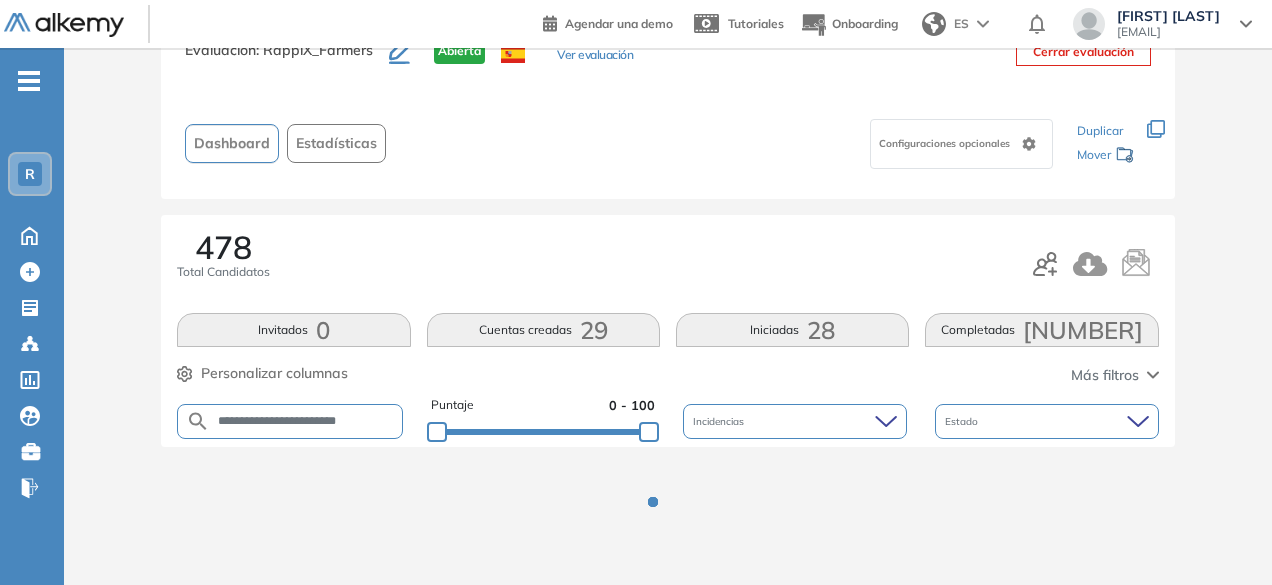 scroll, scrollTop: 120, scrollLeft: 0, axis: vertical 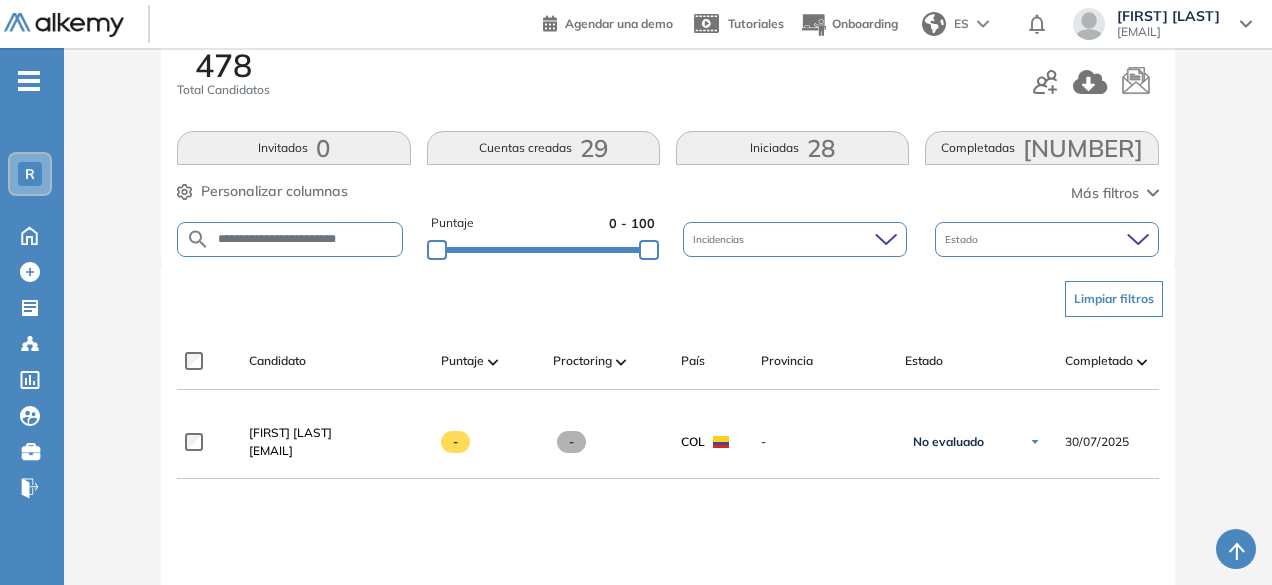 click on "**********" at bounding box center (306, 239) 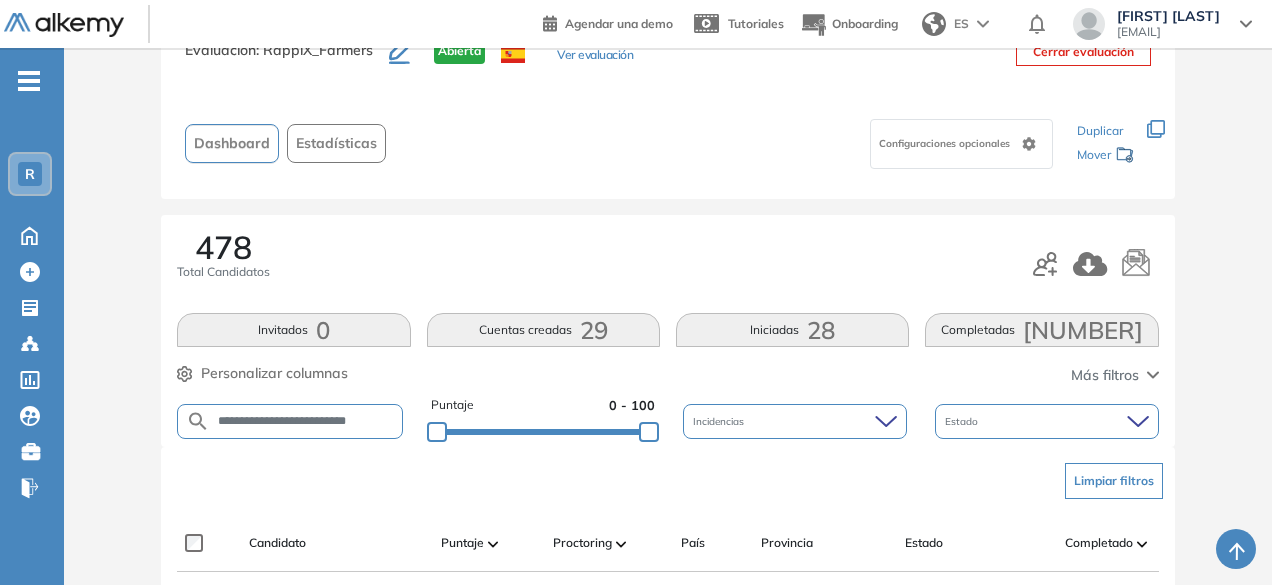 scroll, scrollTop: 256, scrollLeft: 0, axis: vertical 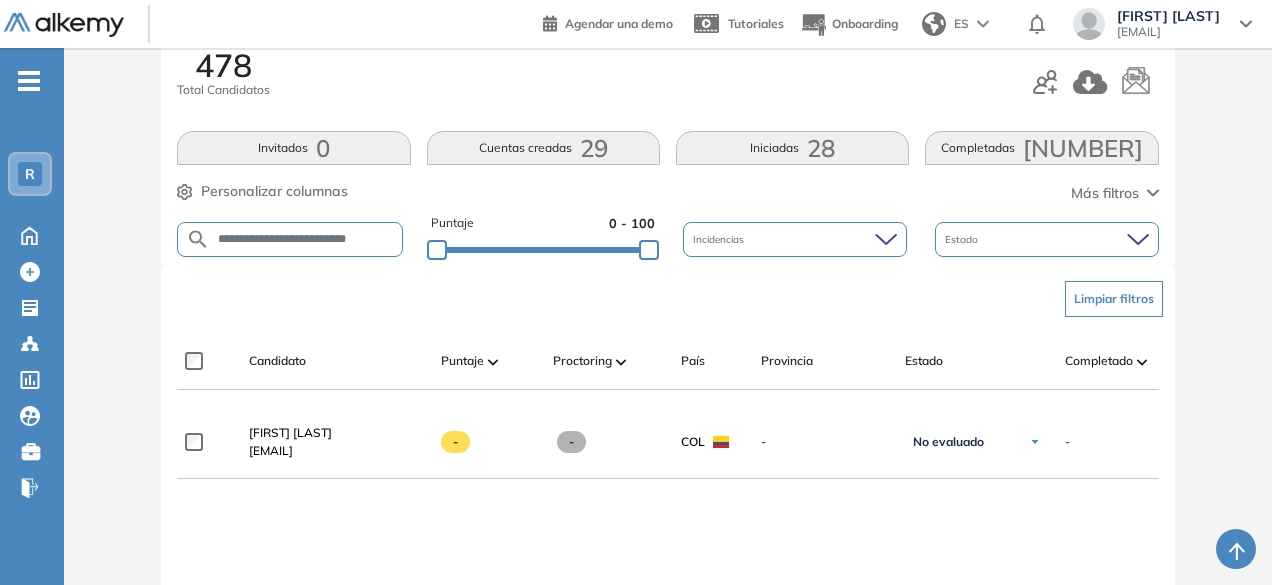 click on "**********" at bounding box center [290, 239] 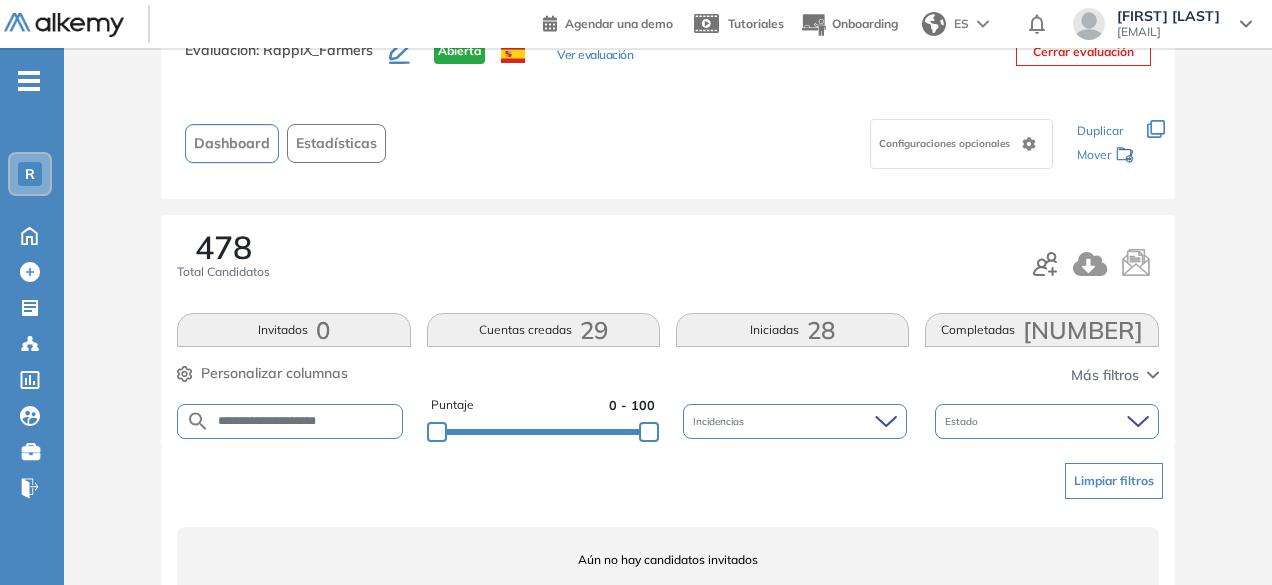 scroll, scrollTop: 154, scrollLeft: 0, axis: vertical 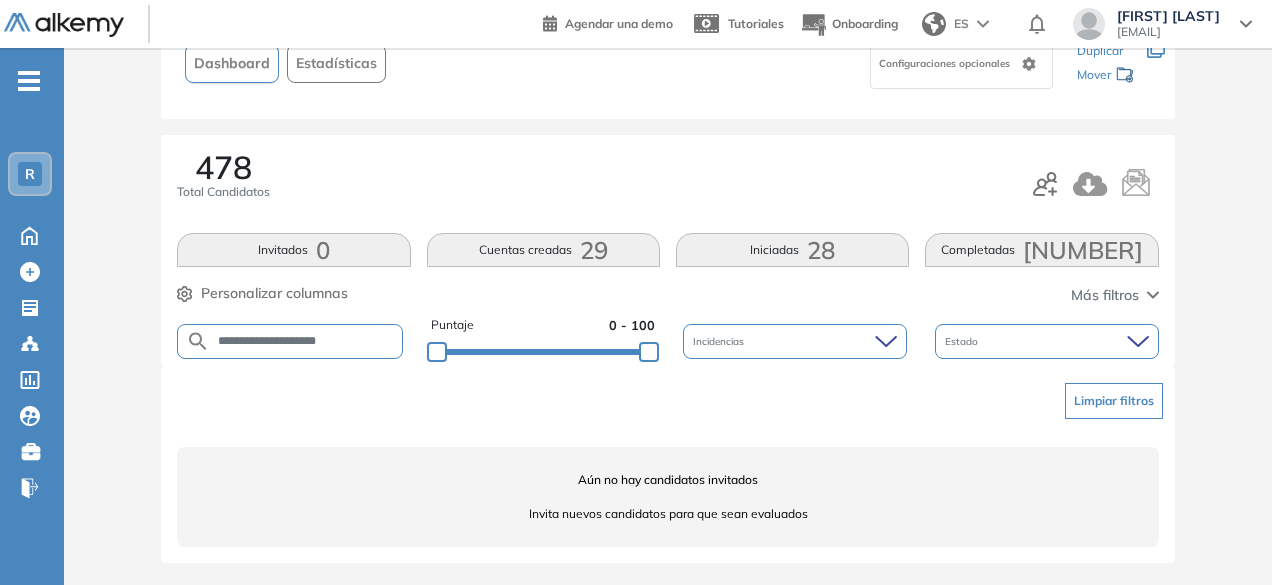 click on "**********" at bounding box center (306, 341) 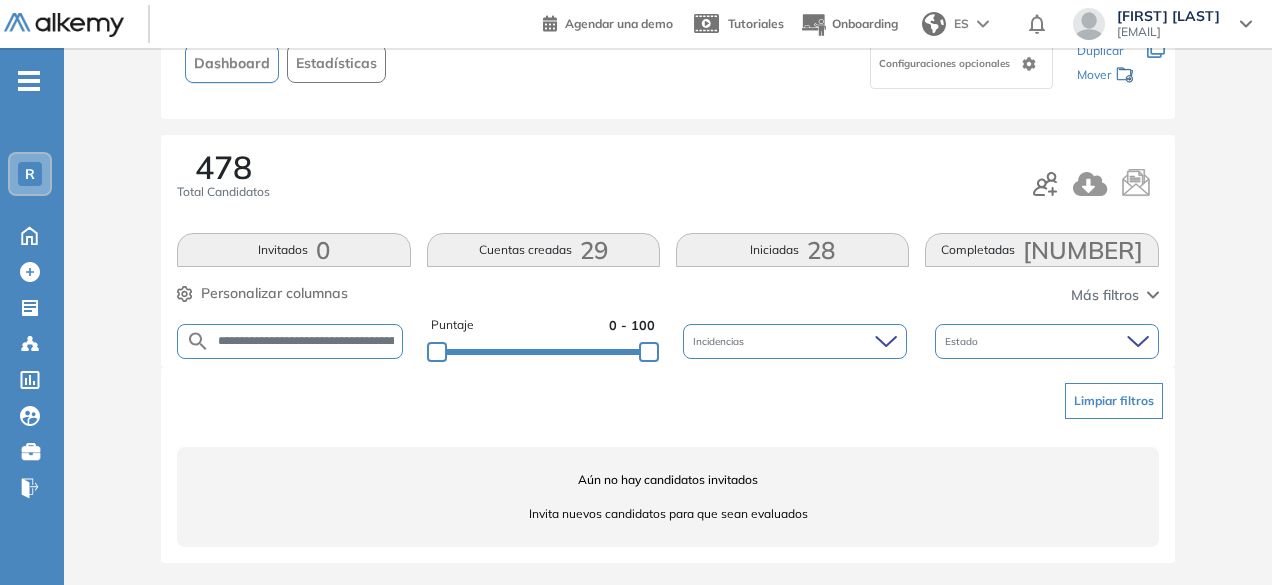 scroll, scrollTop: 0, scrollLeft: 62, axis: horizontal 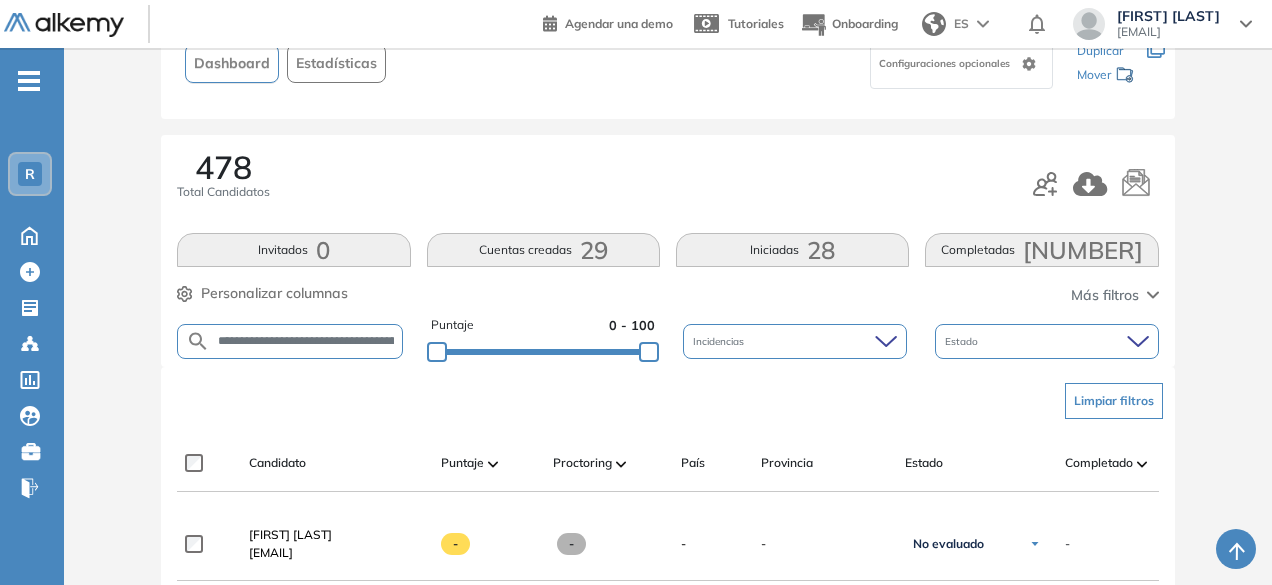 click on "**********" at bounding box center [306, 341] 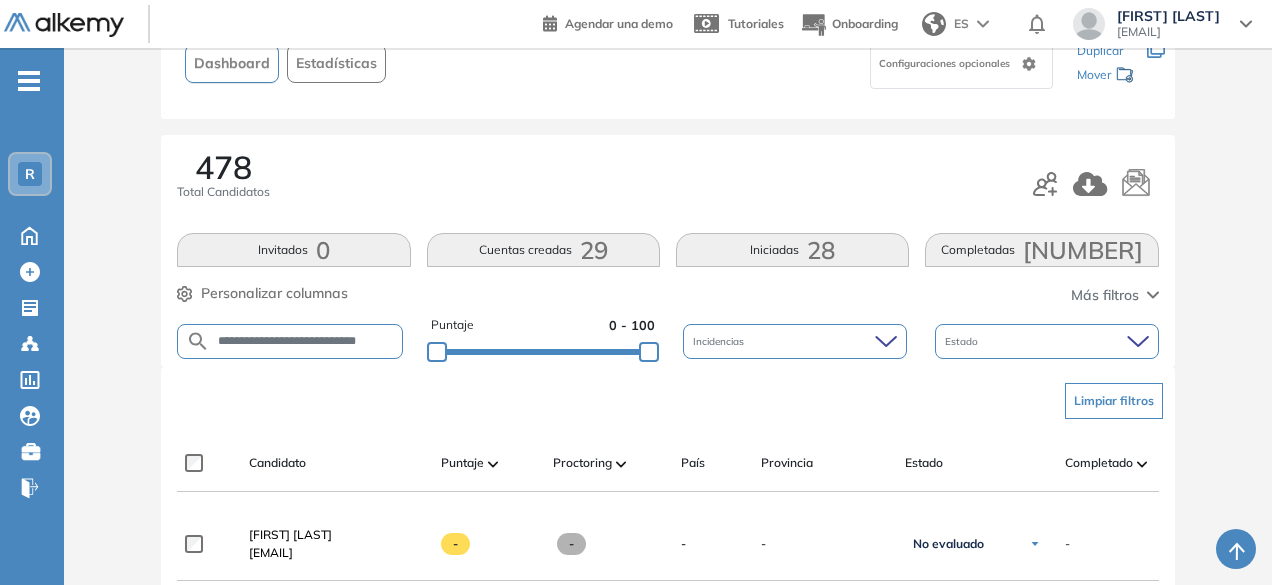 scroll, scrollTop: 0, scrollLeft: 17, axis: horizontal 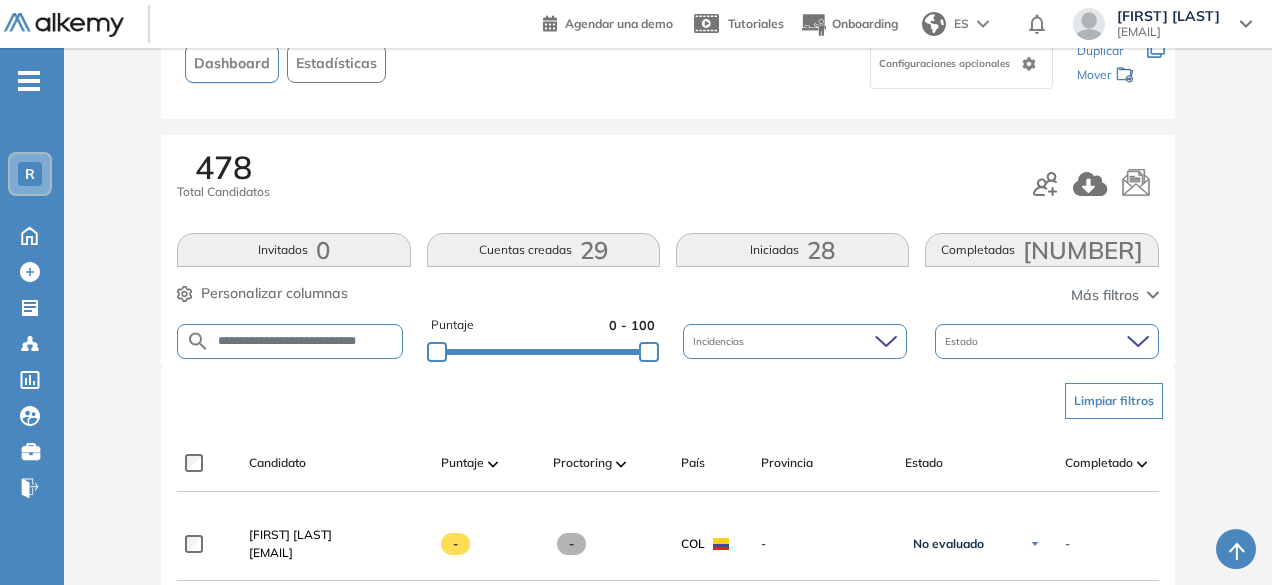 click on "**********" at bounding box center (306, 341) 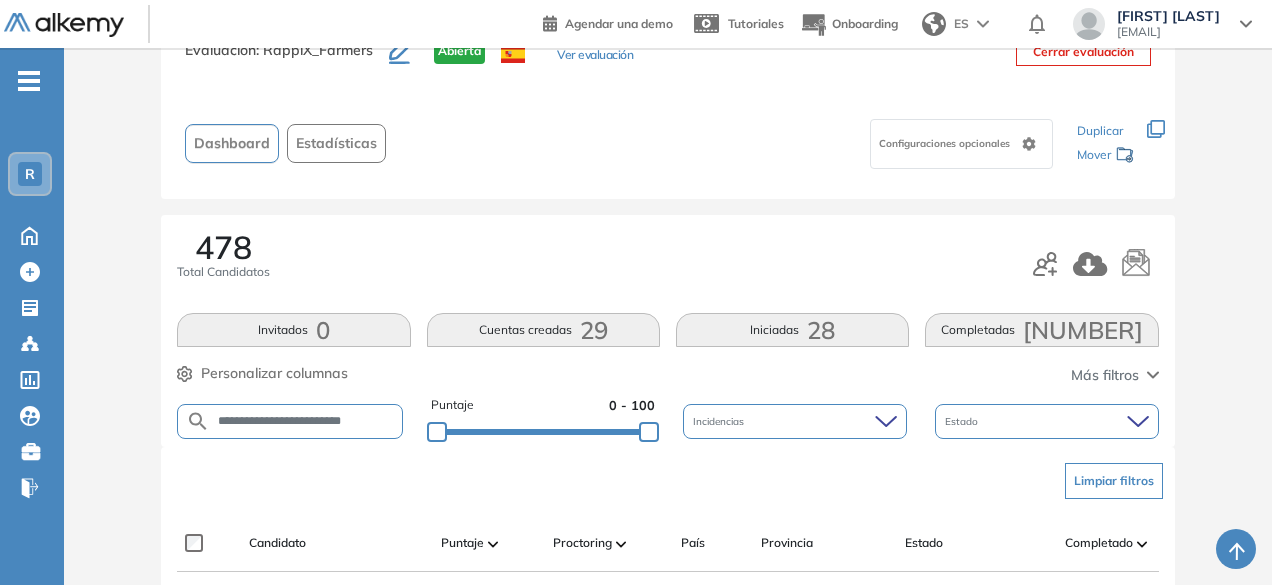 scroll, scrollTop: 154, scrollLeft: 0, axis: vertical 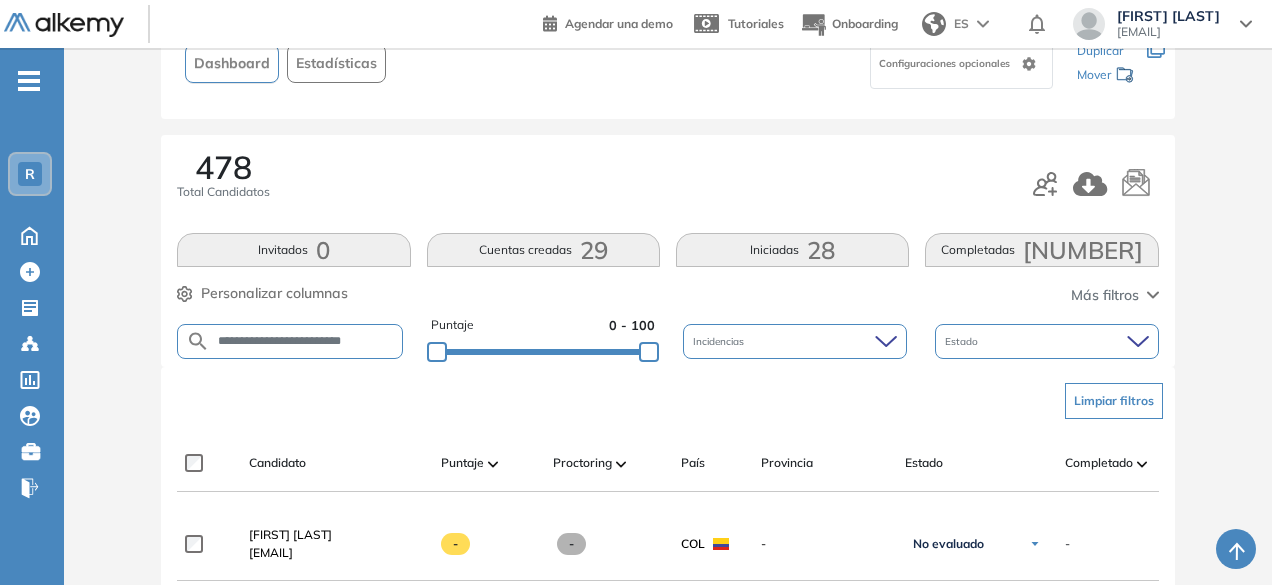 click on "**********" at bounding box center [306, 341] 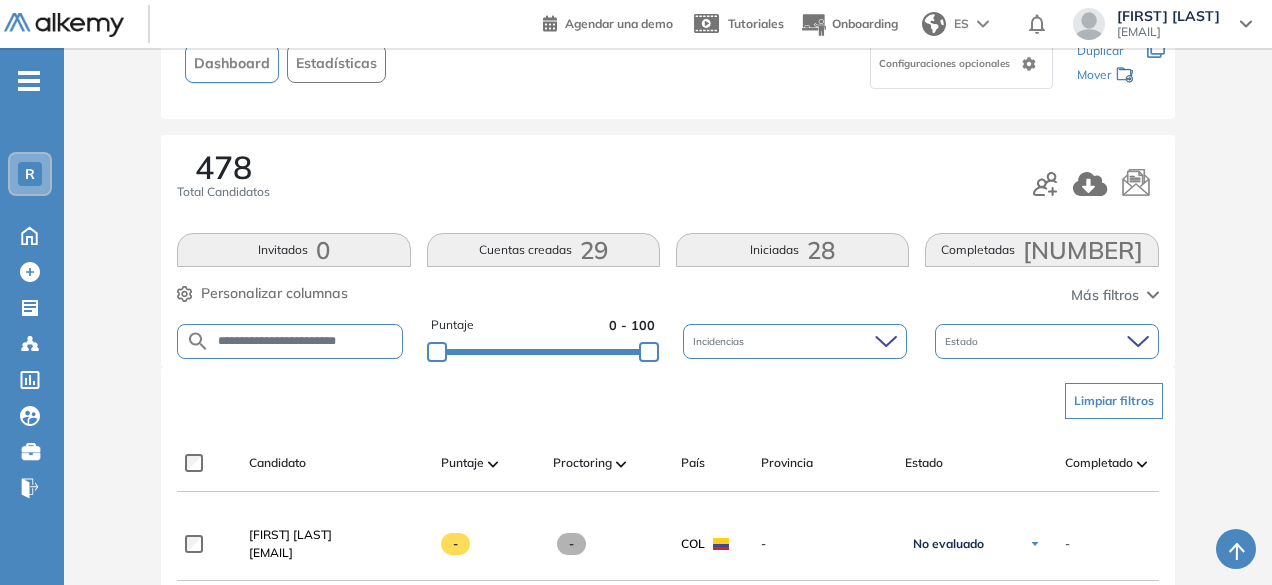 type on "**********" 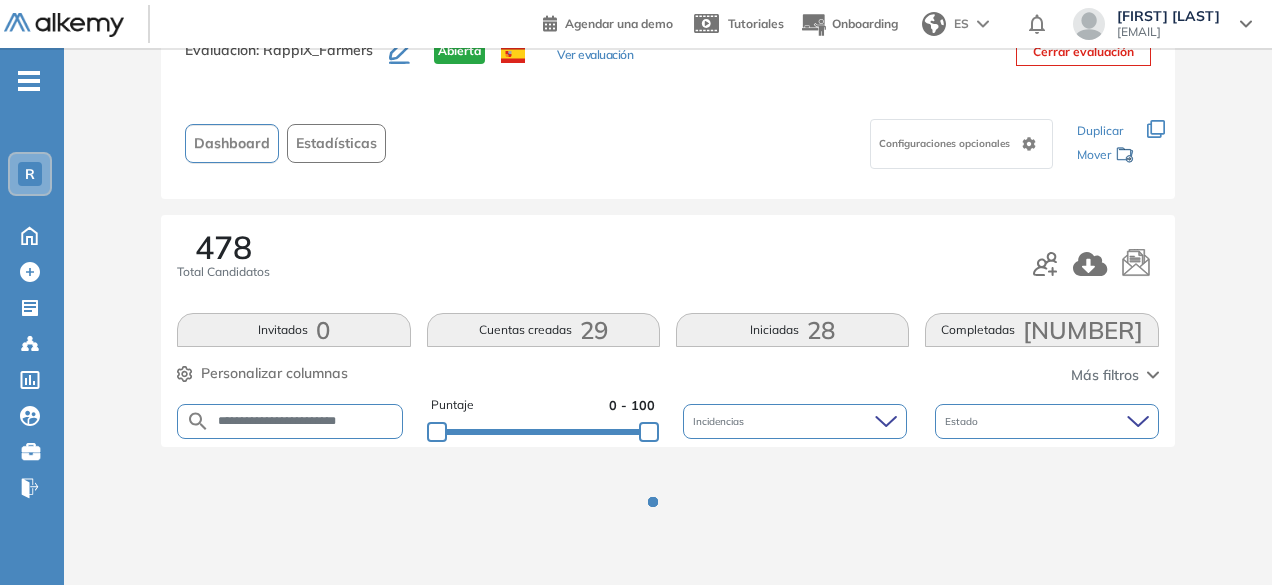 scroll, scrollTop: 154, scrollLeft: 0, axis: vertical 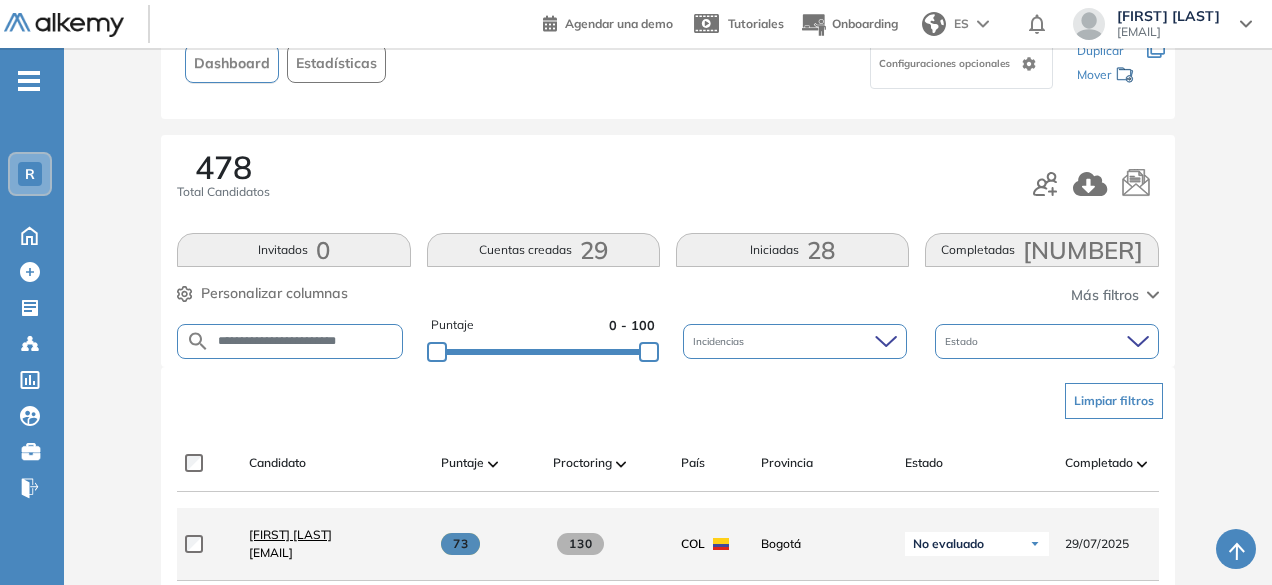 click on "[FIRST] [LAST]" at bounding box center [290, 534] 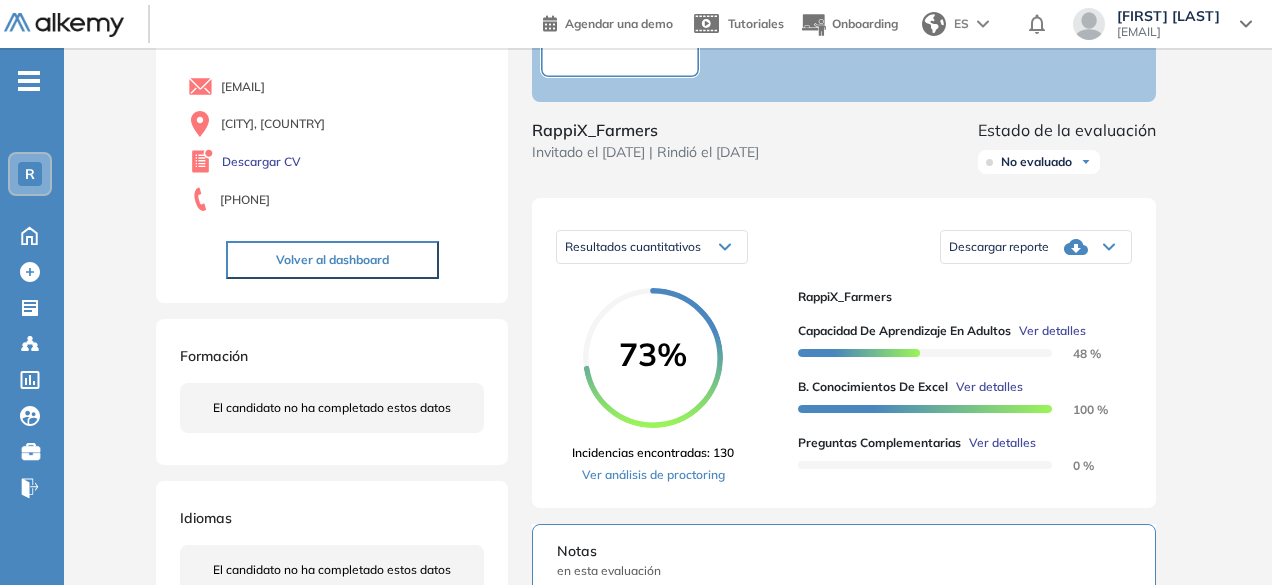 scroll, scrollTop: 203, scrollLeft: 0, axis: vertical 